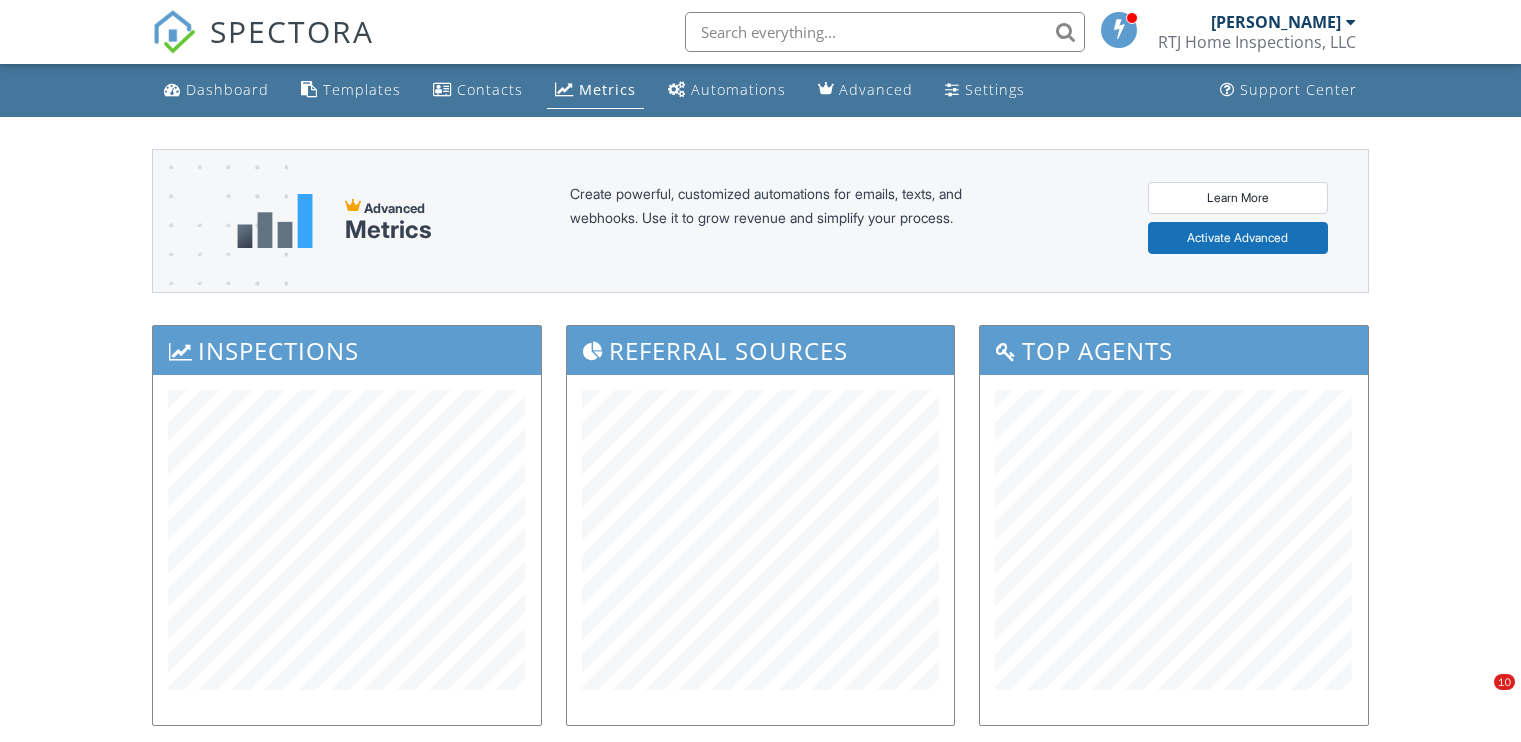 scroll, scrollTop: 284, scrollLeft: 0, axis: vertical 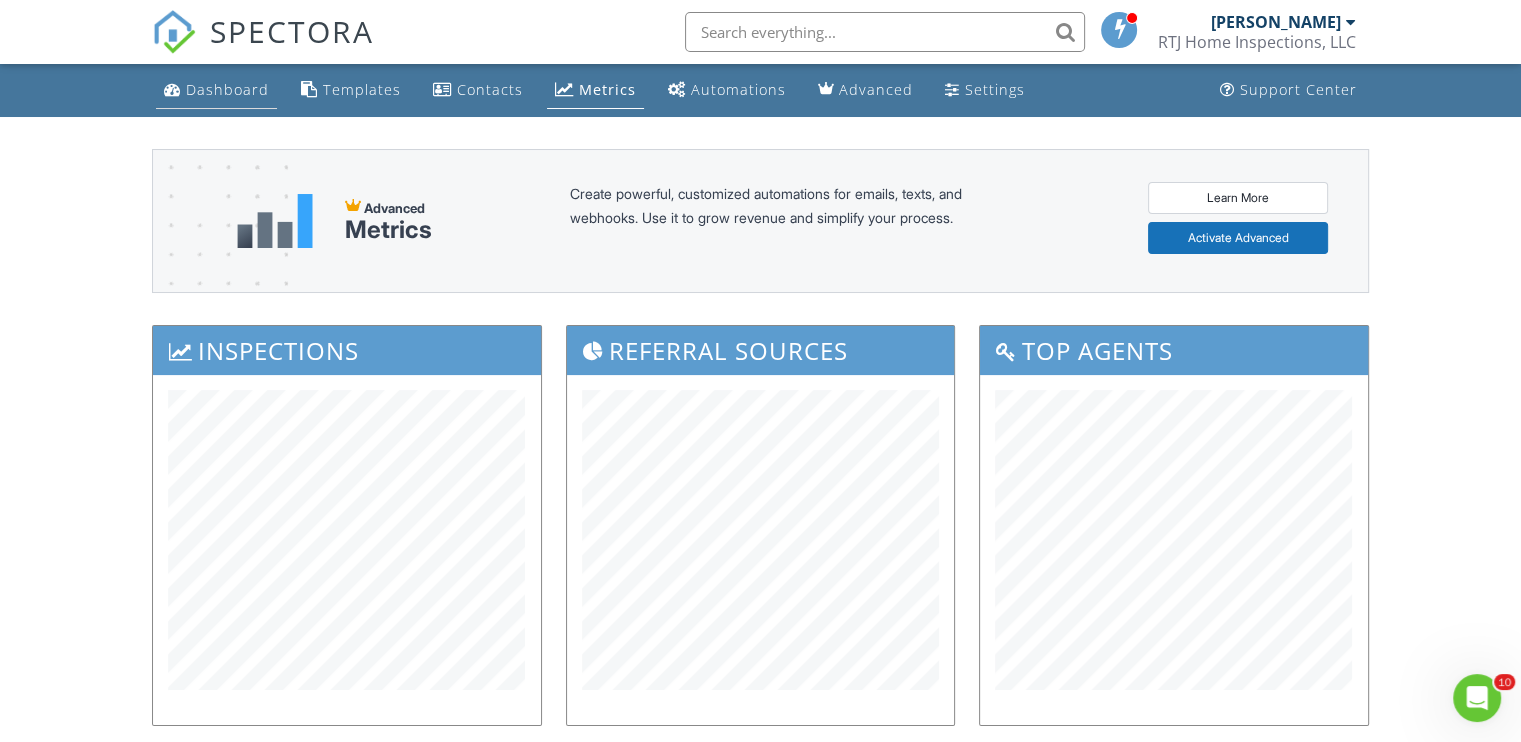 click on "Dashboard" at bounding box center (227, 89) 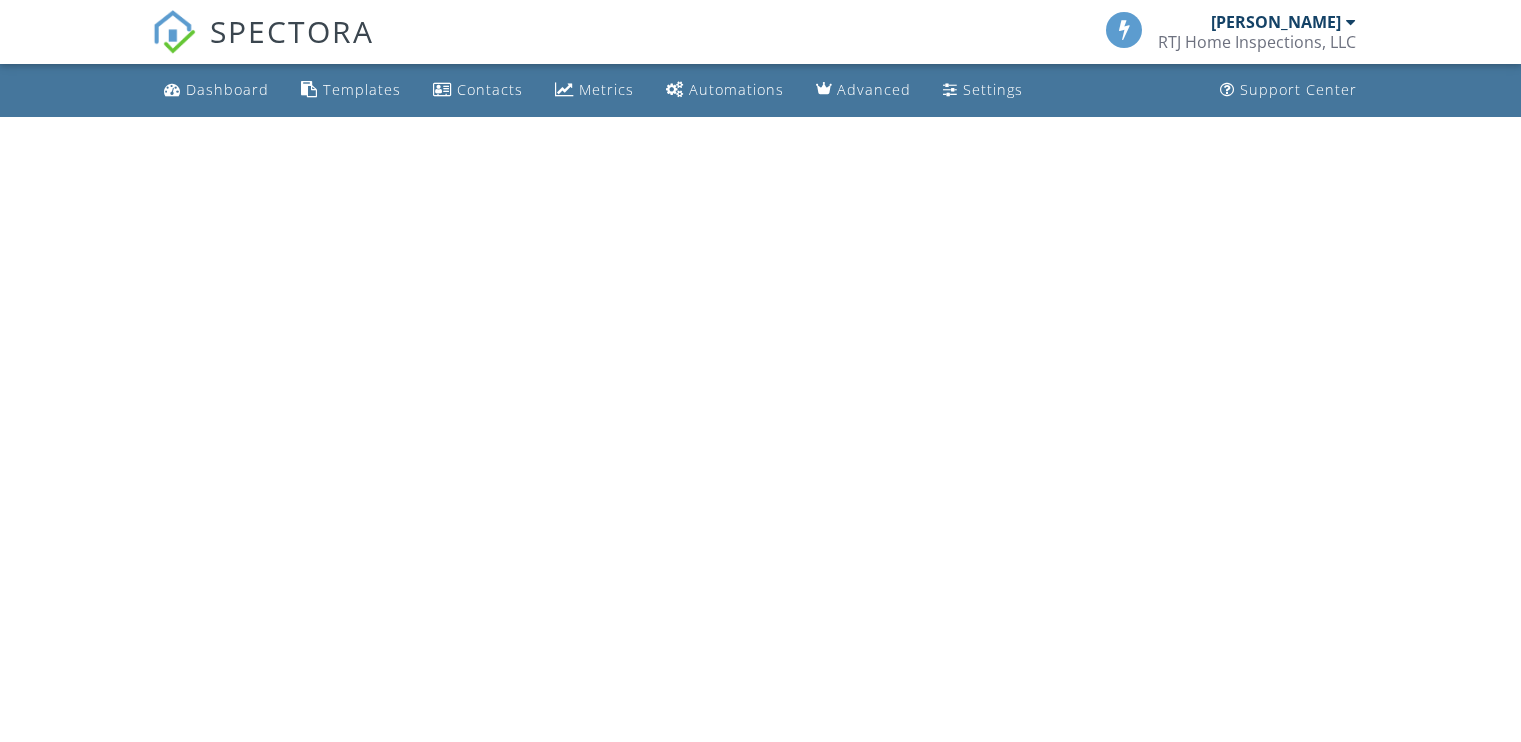 scroll, scrollTop: 0, scrollLeft: 0, axis: both 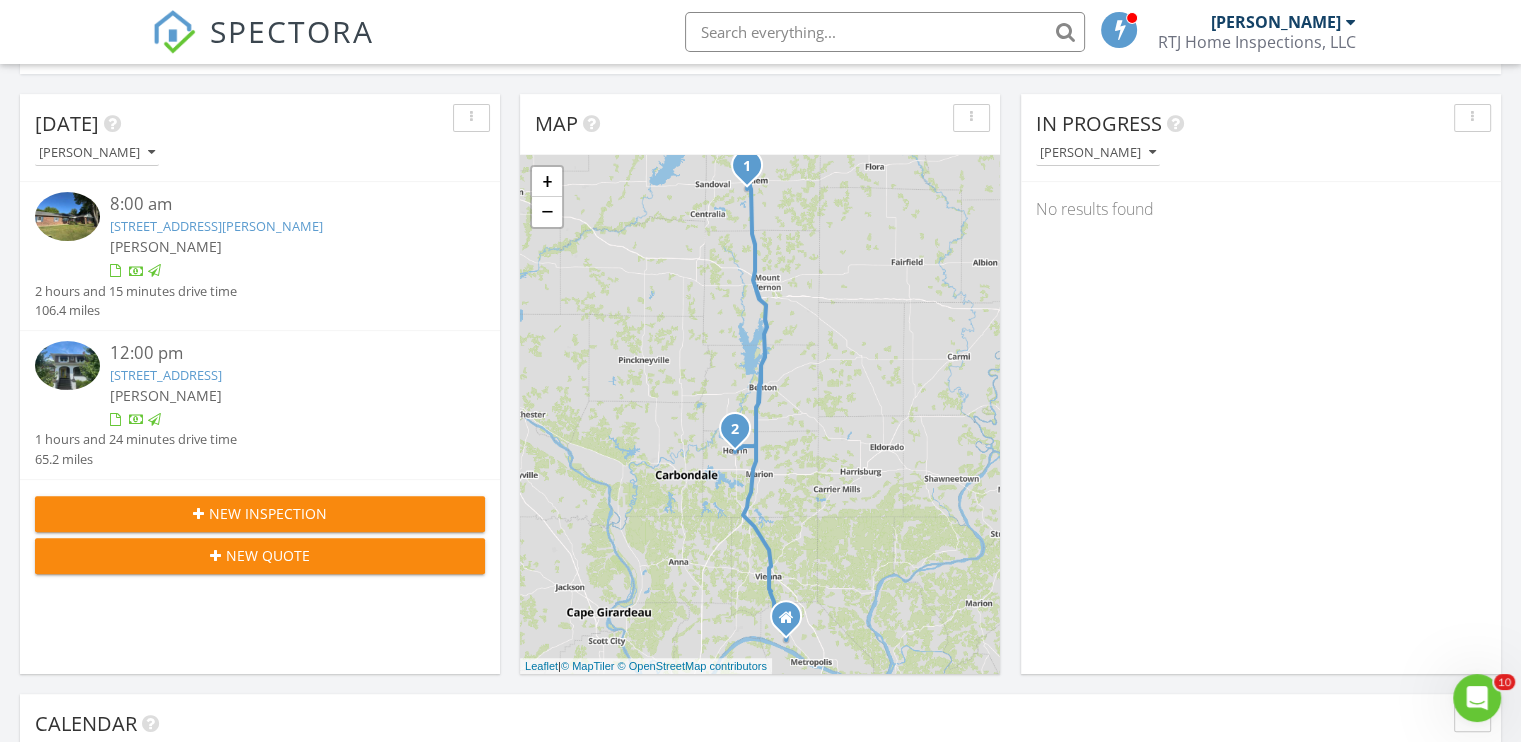 click at bounding box center (67, 365) 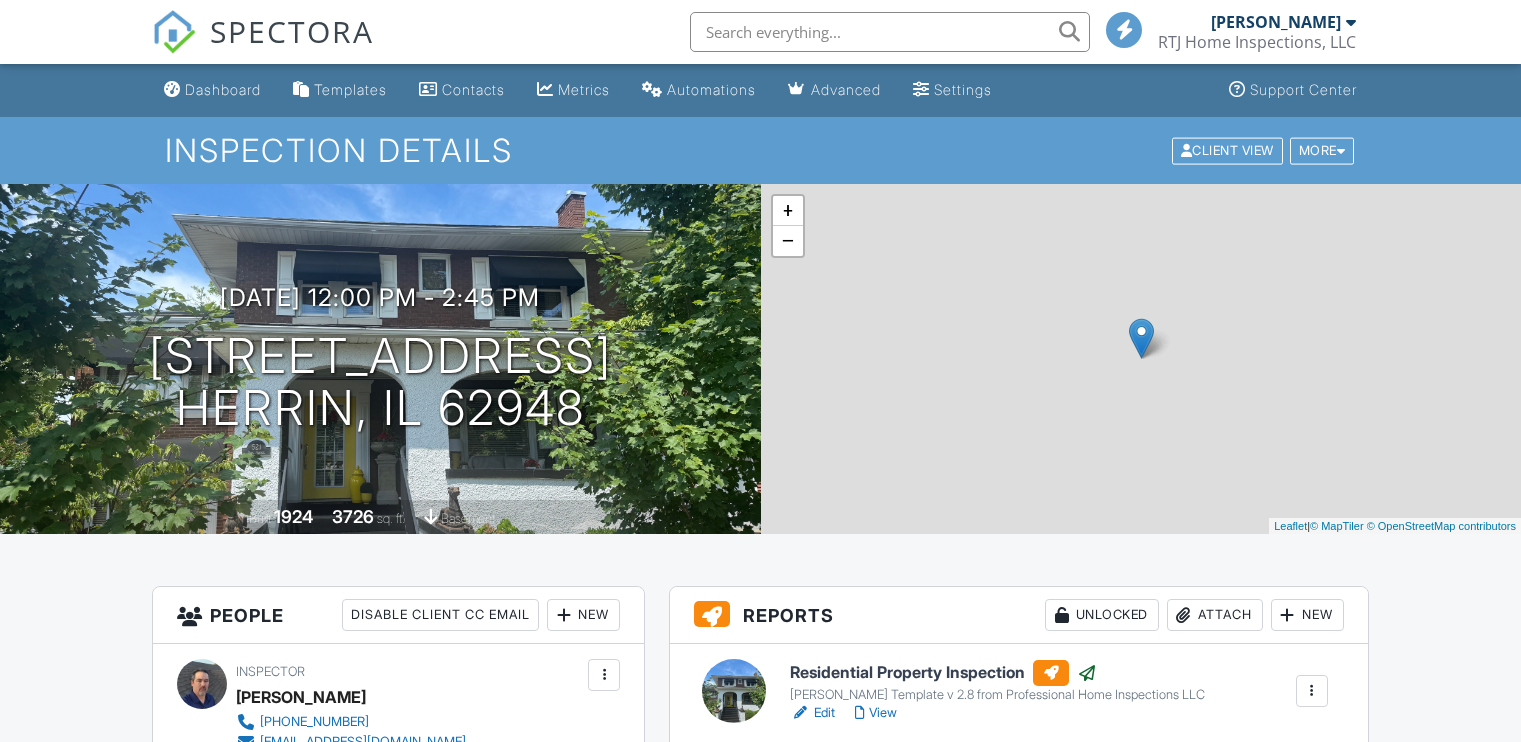 scroll, scrollTop: 600, scrollLeft: 0, axis: vertical 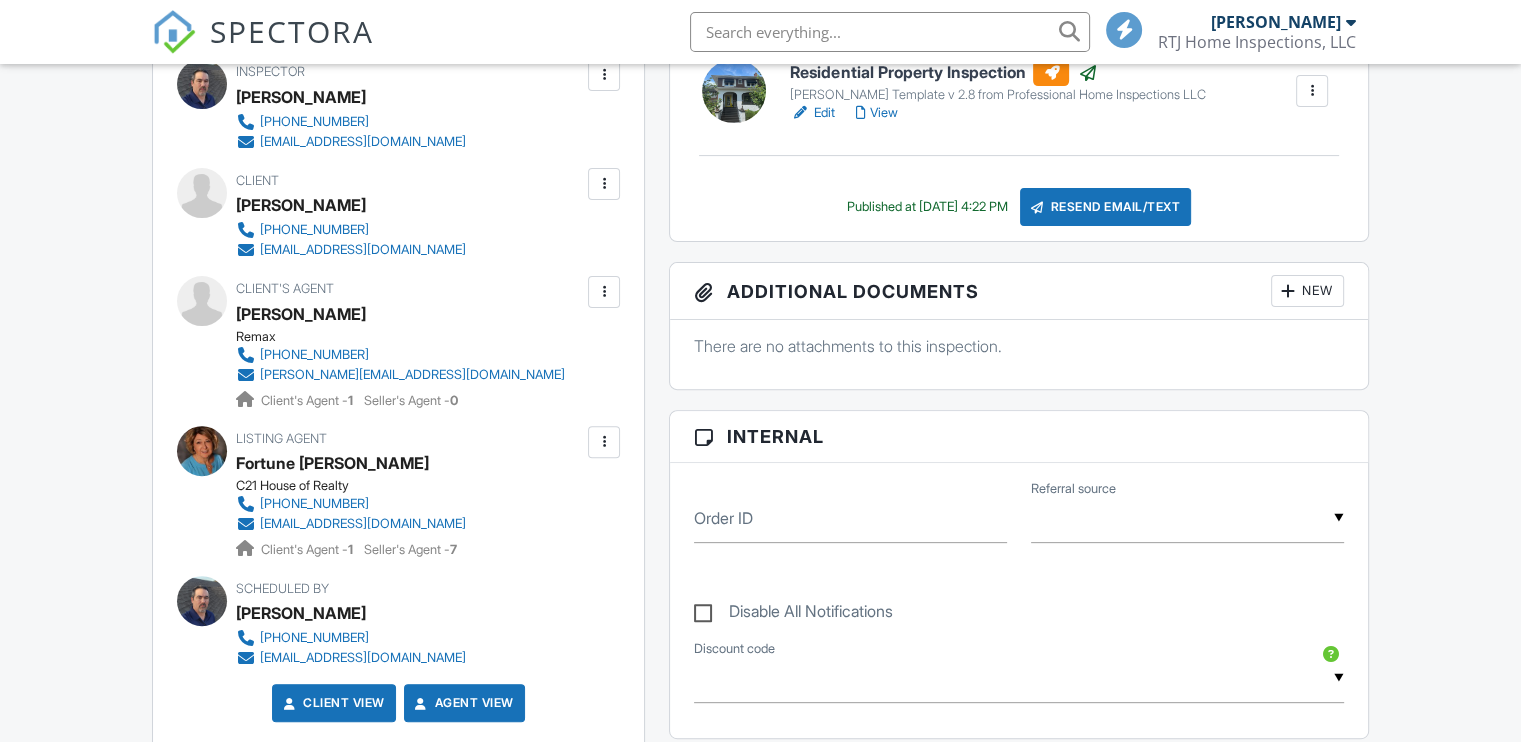 click at bounding box center [604, 184] 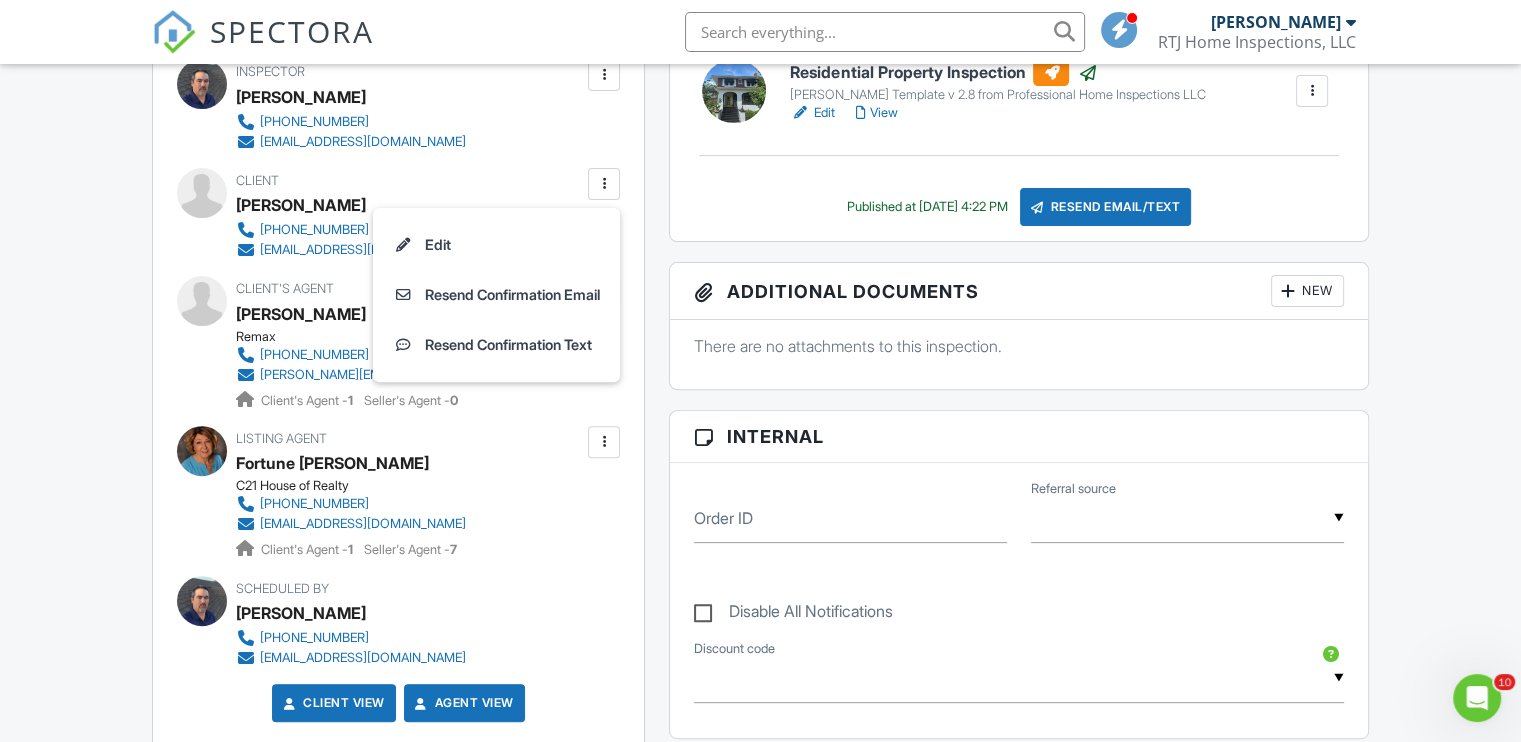 scroll, scrollTop: 0, scrollLeft: 0, axis: both 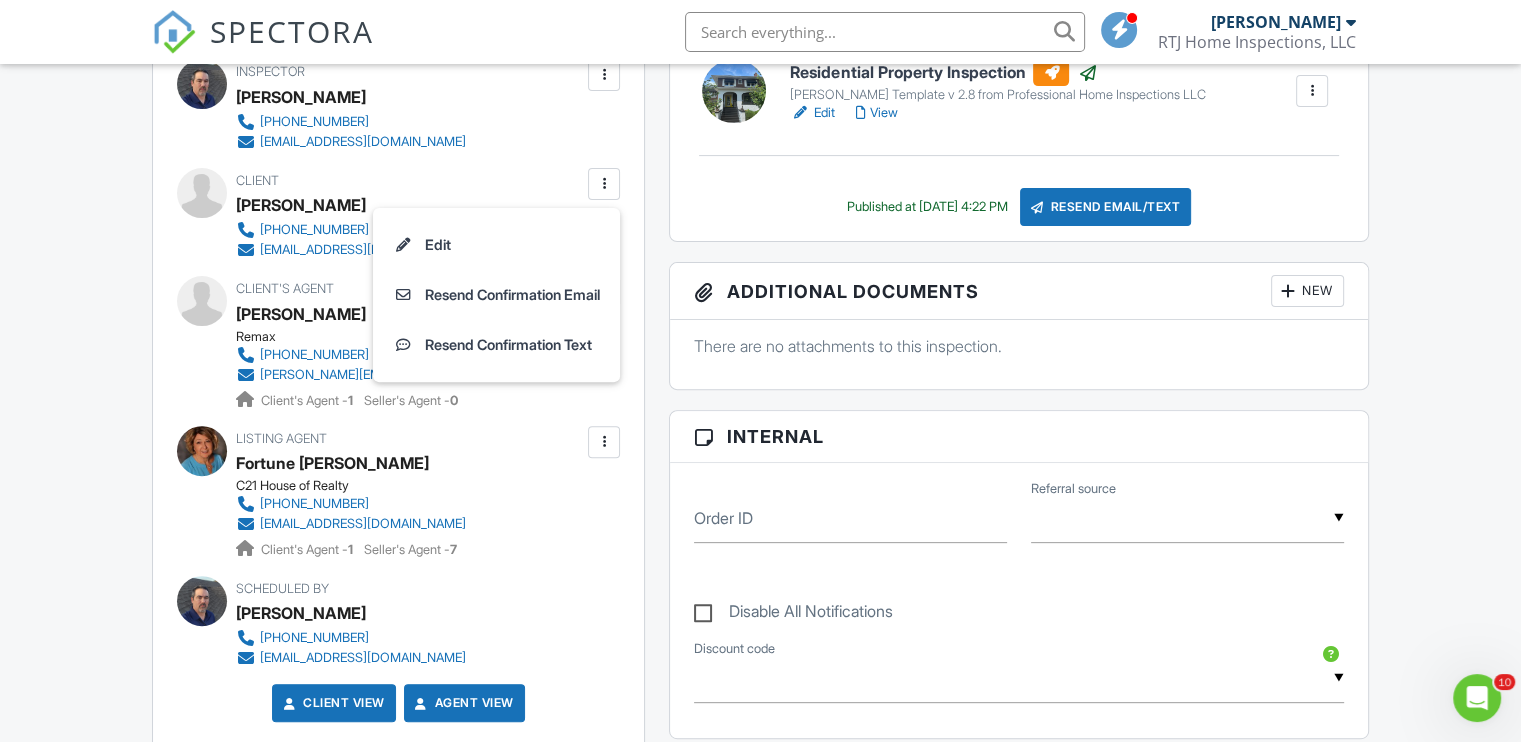 click on "Dashboard
Templates
Contacts
Metrics
Automations
Advanced
Settings
Support Center
Inspection Details
Client View
More
Property Details
Reschedule
Reorder / Copy
Share
Cancel
Delete
Print Order
Convert to V9
View Change Log
07/10/2025 12:00 pm
- 2:45 pm
521 S Park Ave
Herrin, IL 62948
Built
1924
3726
sq. ft.
basement
+ − Leaflet  |  © MapTiler   © OpenStreetMap contributors
All emails and texts are disabled for this inspection!
All emails and texts have been disabled for this inspection. This may have happened due to someone manually disabling them or this inspection being unconfirmed when it was scheduled. To re-enable emails and texts for this inspection, click the button below." at bounding box center (760, 1196) 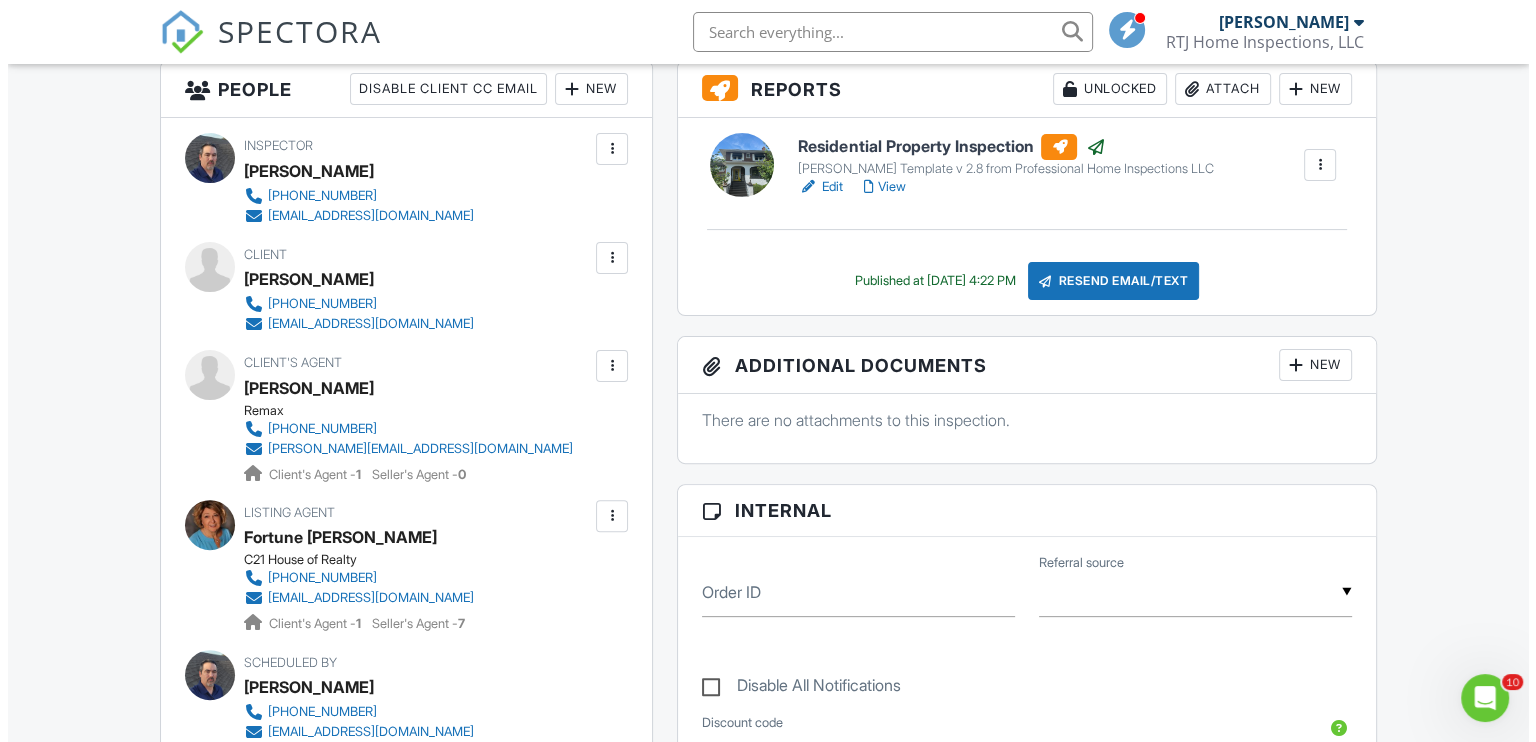 scroll, scrollTop: 700, scrollLeft: 0, axis: vertical 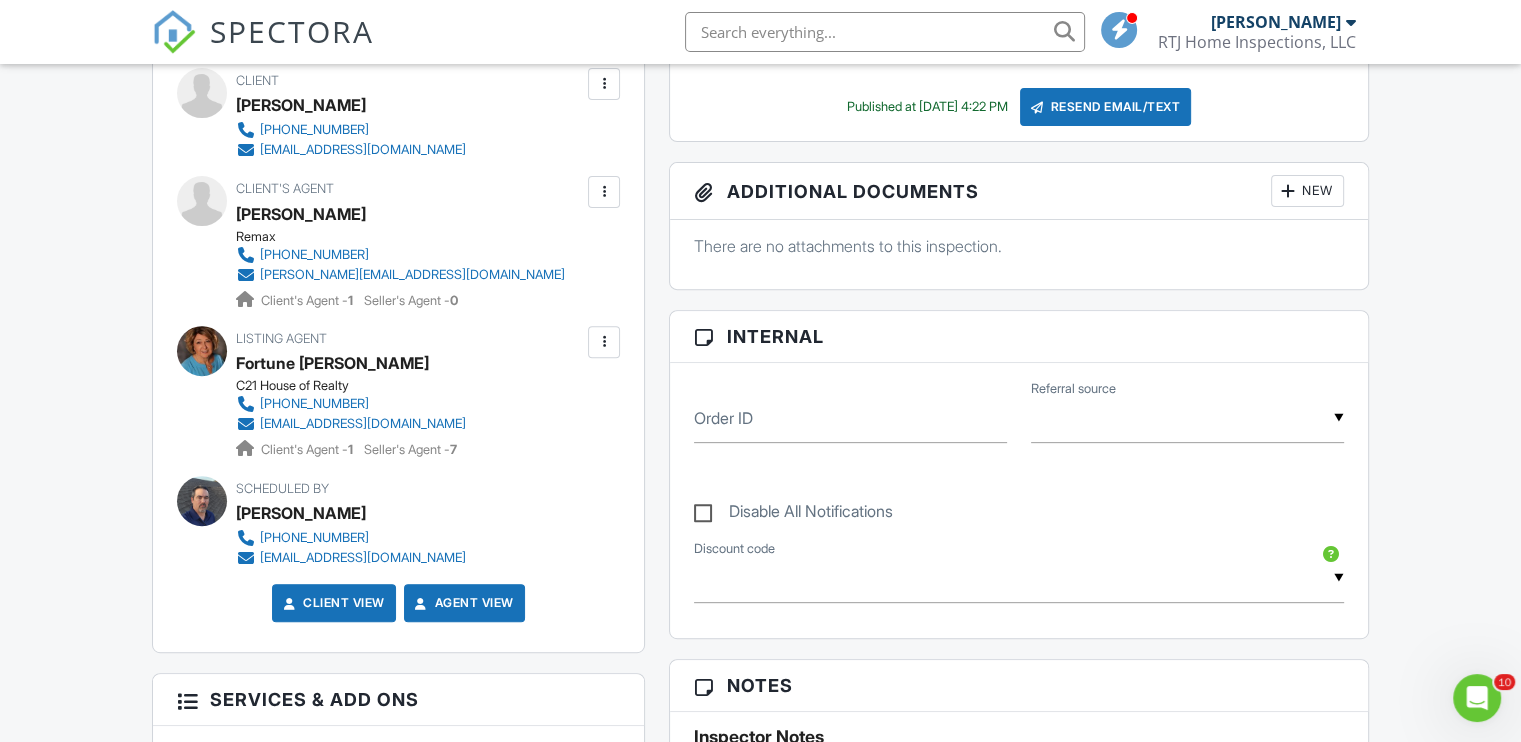 click at bounding box center [604, 192] 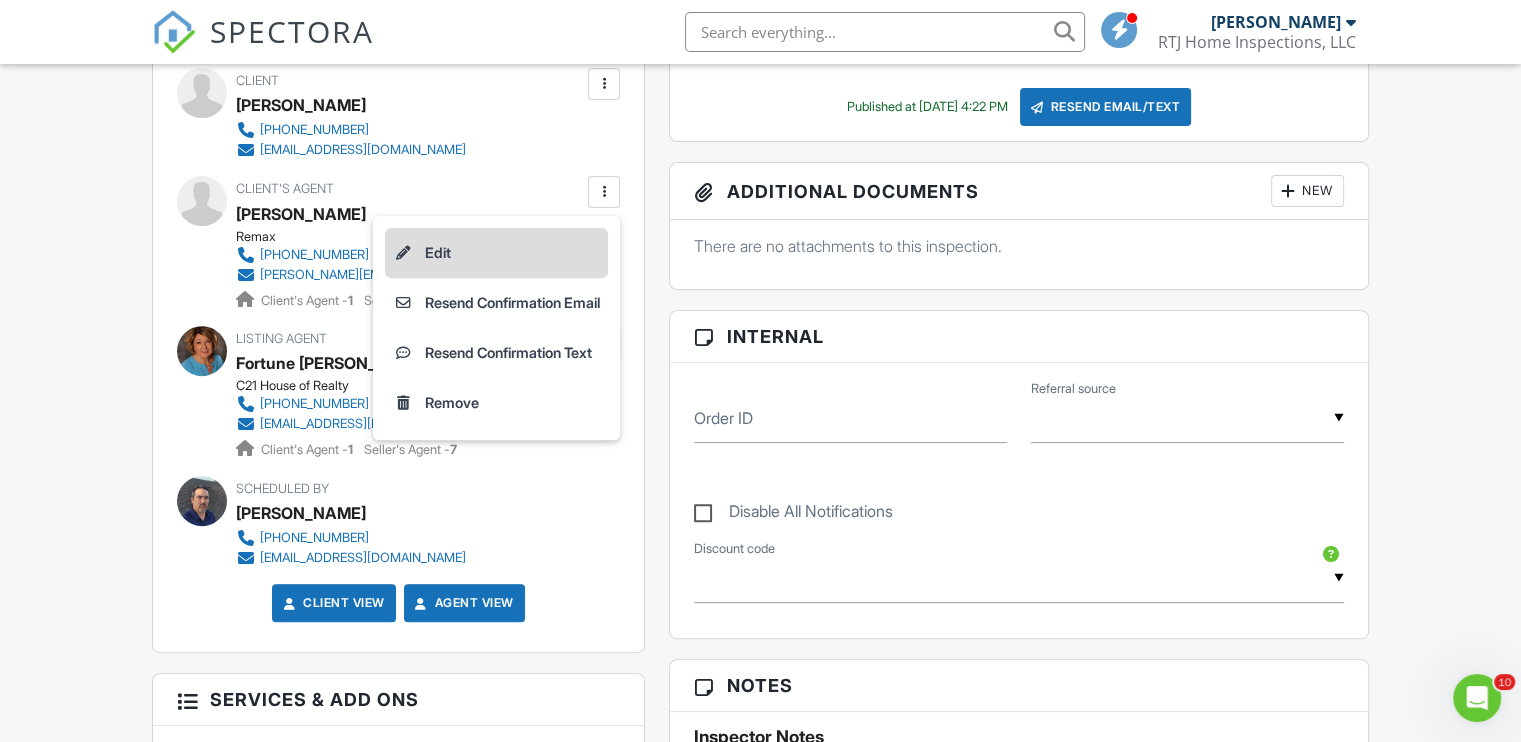 click on "Edit" at bounding box center (496, 253) 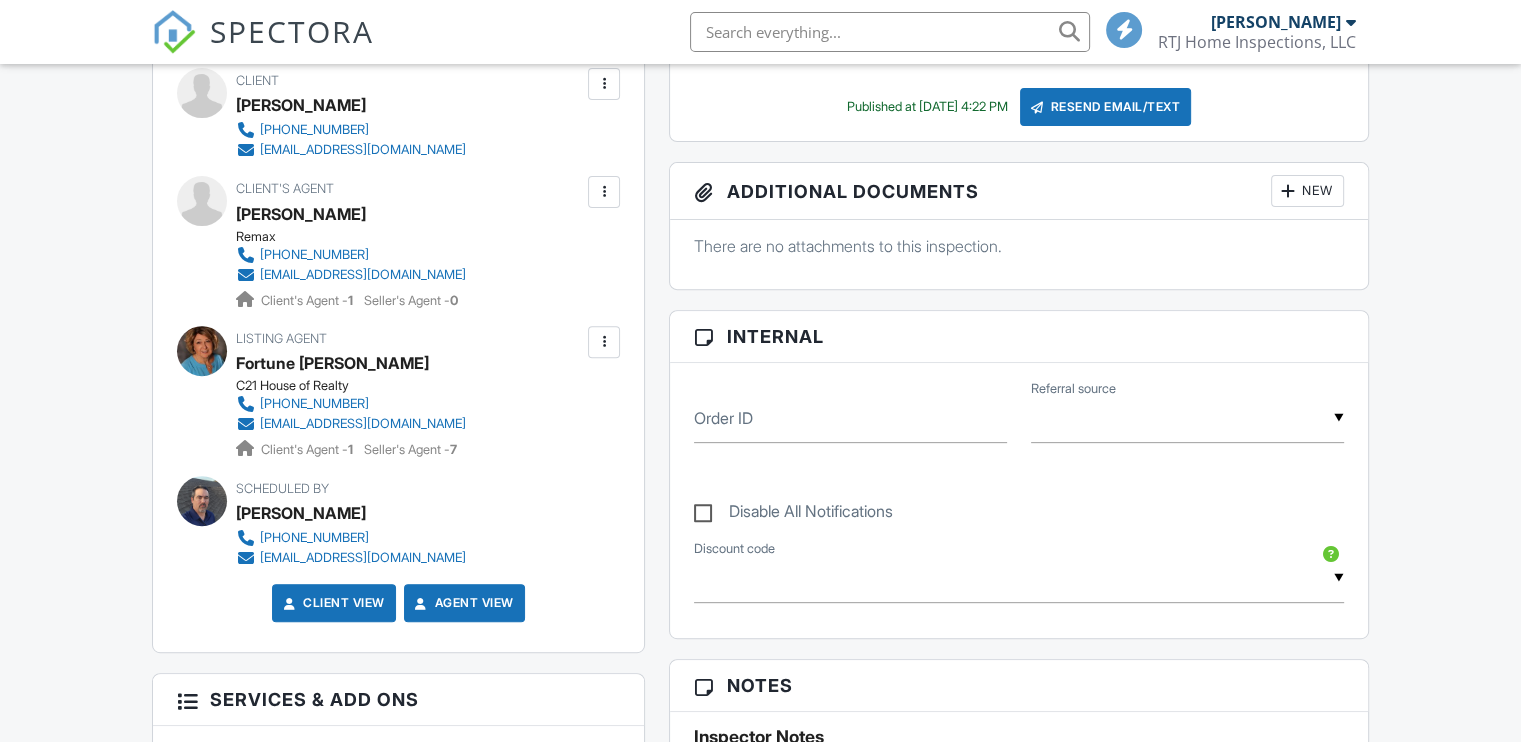 scroll, scrollTop: 700, scrollLeft: 0, axis: vertical 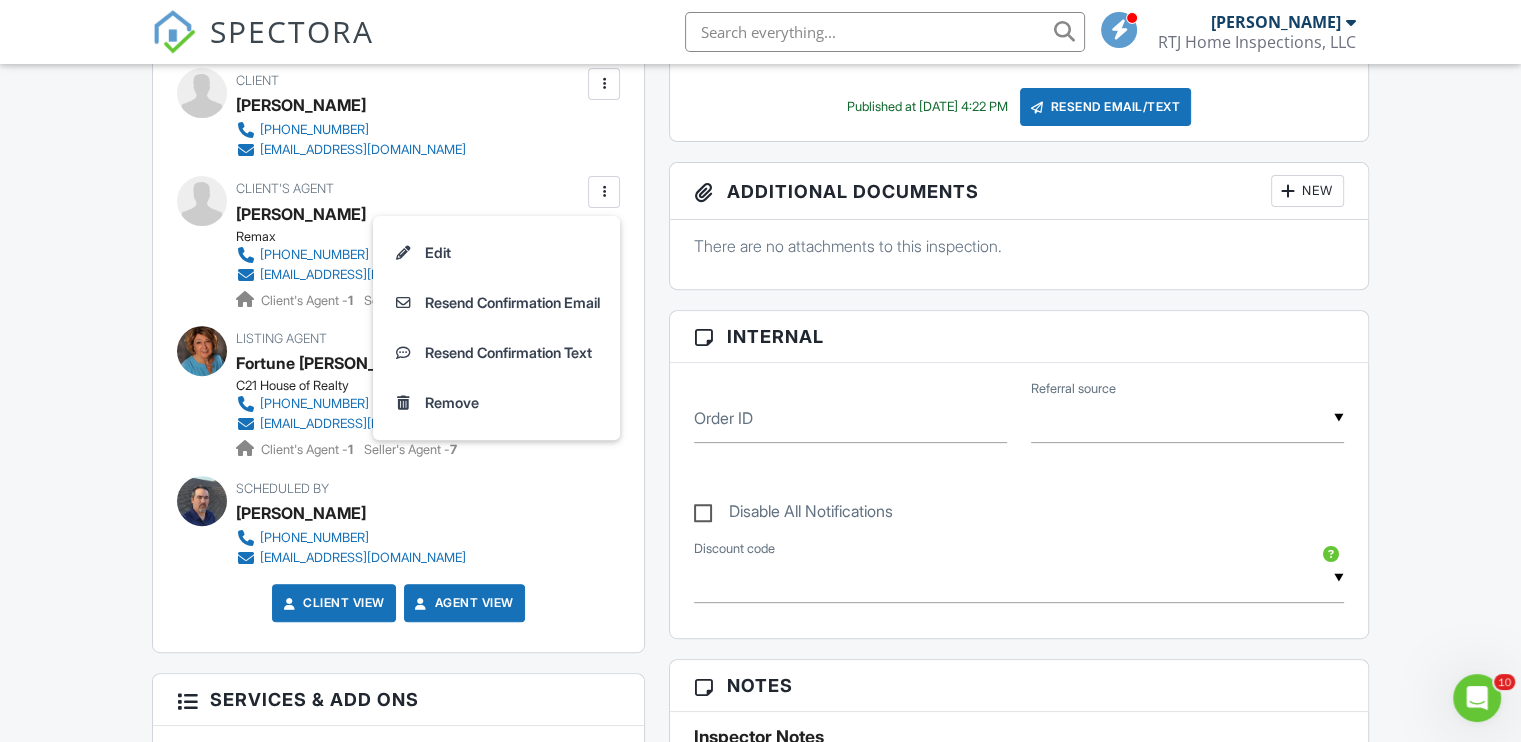 drag, startPoint x: 27, startPoint y: 216, endPoint x: 57, endPoint y: 206, distance: 31.622776 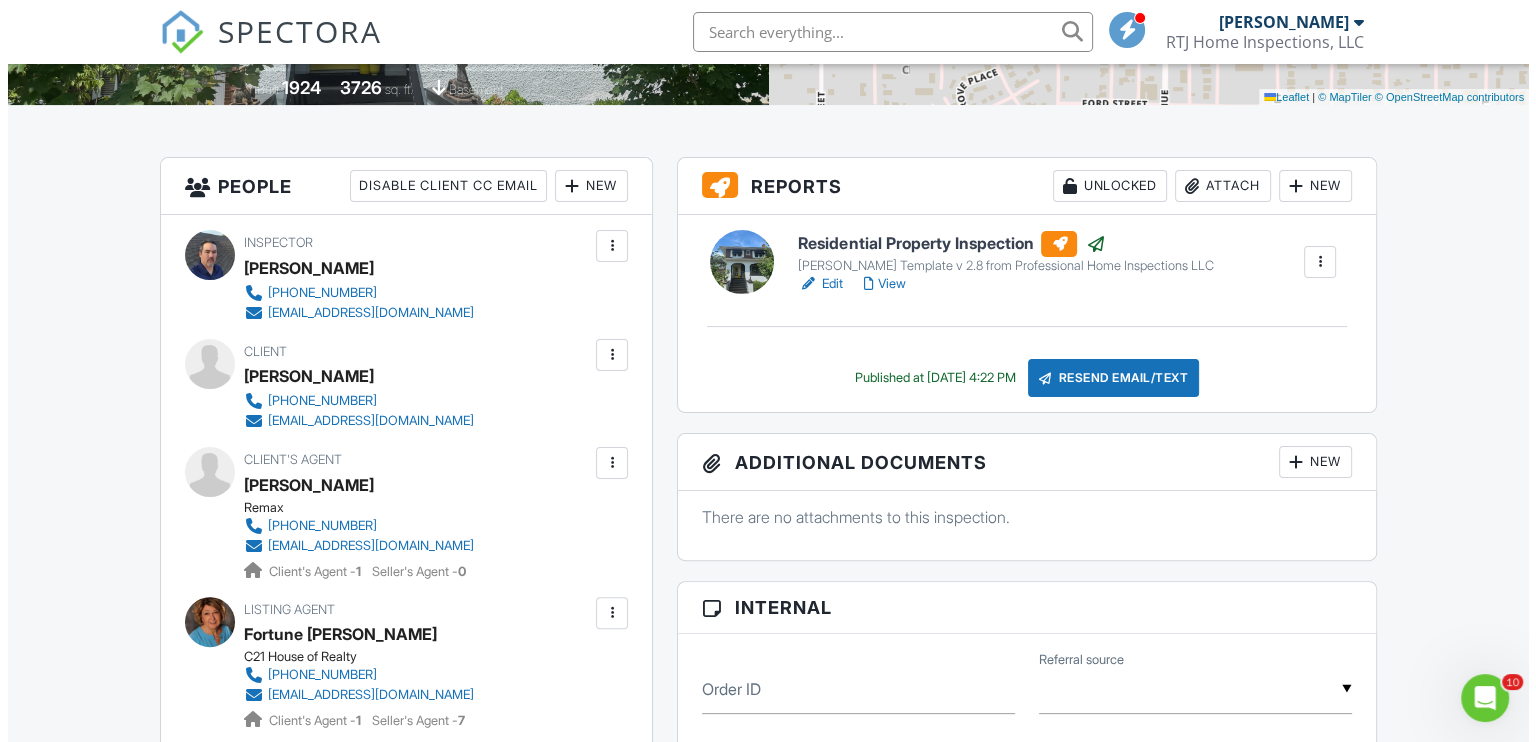 scroll, scrollTop: 376, scrollLeft: 0, axis: vertical 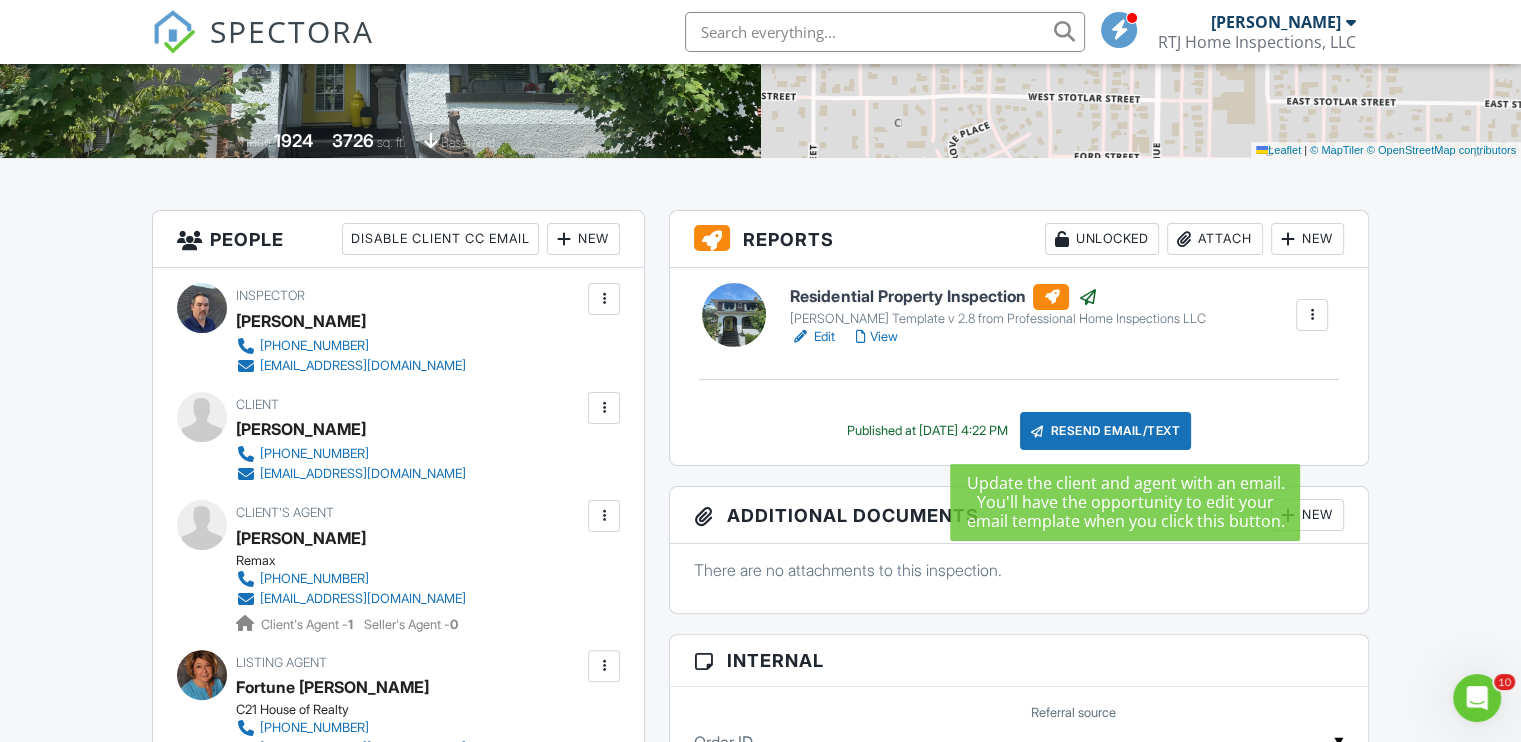click on "Resend Email/Text" at bounding box center (1106, 431) 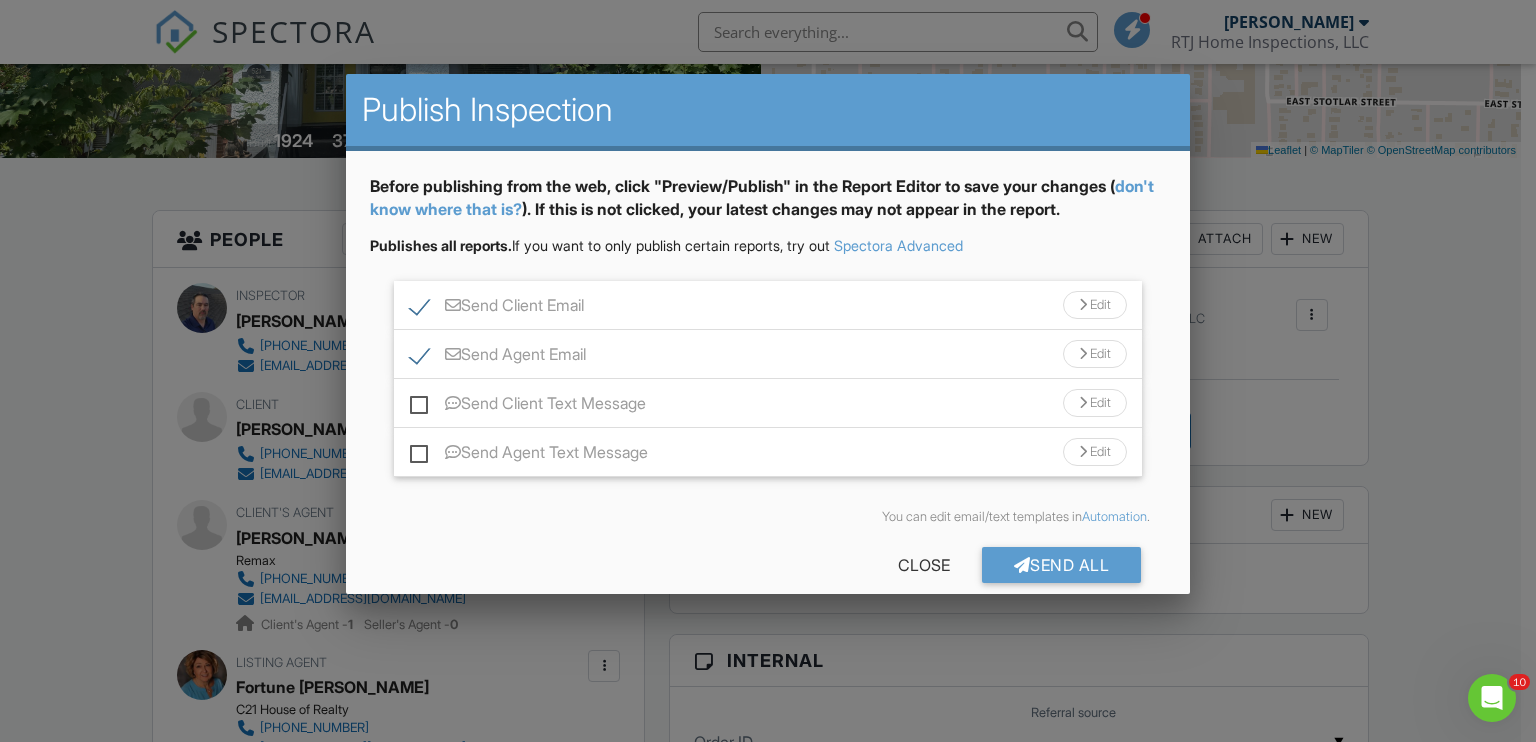 click on "Send Client Email" at bounding box center [497, 308] 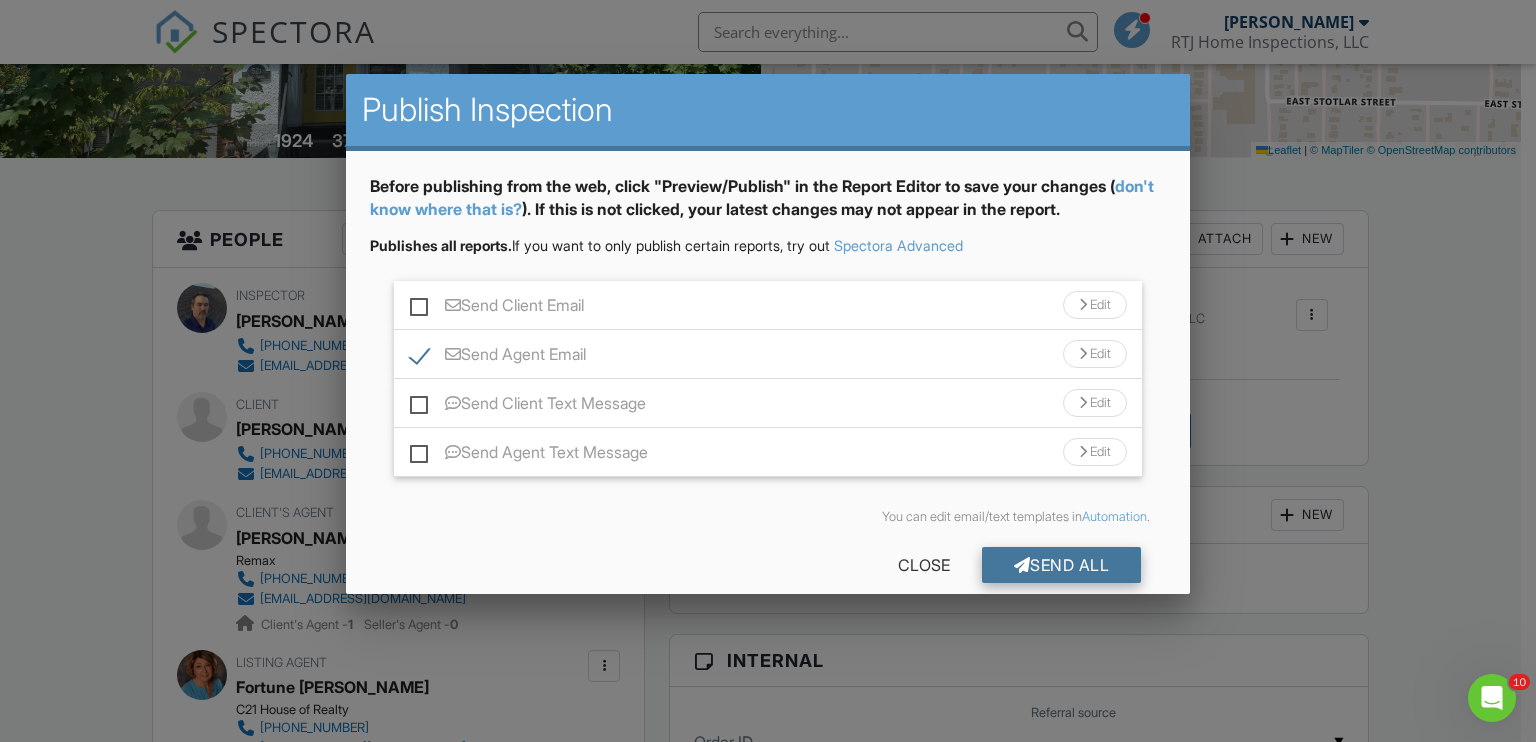 click on "Send All" at bounding box center (1062, 565) 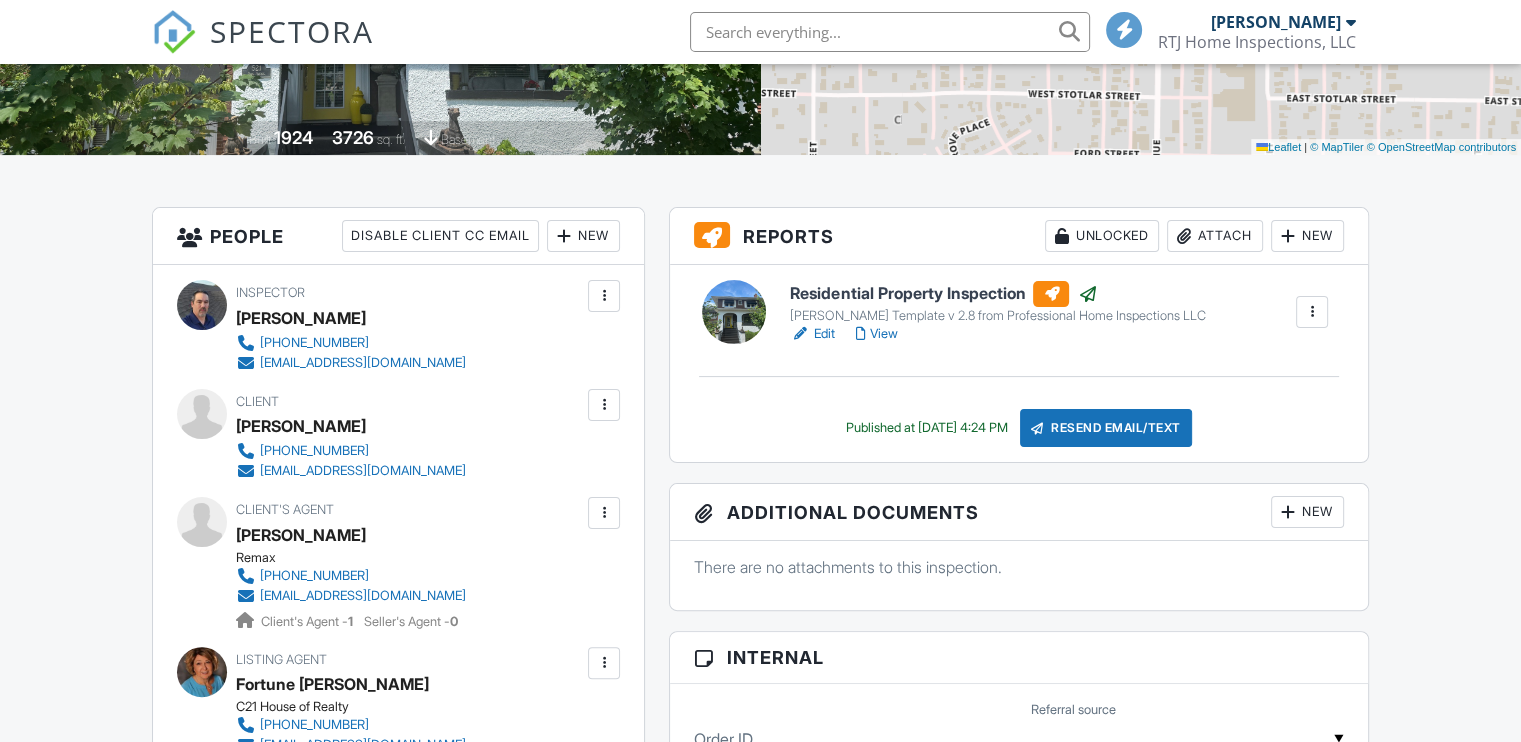 scroll, scrollTop: 1379, scrollLeft: 0, axis: vertical 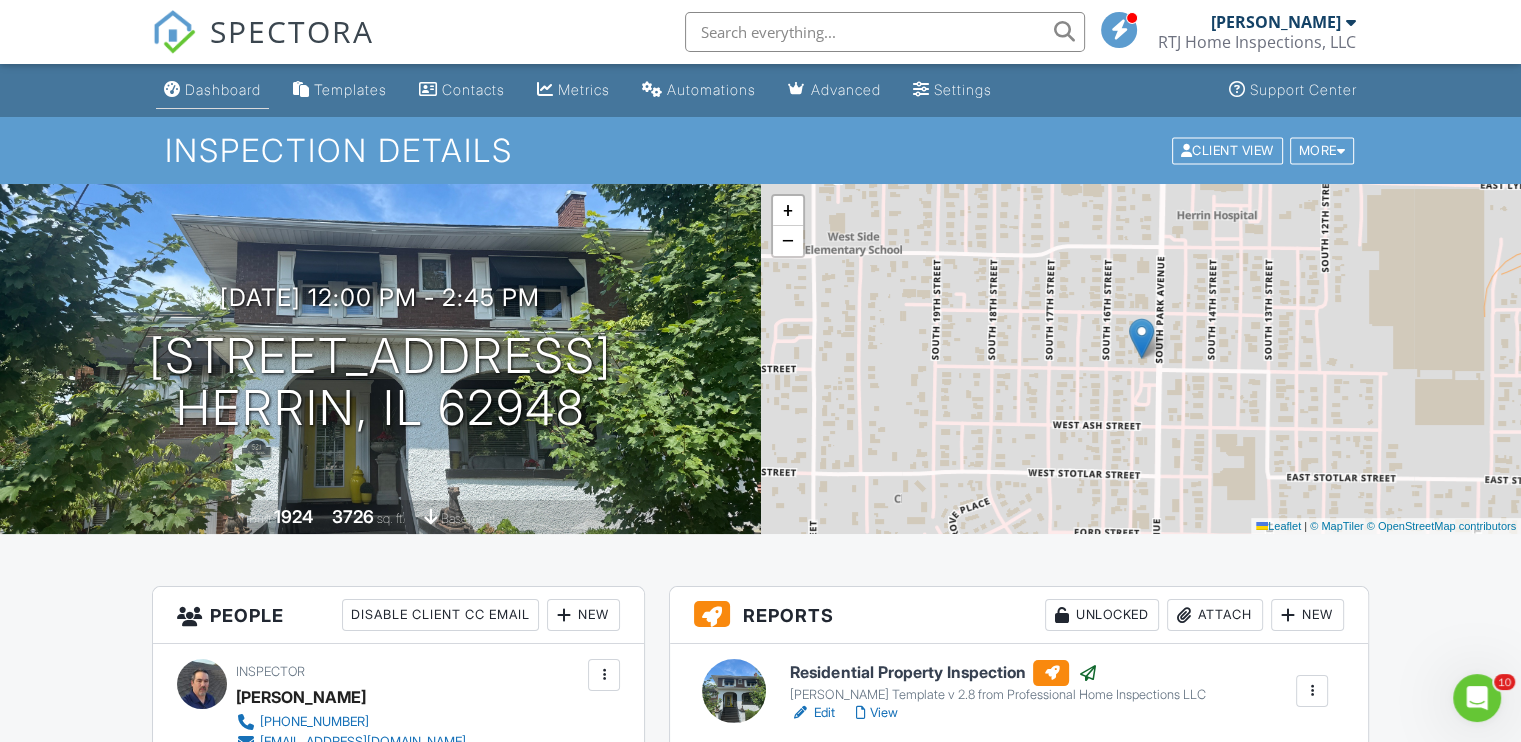 click on "Dashboard" at bounding box center [212, 90] 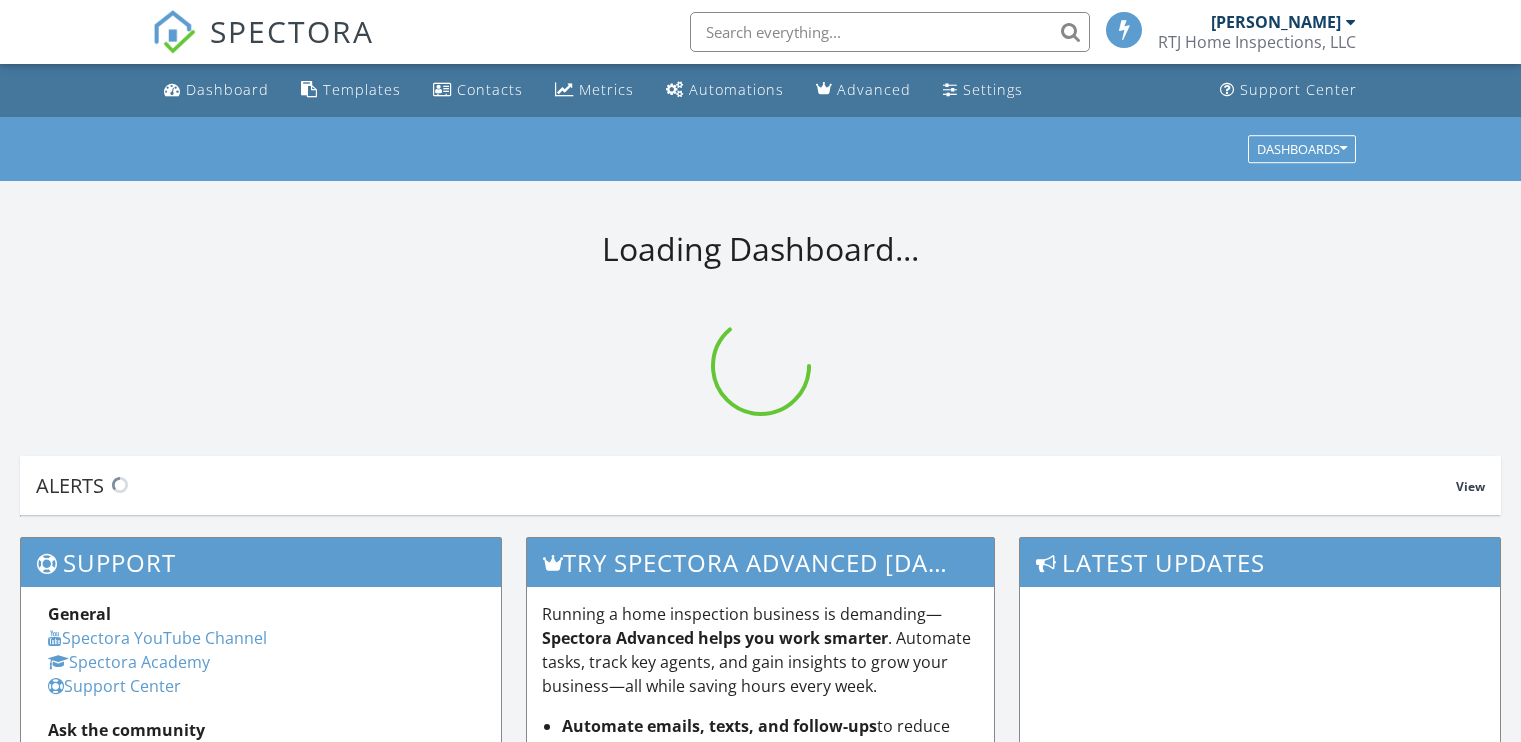 scroll, scrollTop: 0, scrollLeft: 0, axis: both 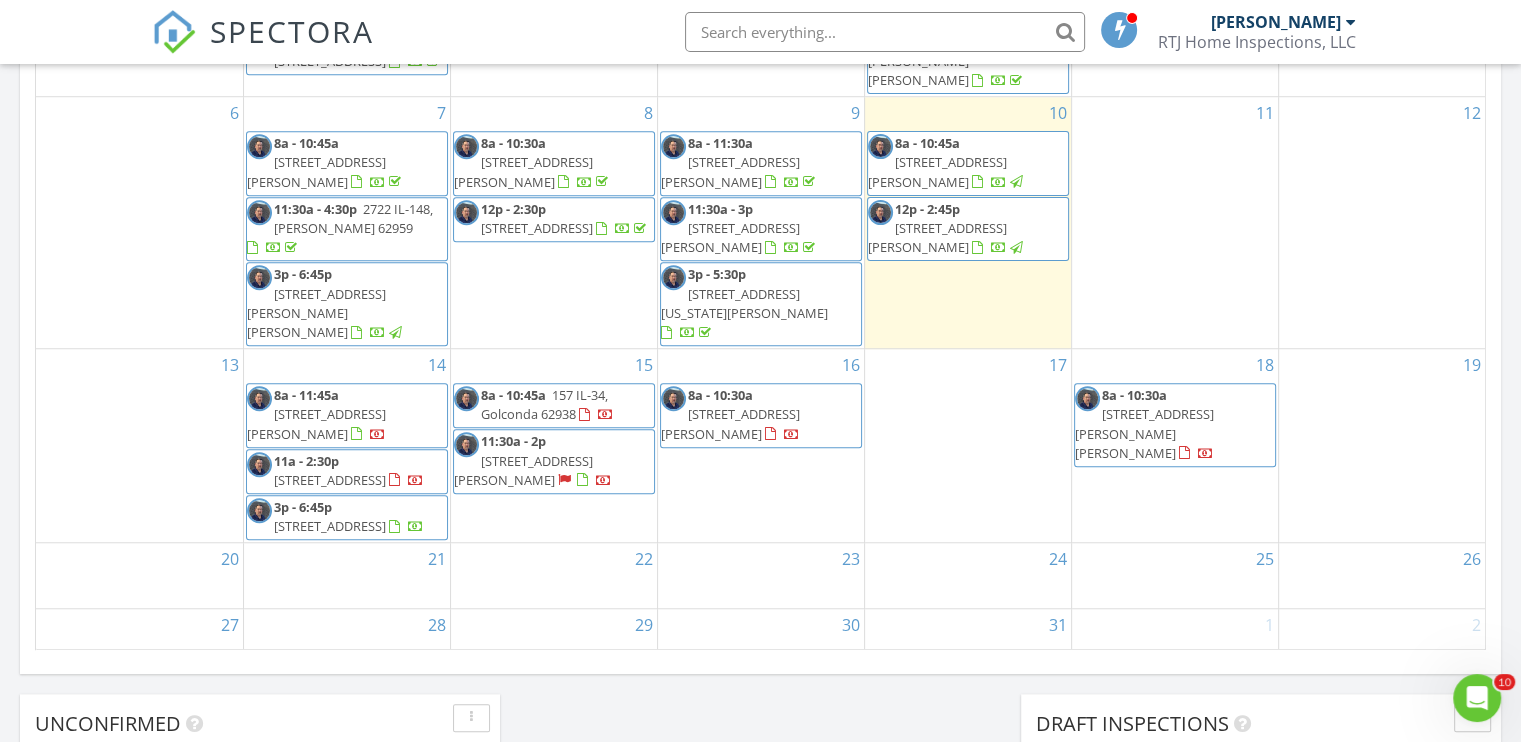 click on "[STREET_ADDRESS][PERSON_NAME]" at bounding box center [523, 470] 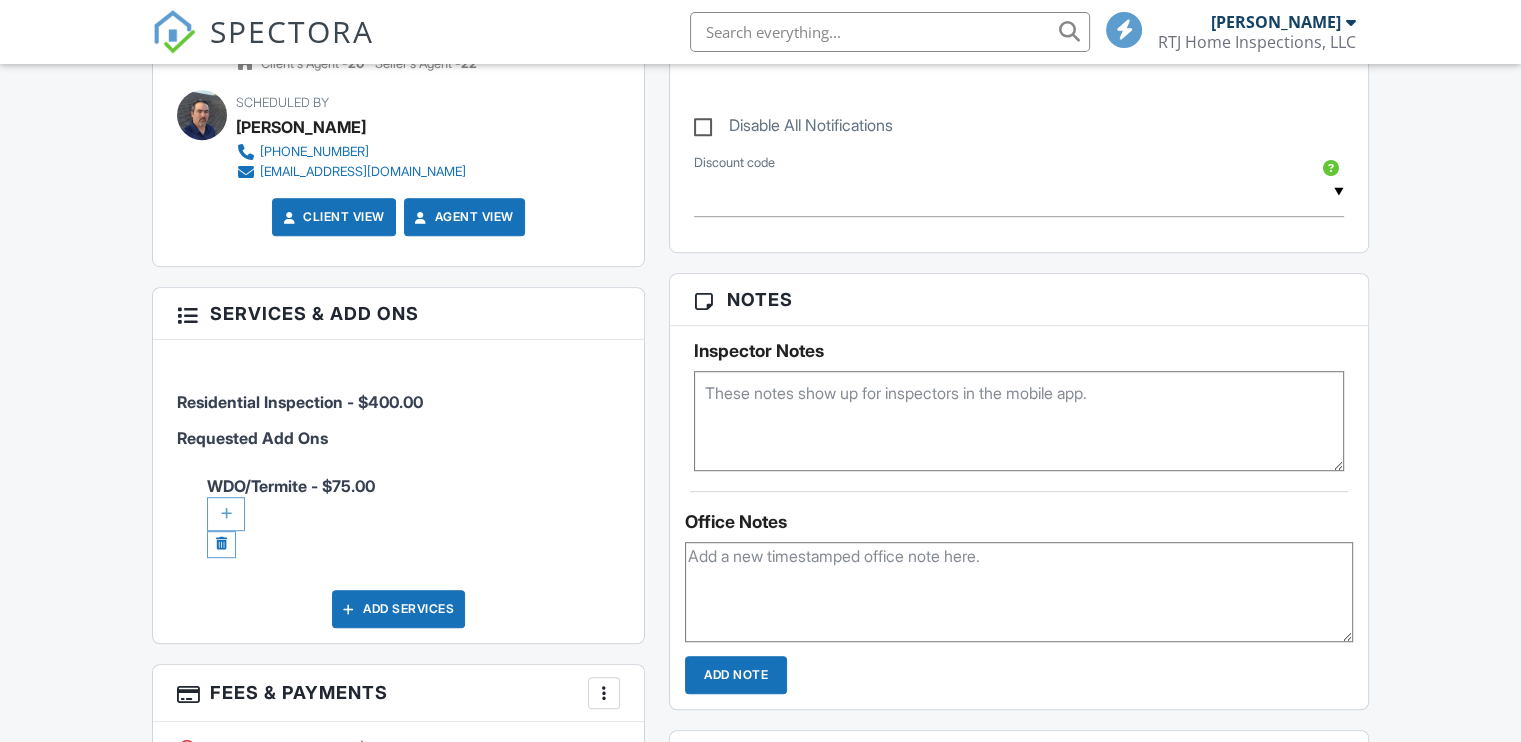 scroll, scrollTop: 1200, scrollLeft: 0, axis: vertical 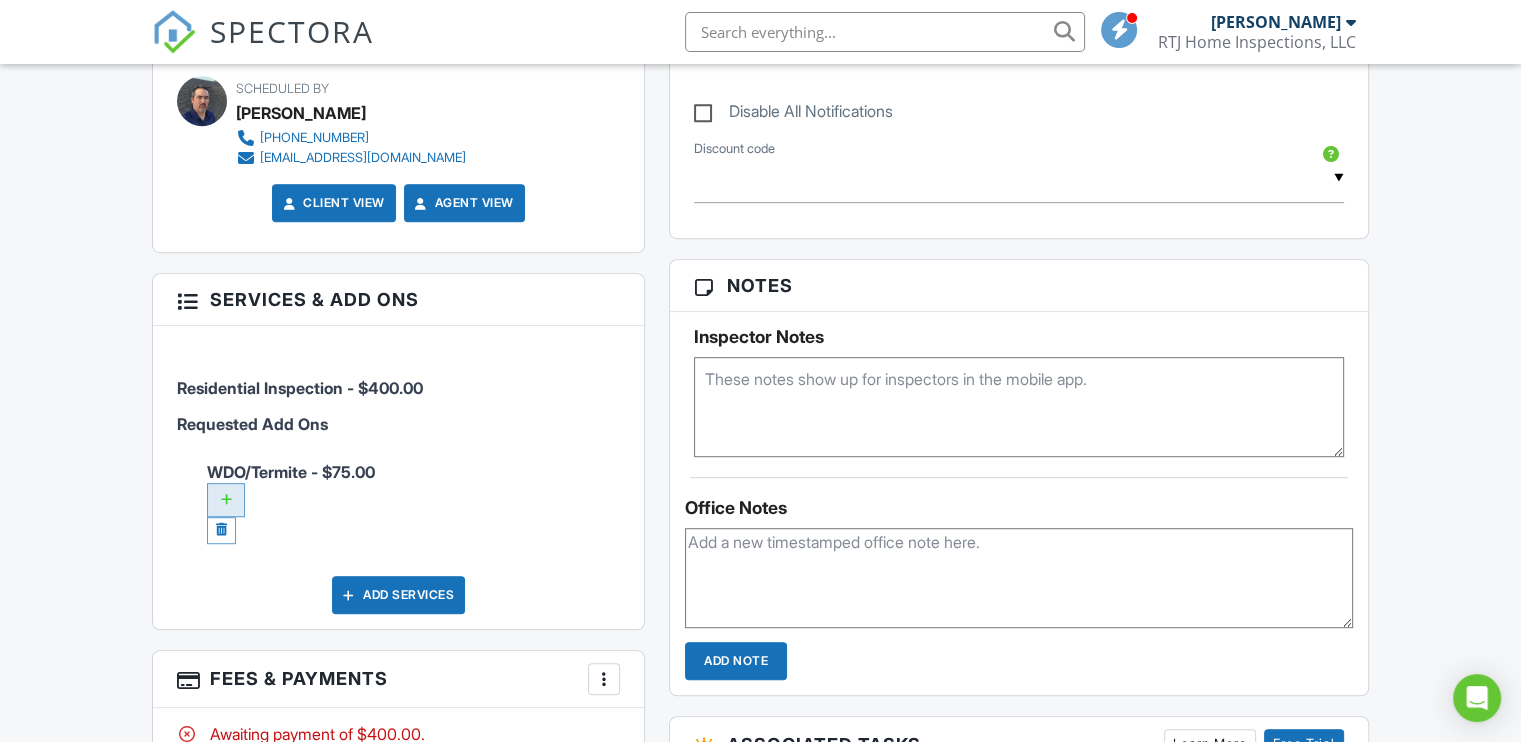 drag, startPoint x: 230, startPoint y: 504, endPoint x: 255, endPoint y: 490, distance: 28.653097 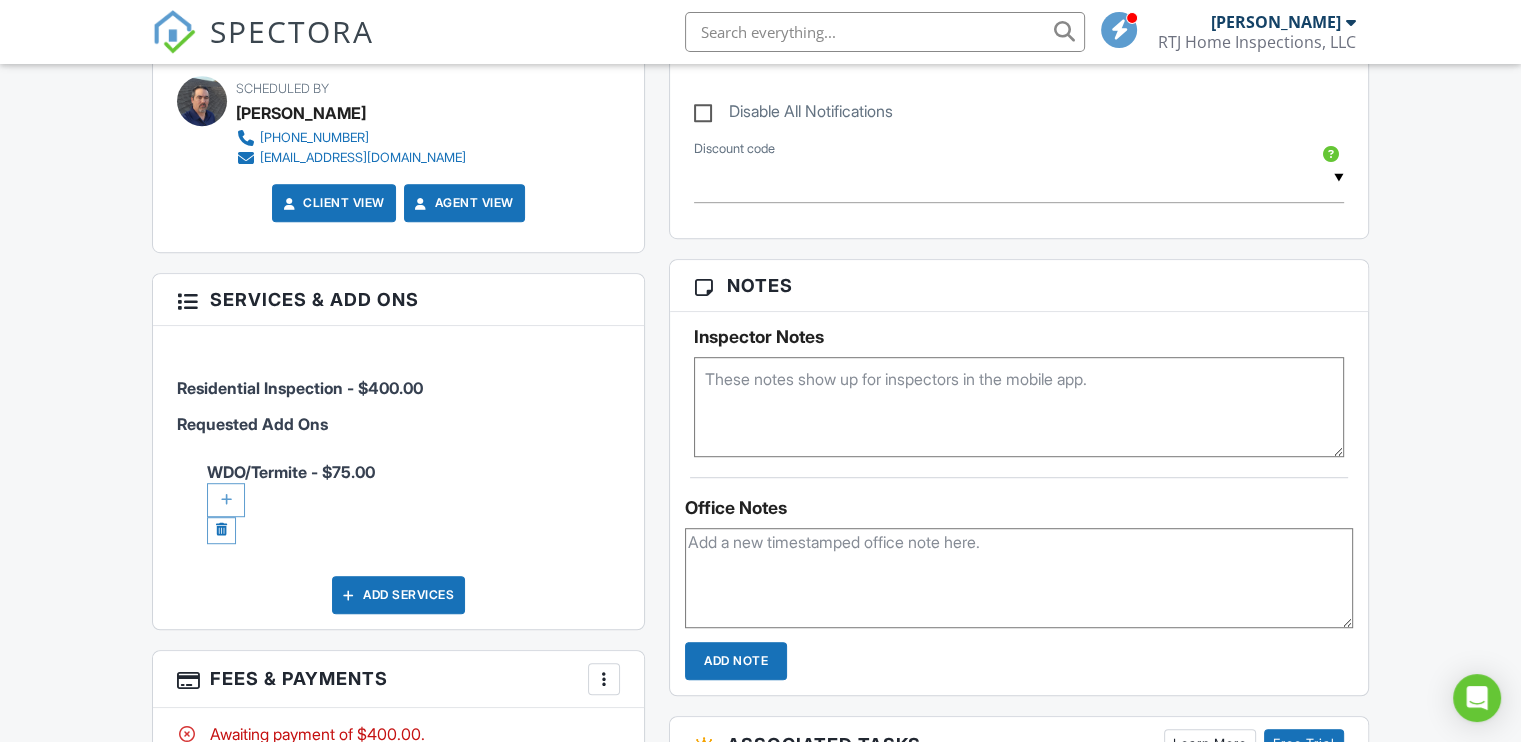 click at bounding box center [226, 500] 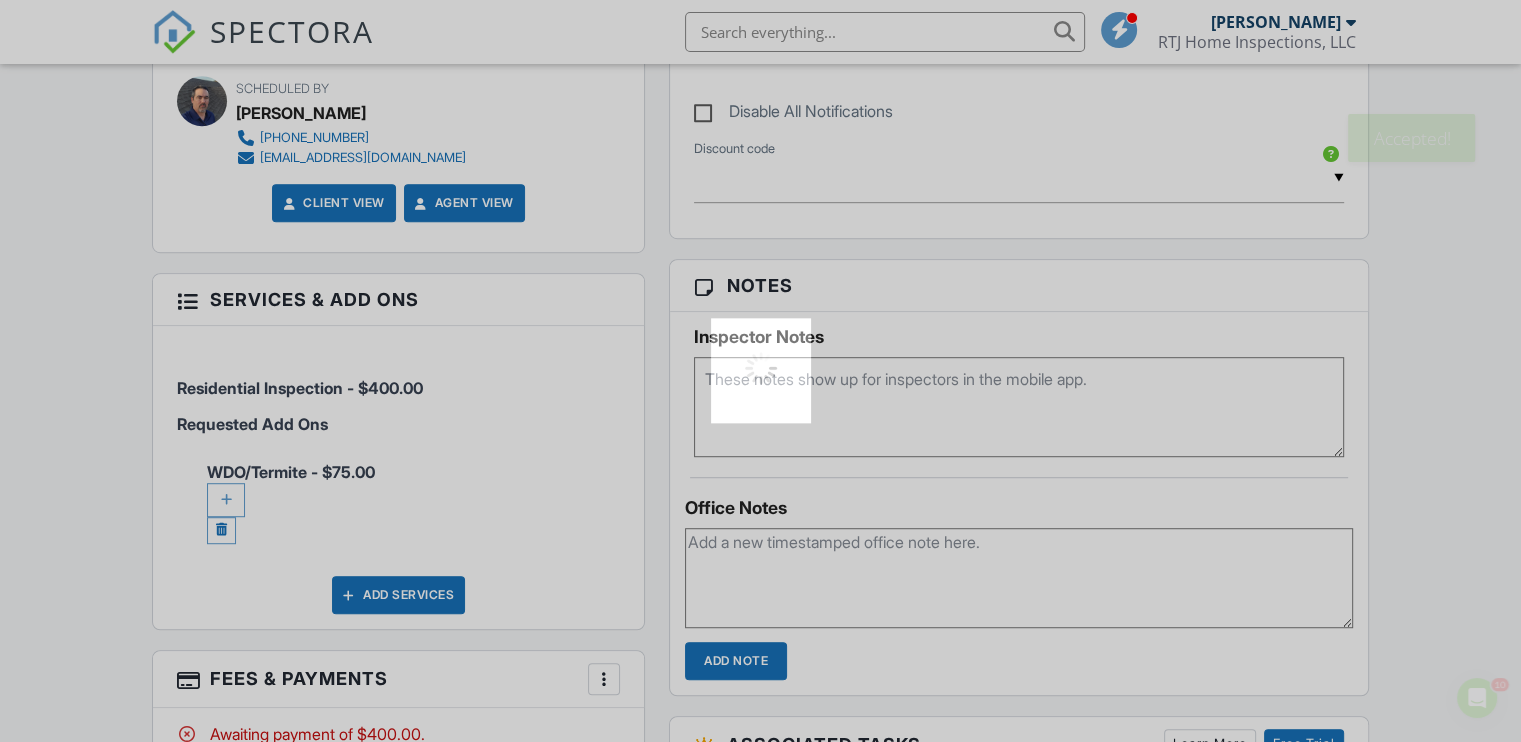 scroll, scrollTop: 0, scrollLeft: 0, axis: both 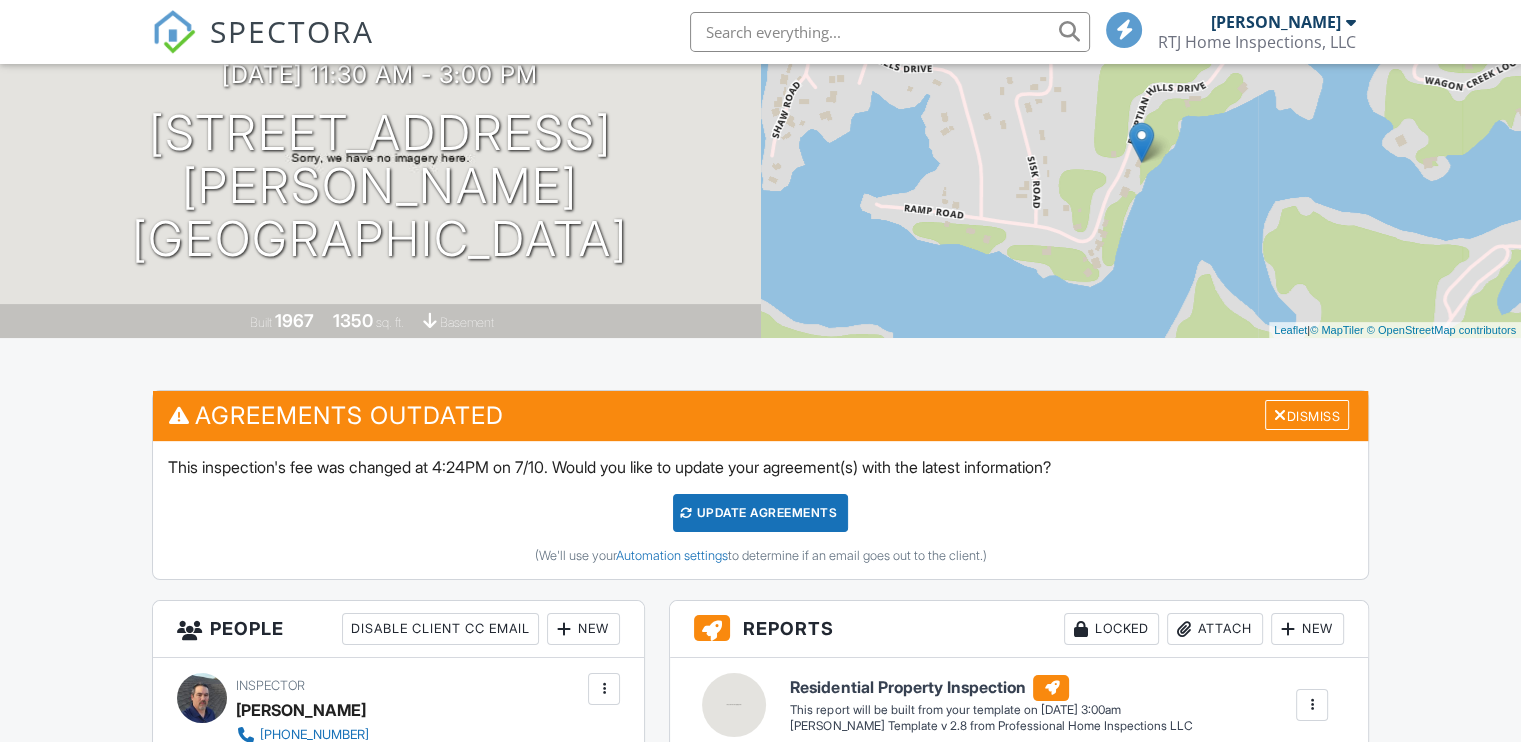 click on "Update Agreements" at bounding box center [760, 513] 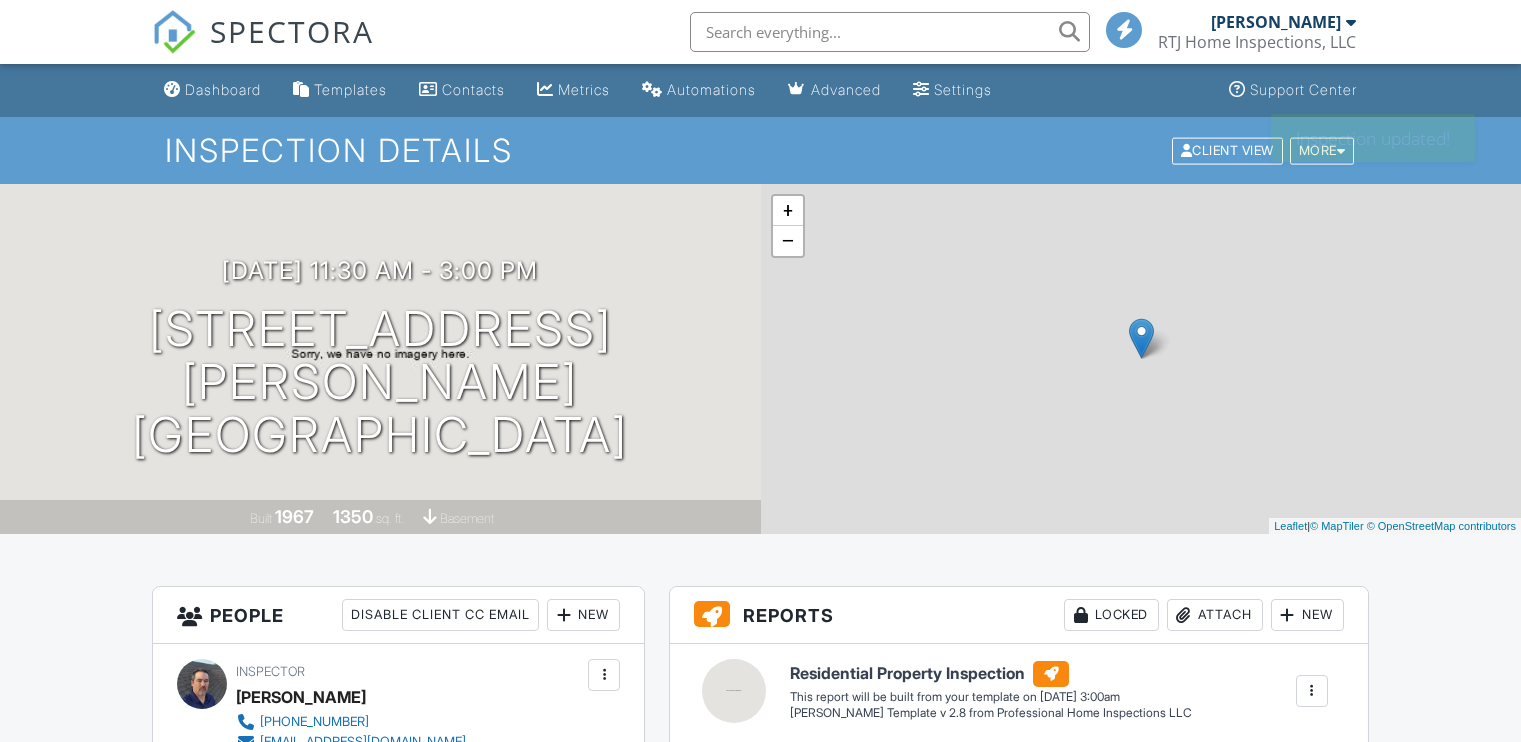 scroll, scrollTop: 0, scrollLeft: 0, axis: both 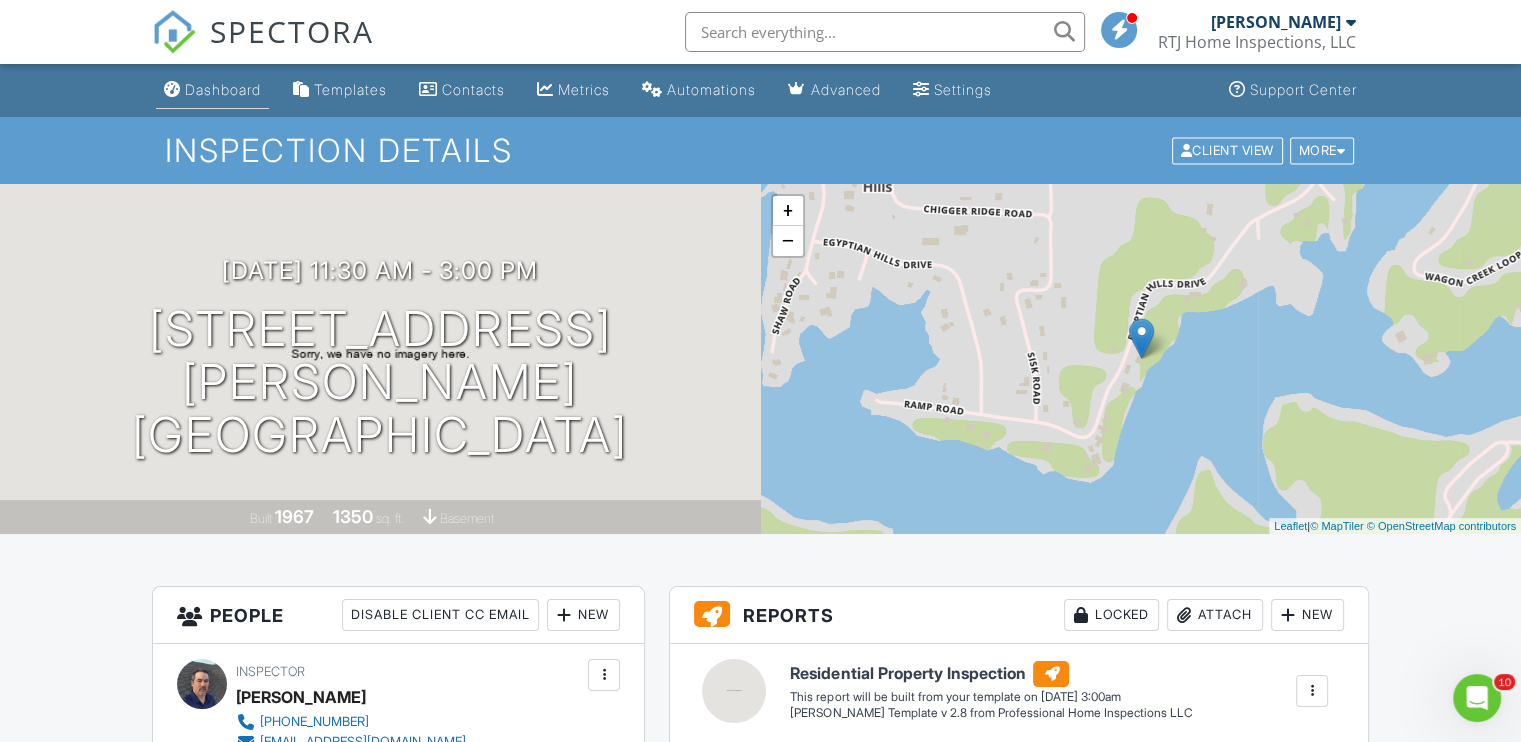 click on "Dashboard" at bounding box center (223, 89) 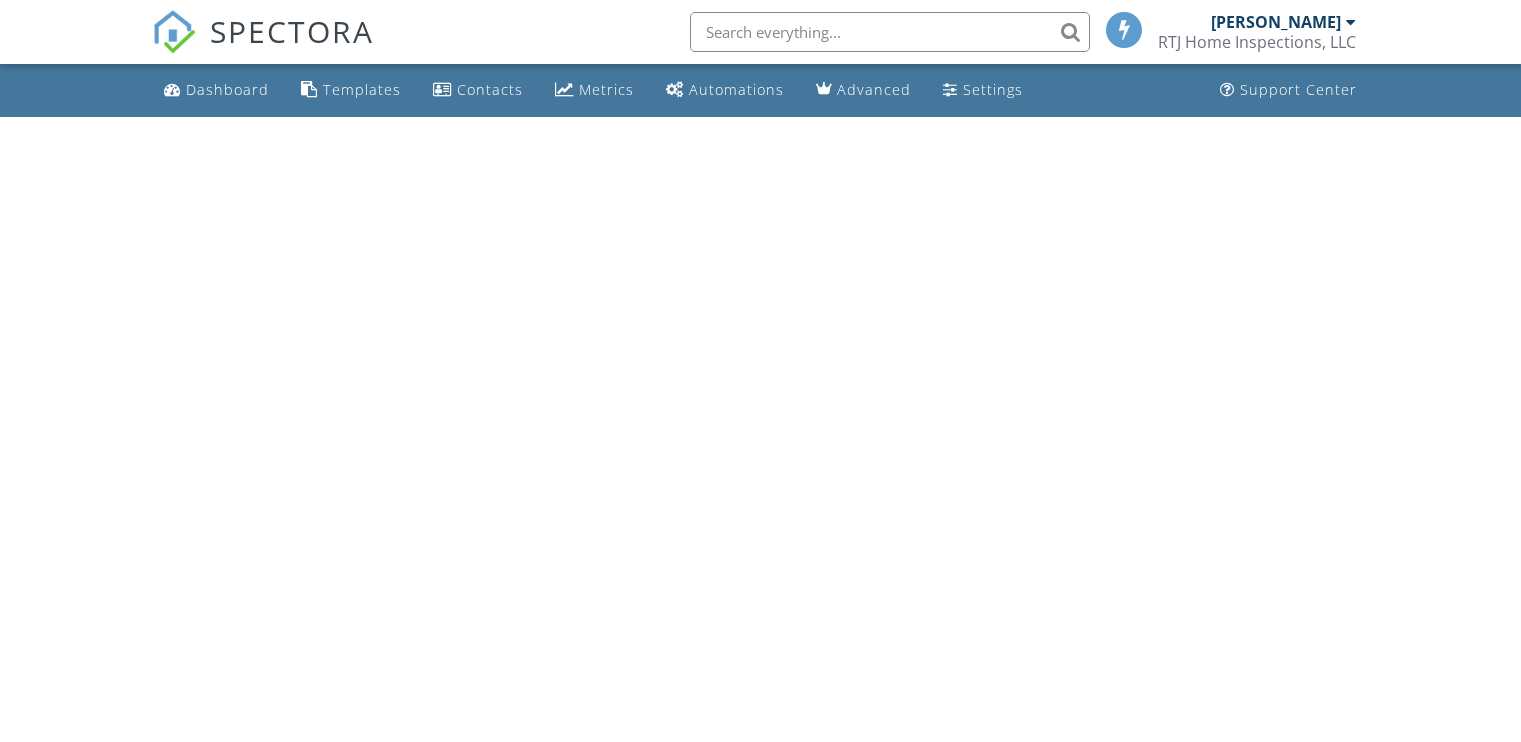 scroll, scrollTop: 0, scrollLeft: 0, axis: both 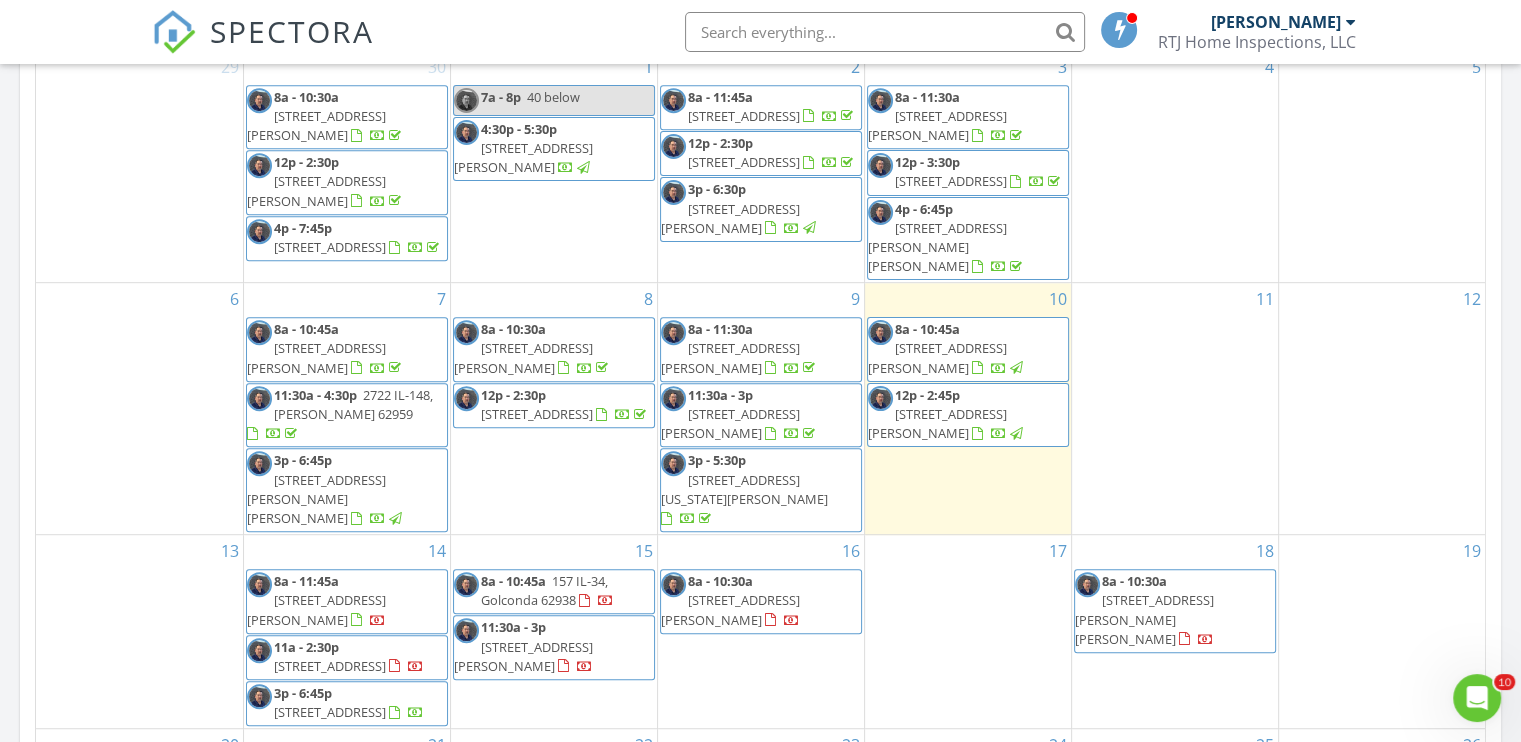 click on "15
8a - 10:45a
157 IL-34, Golconda 62938
11:30a - 3p
2560 Egyptian Hills Dr, Creal Springs 62922" at bounding box center (554, 631) 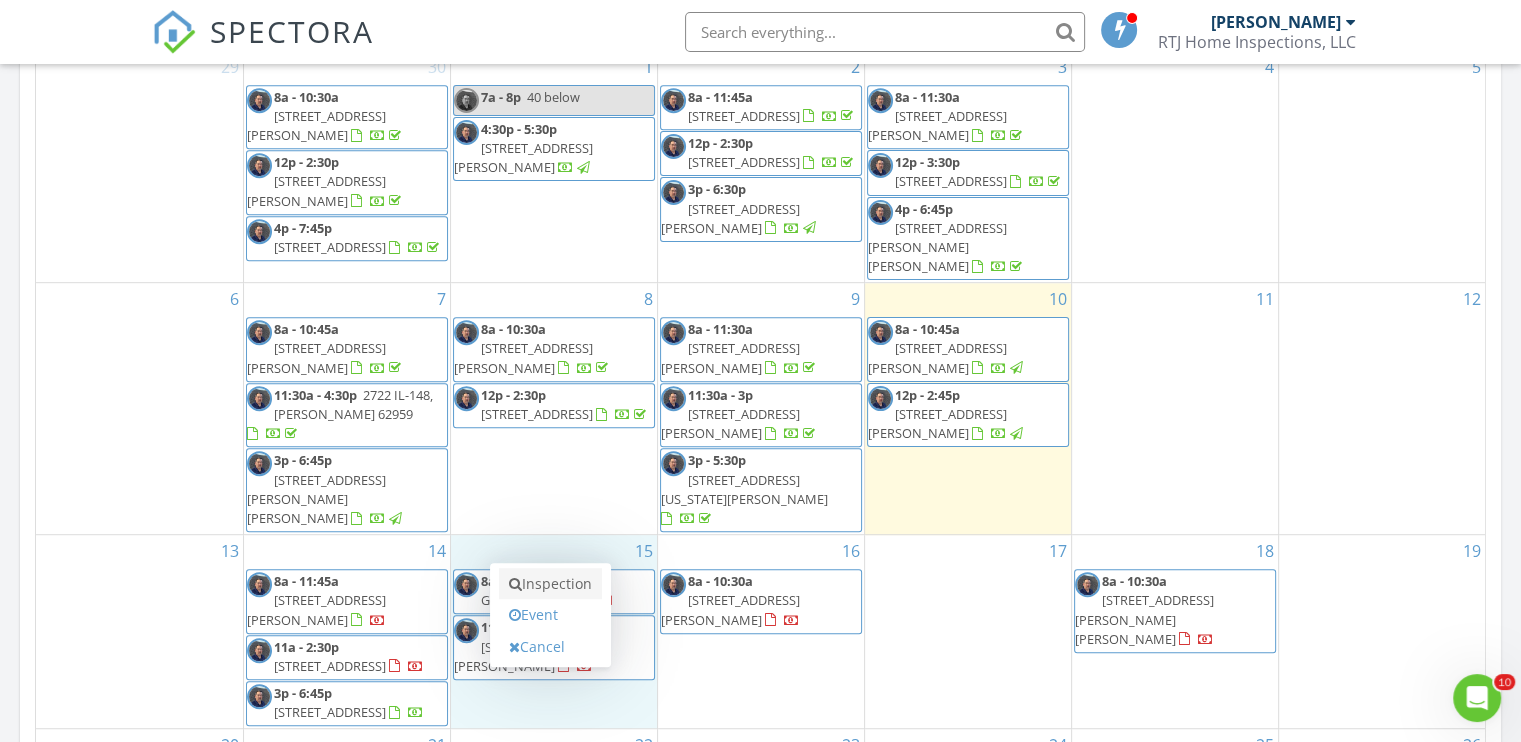 click on "Inspection" at bounding box center (550, 584) 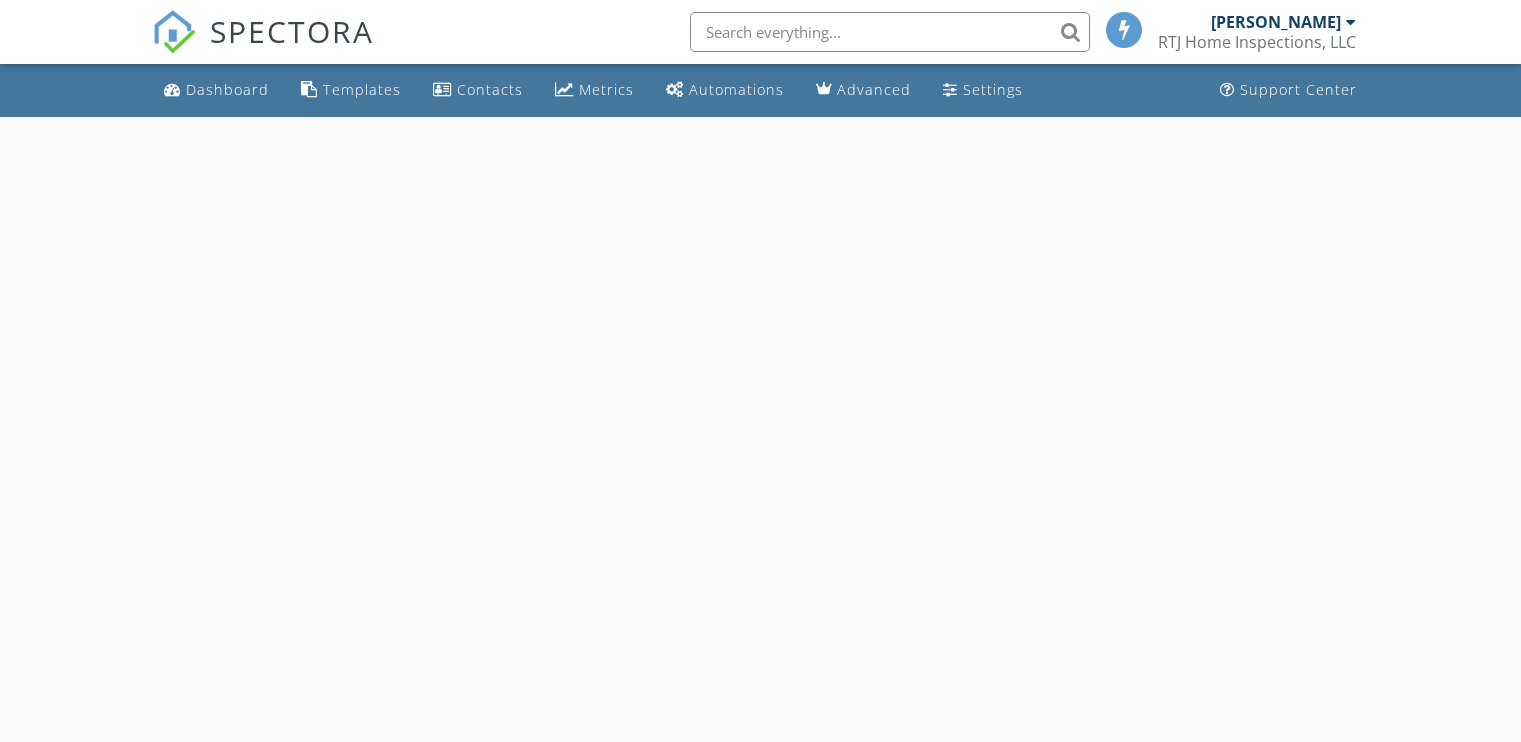 scroll, scrollTop: 0, scrollLeft: 0, axis: both 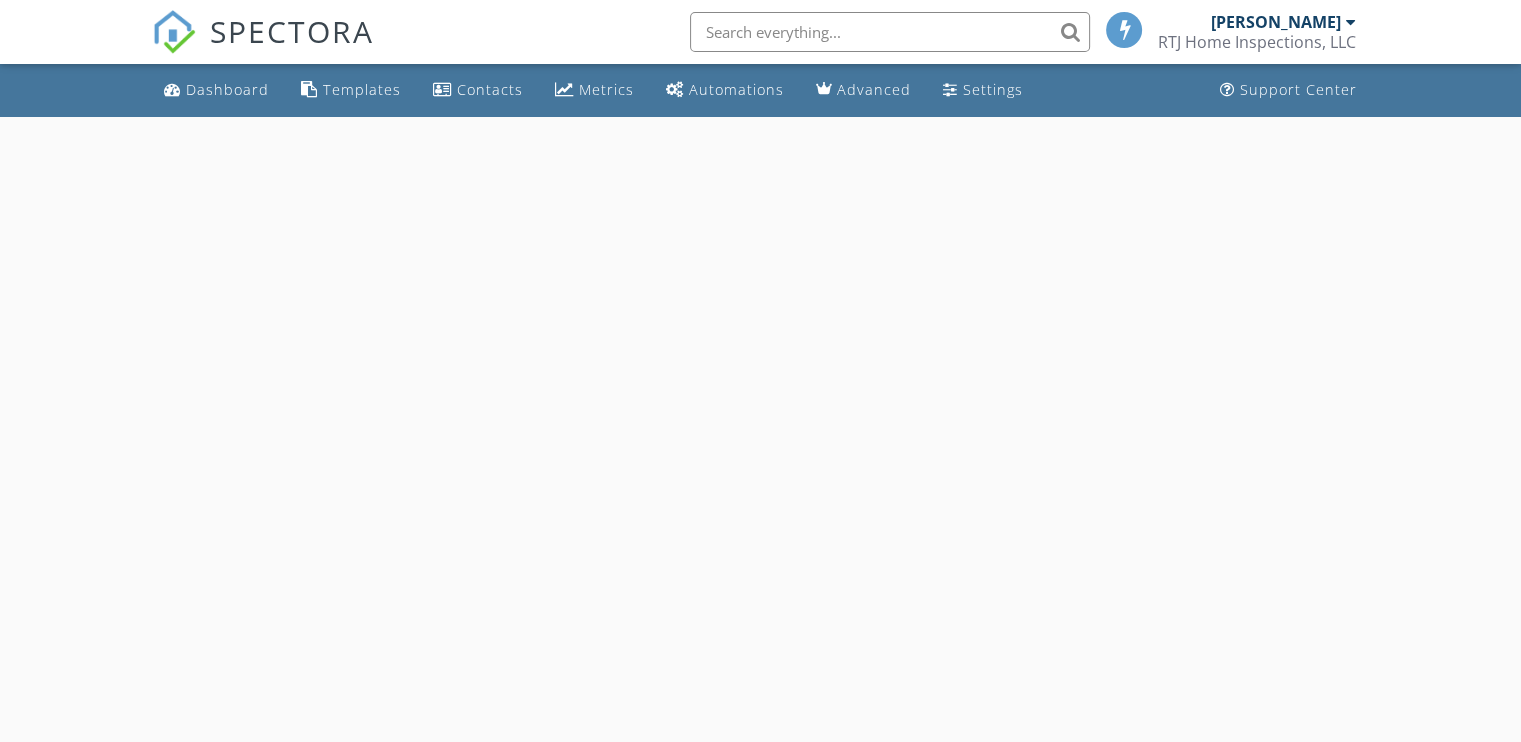 select on "6" 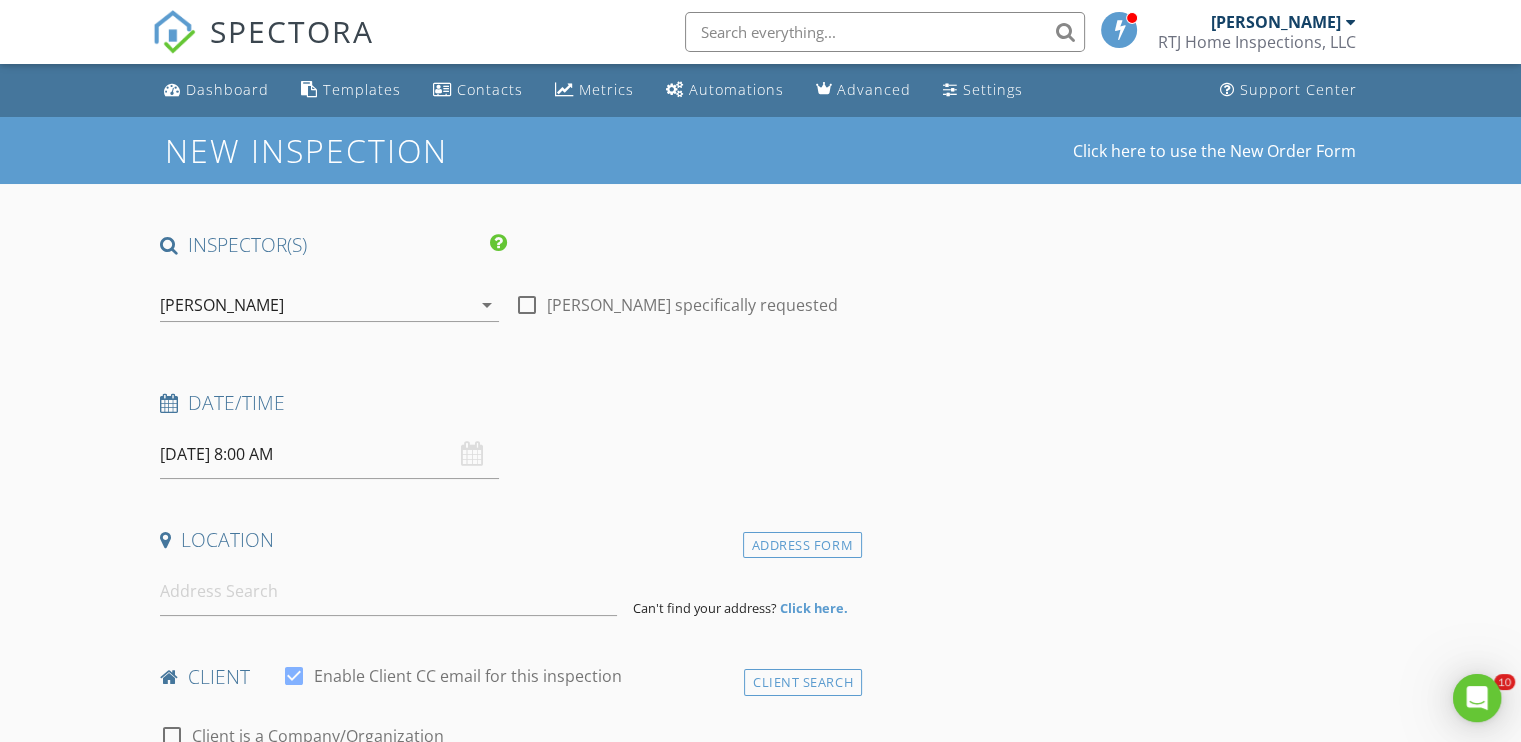 scroll, scrollTop: 0, scrollLeft: 0, axis: both 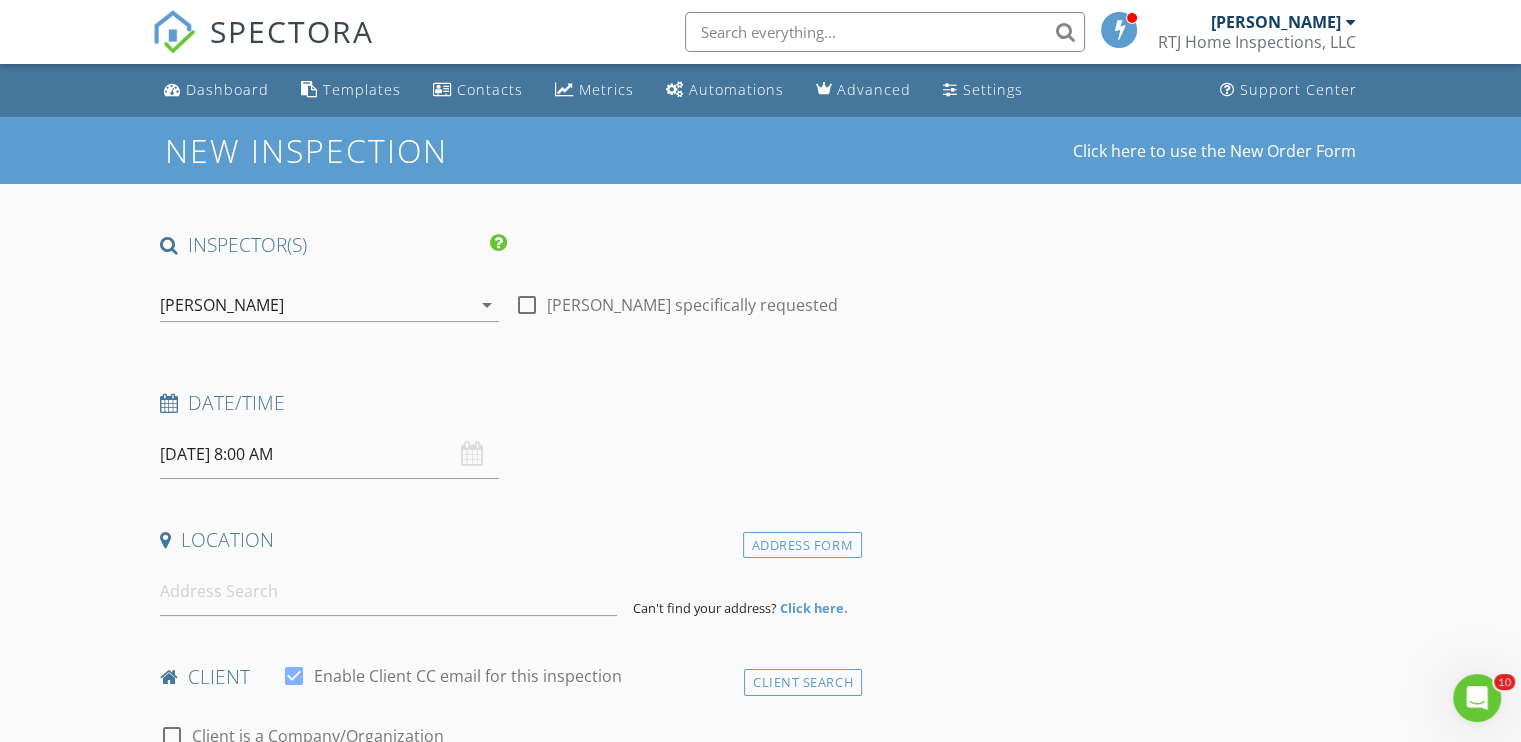 click on "07/15/2025 8:00 AM" at bounding box center (329, 454) 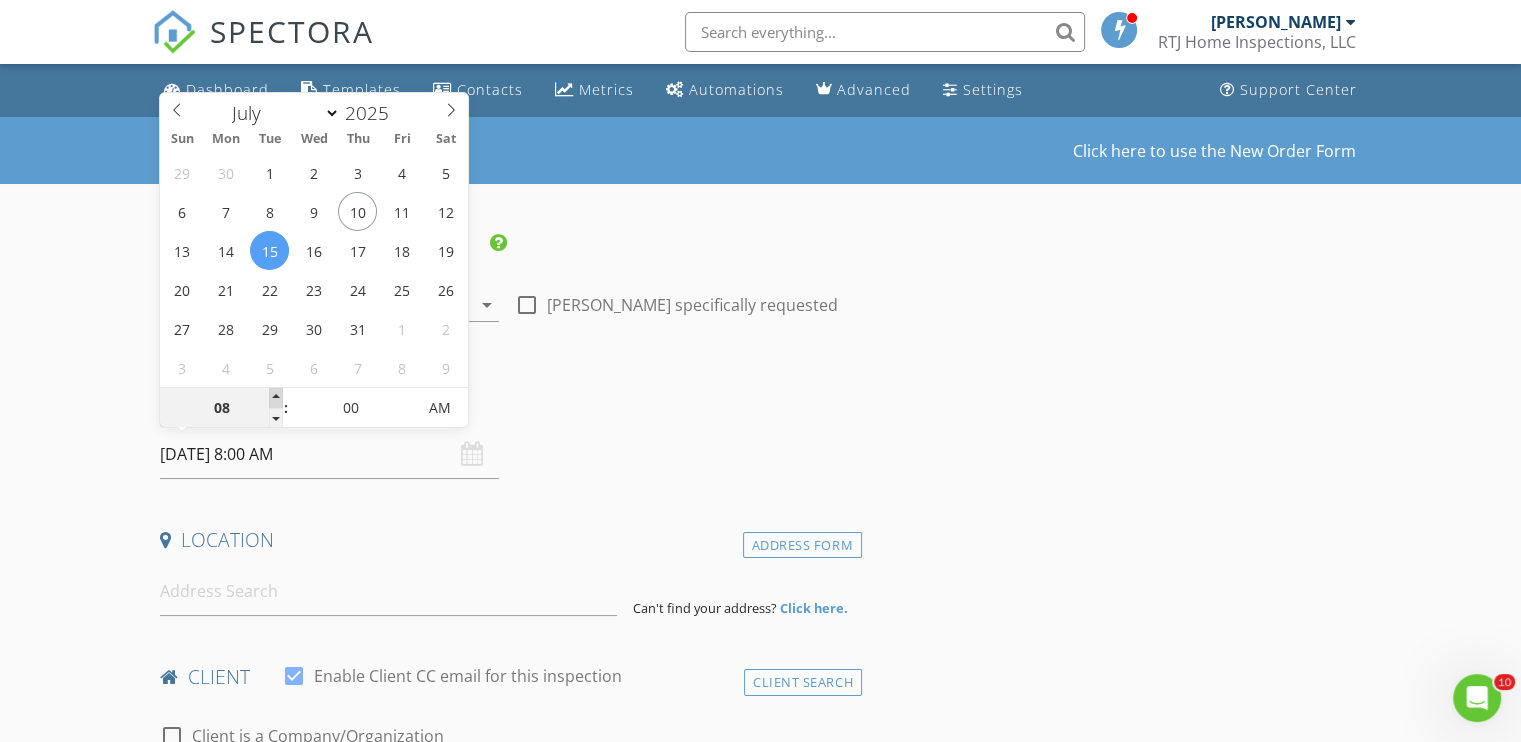 type on "09" 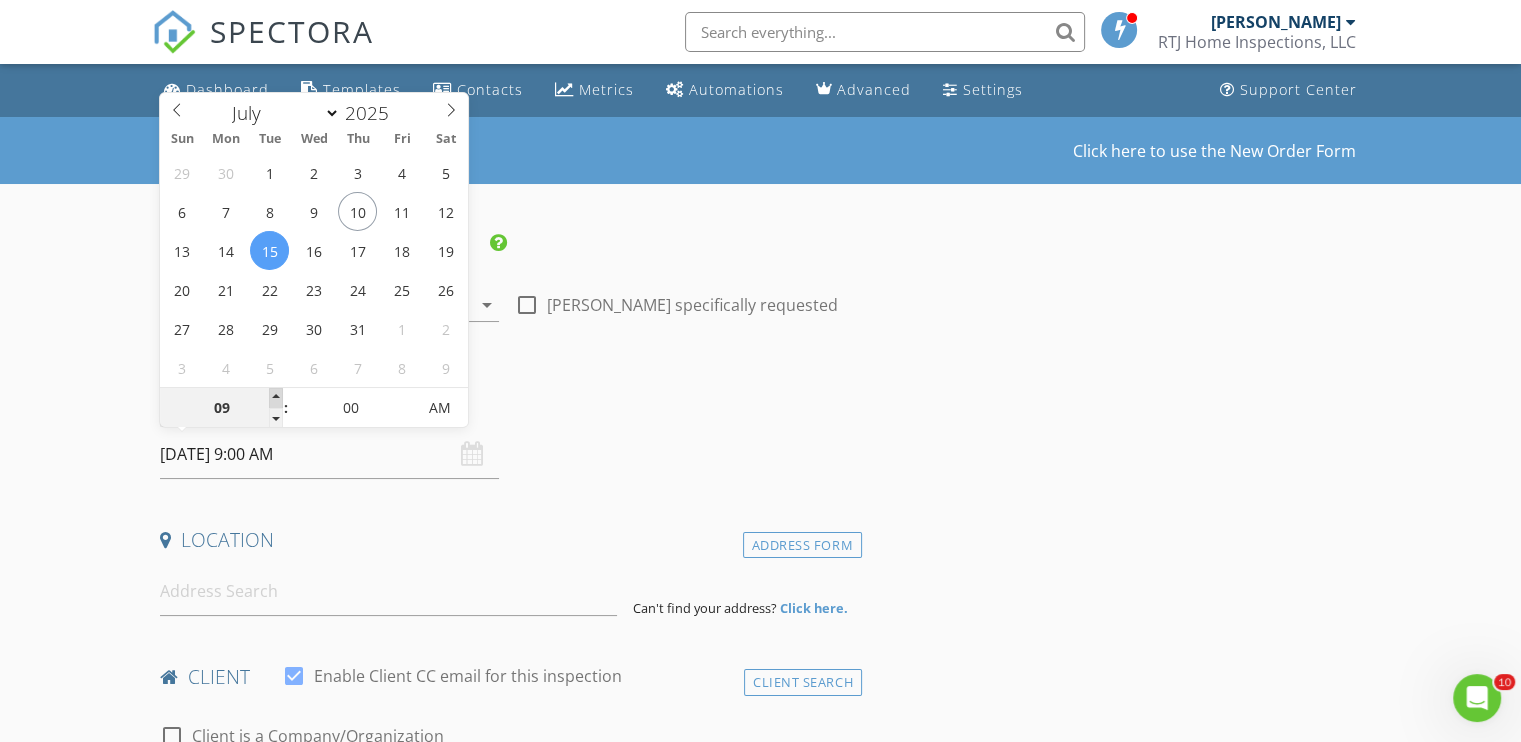 click at bounding box center [276, 398] 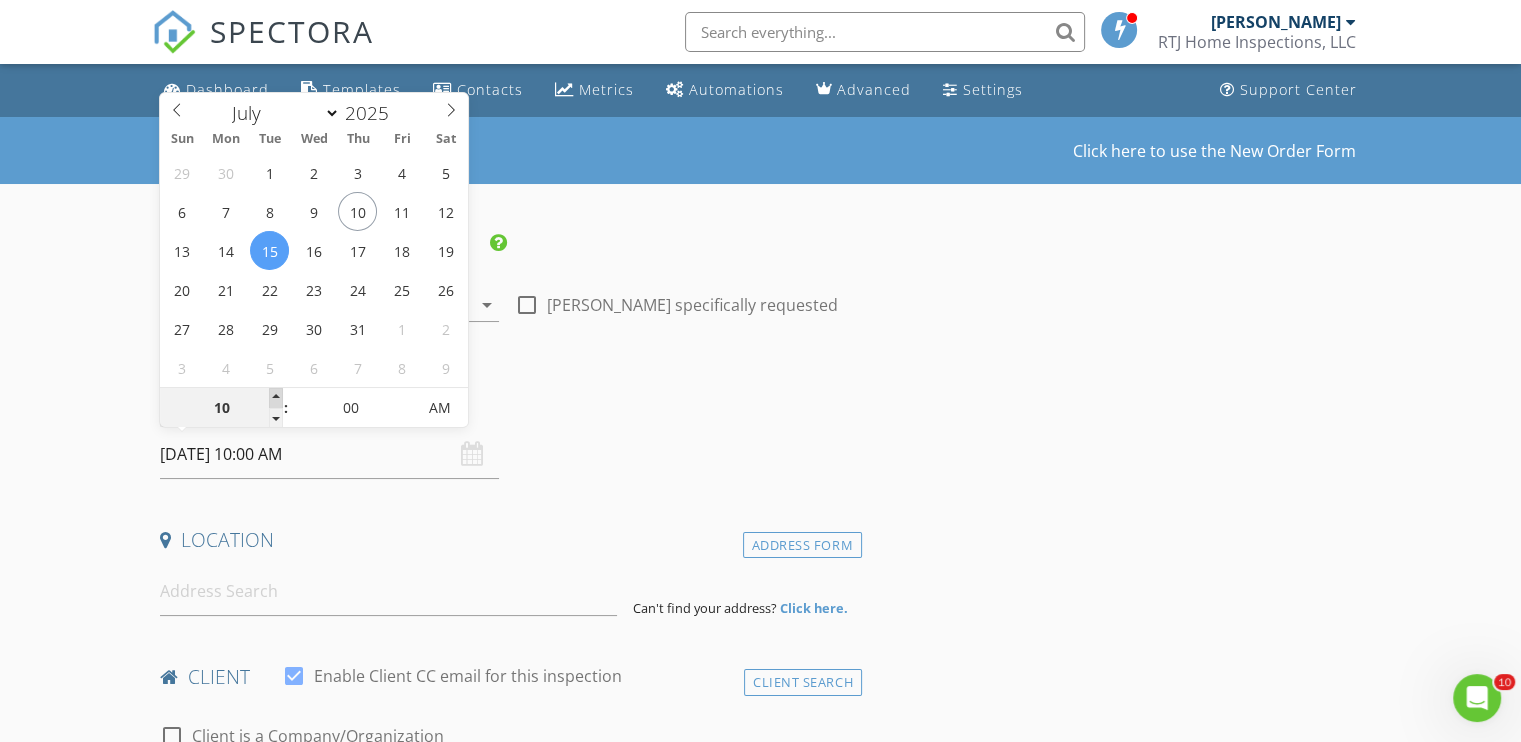 click at bounding box center (276, 398) 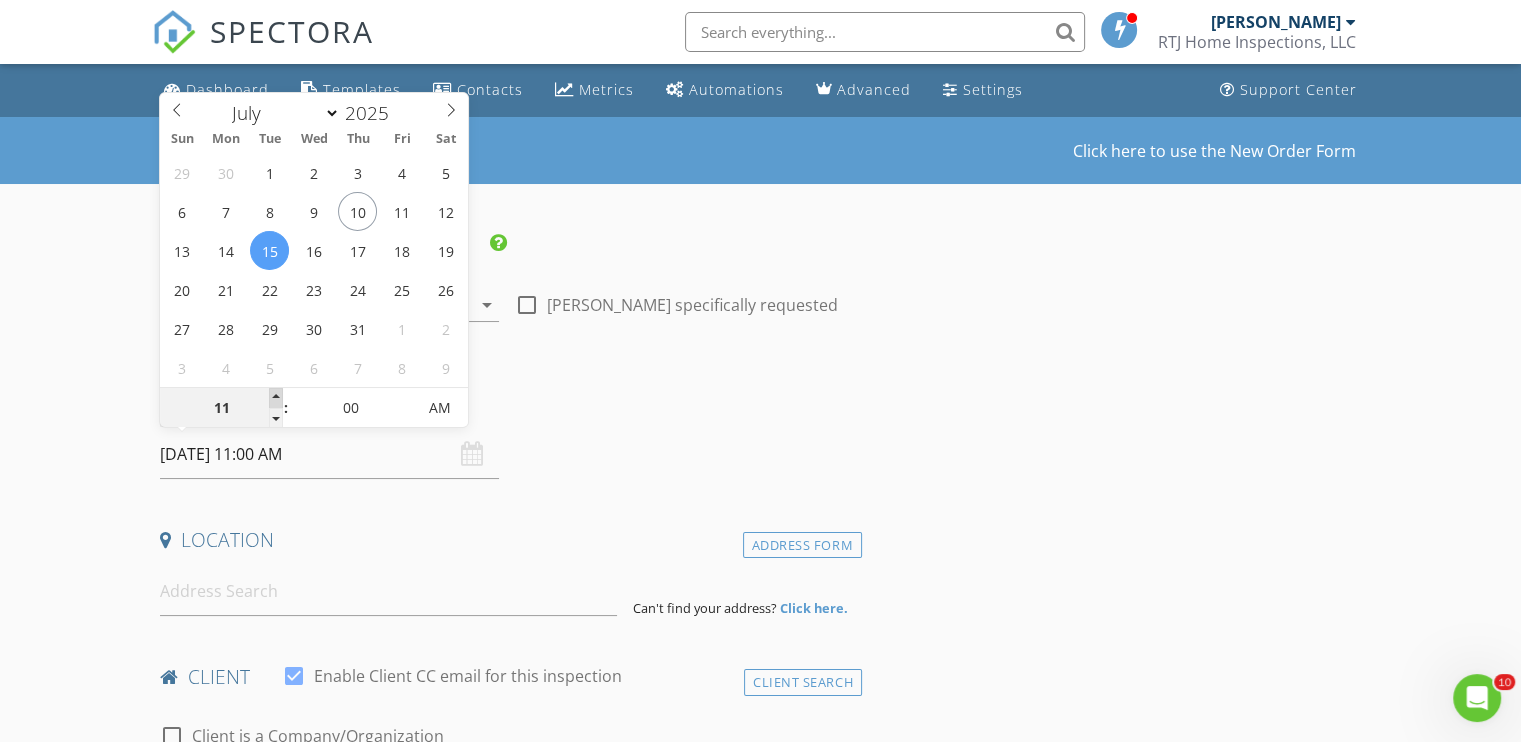 click at bounding box center [276, 398] 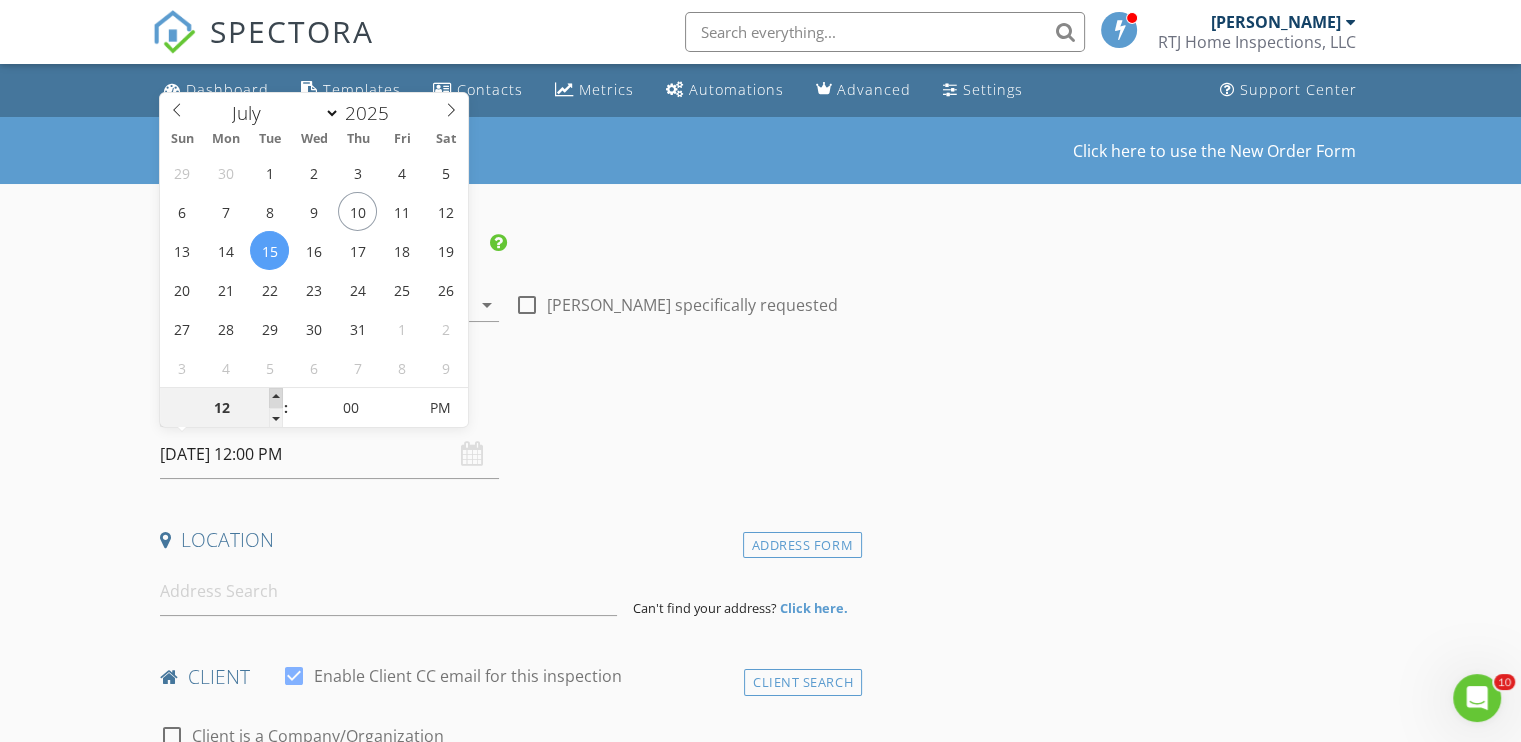 click at bounding box center [276, 398] 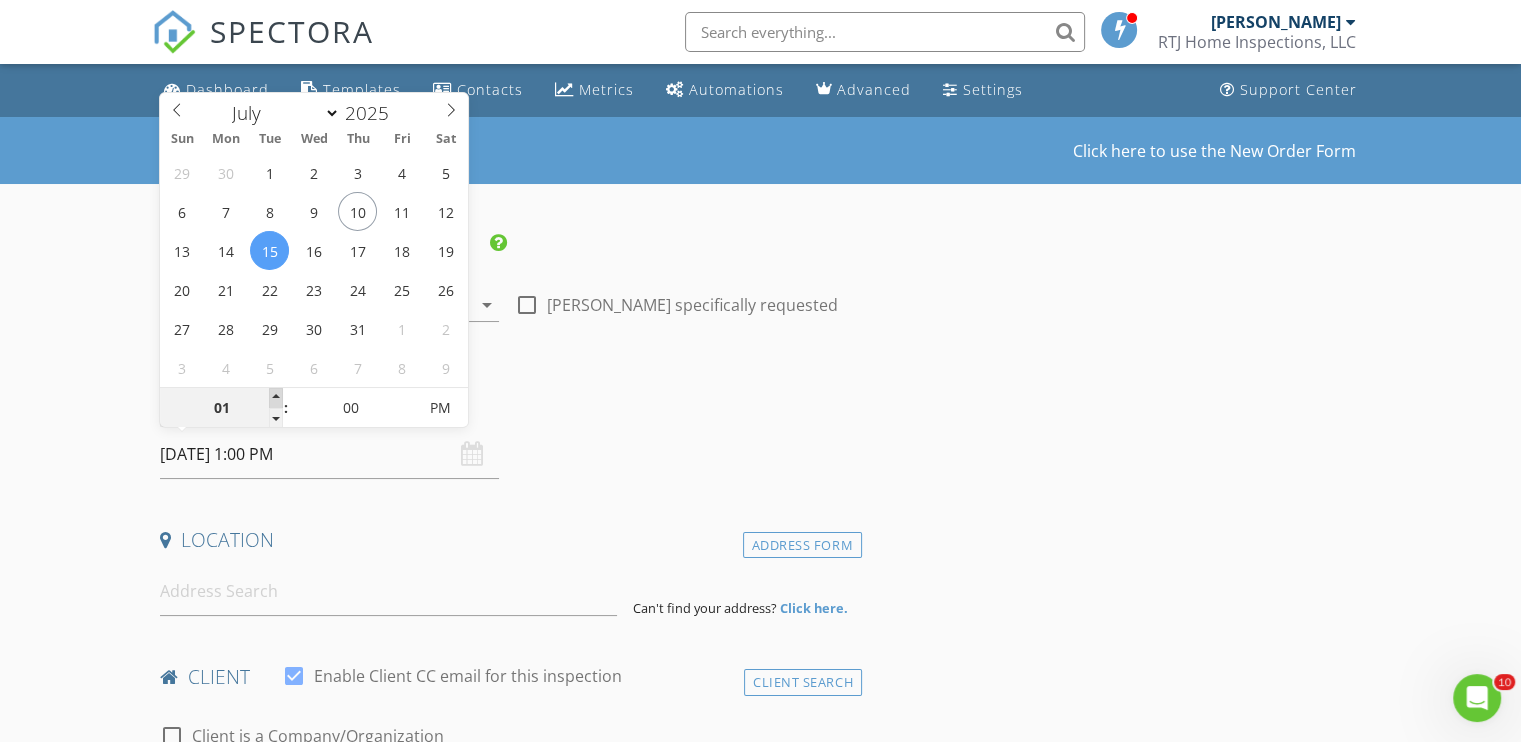 click at bounding box center (276, 398) 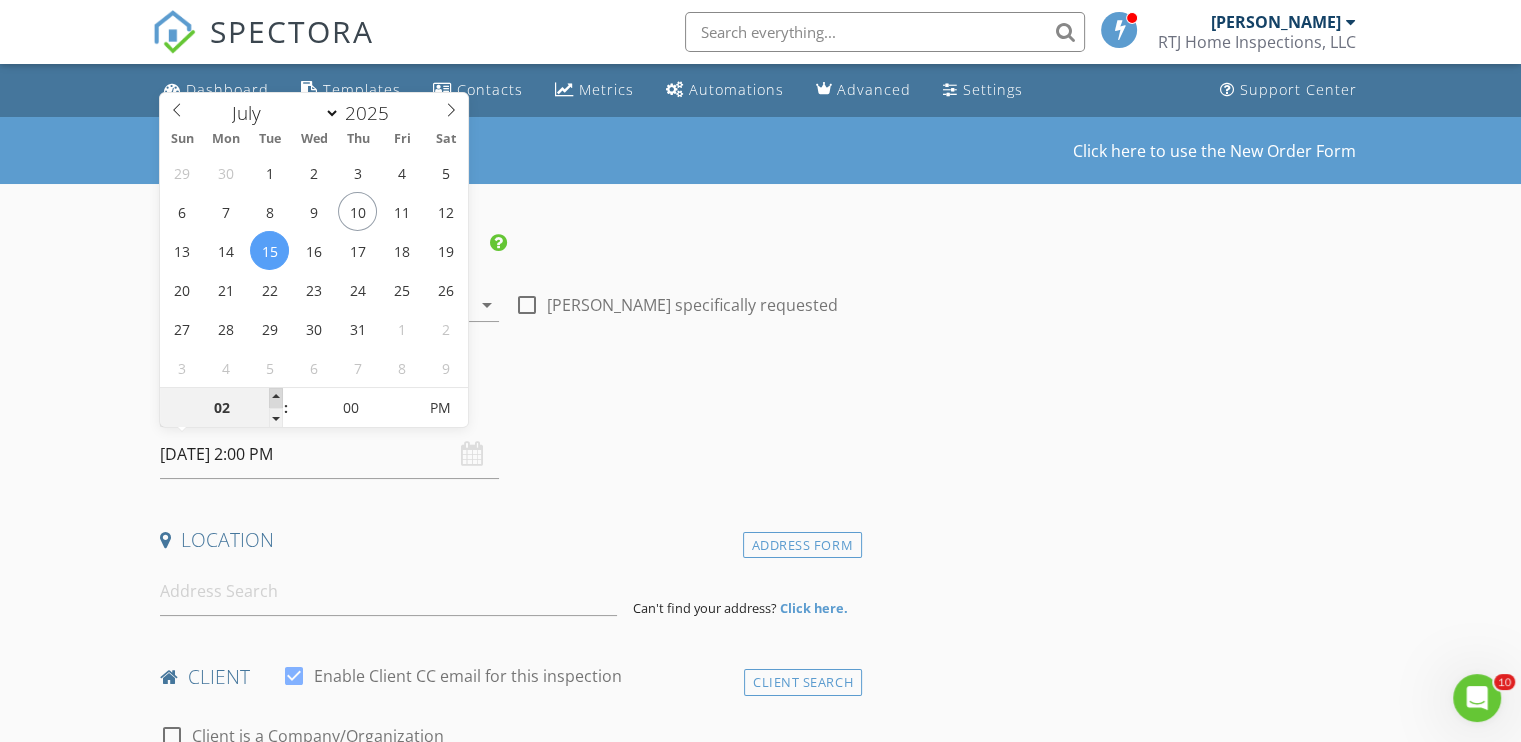 click at bounding box center (276, 398) 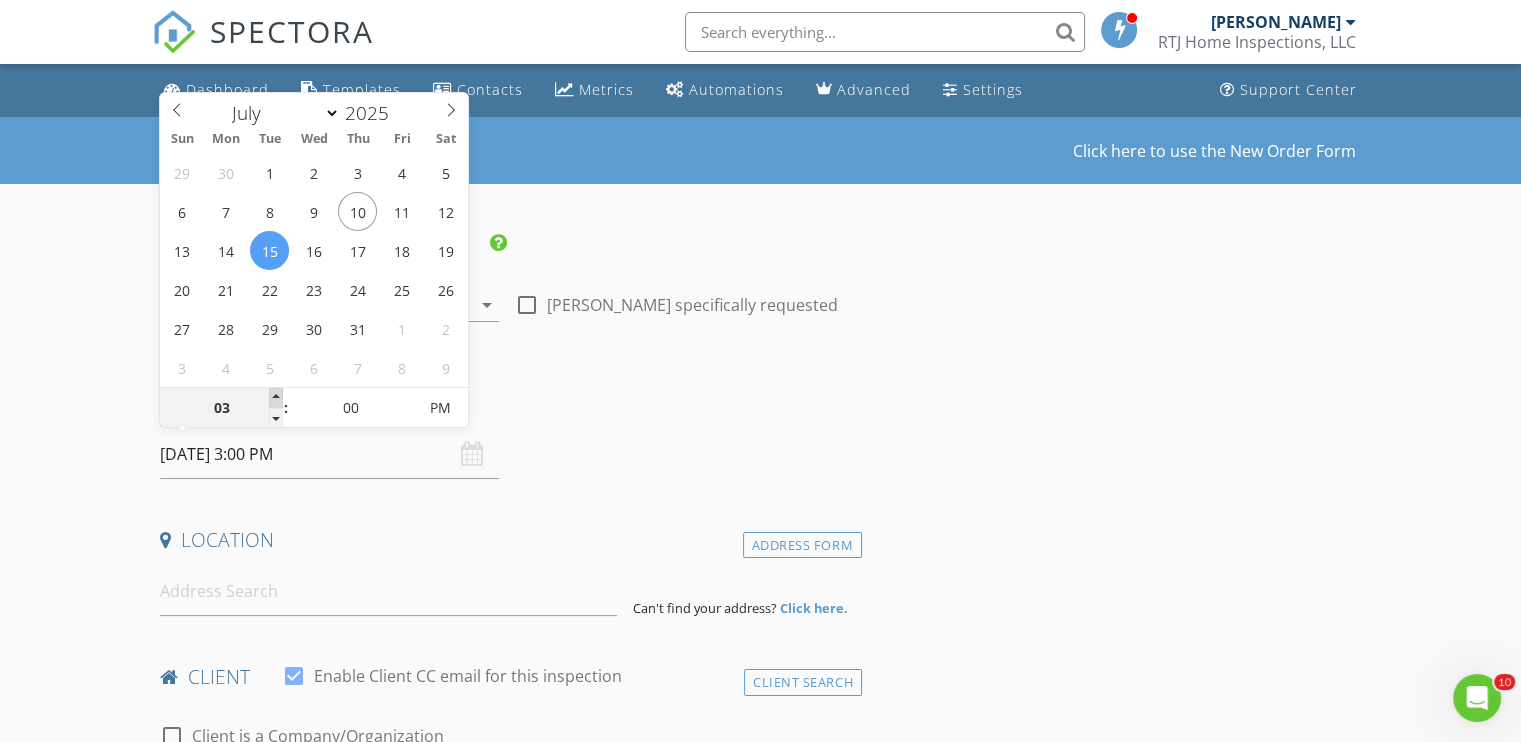 click at bounding box center (276, 398) 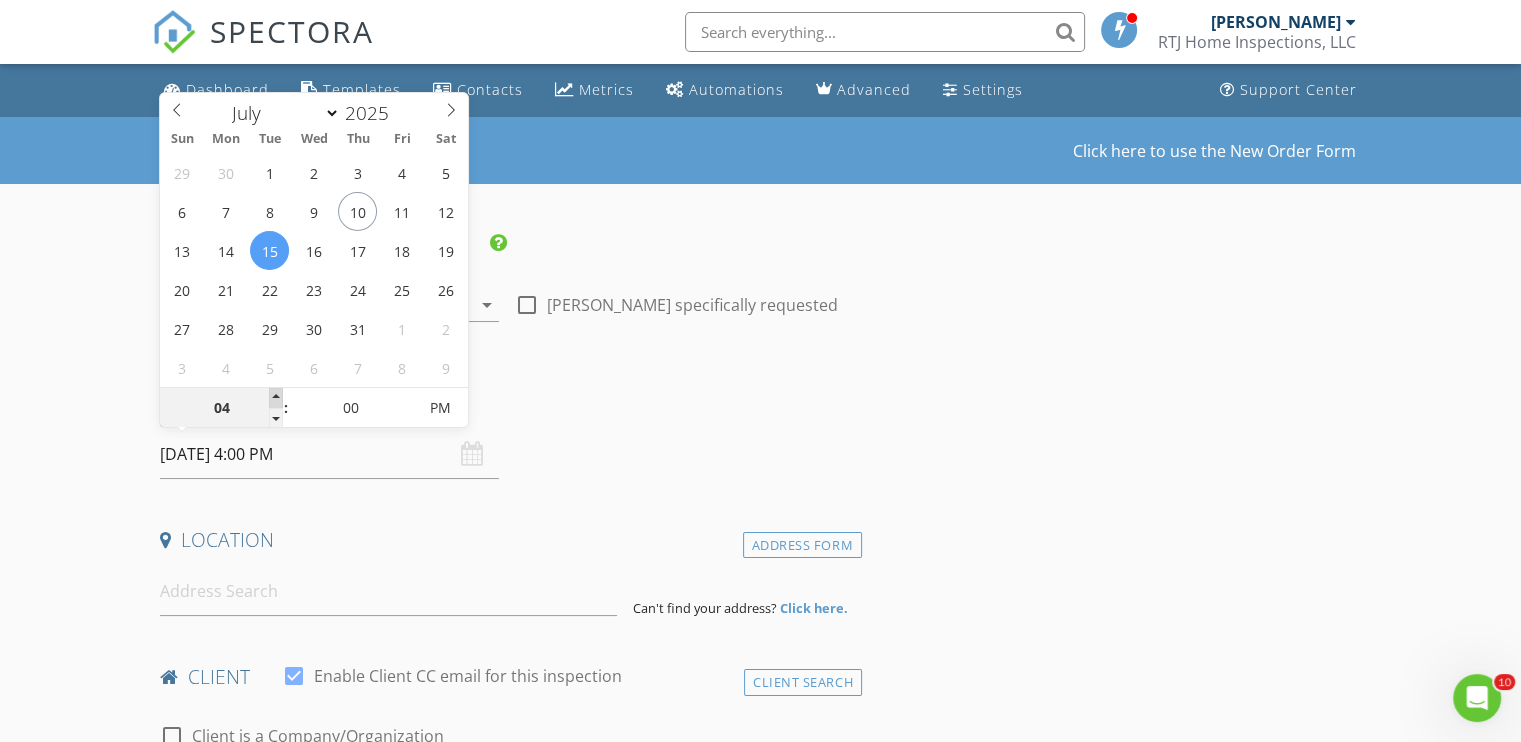 click at bounding box center [276, 398] 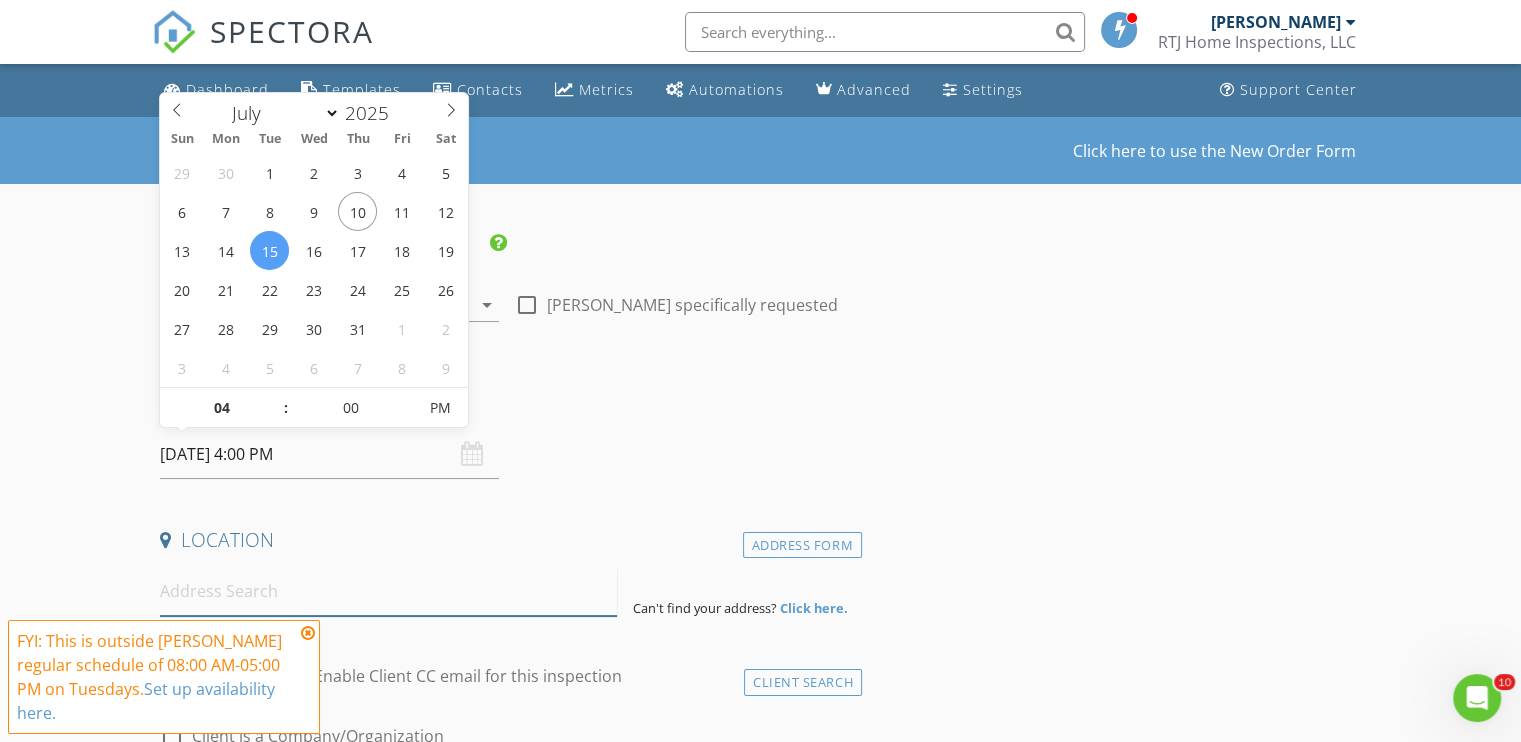 click at bounding box center (388, 591) 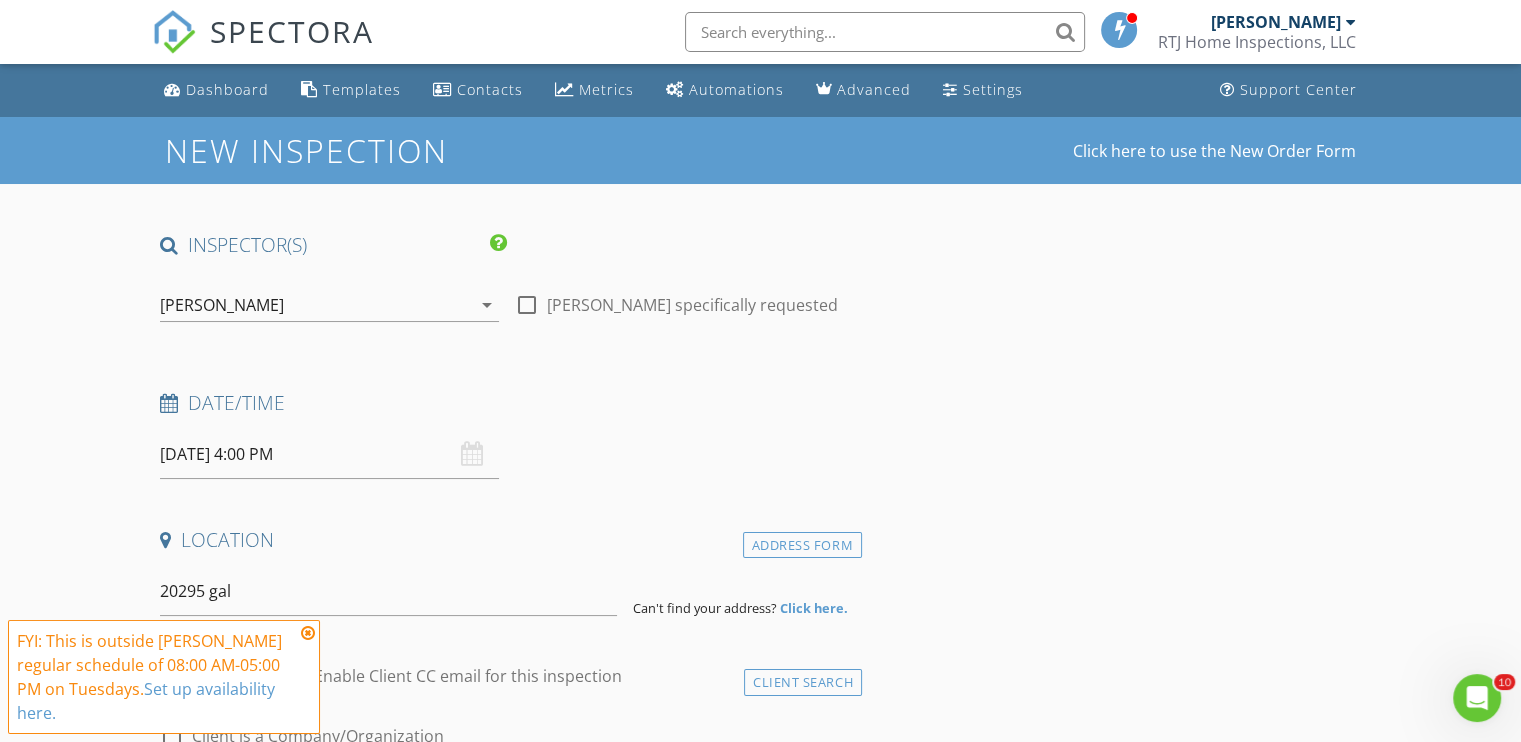 click at bounding box center [308, 633] 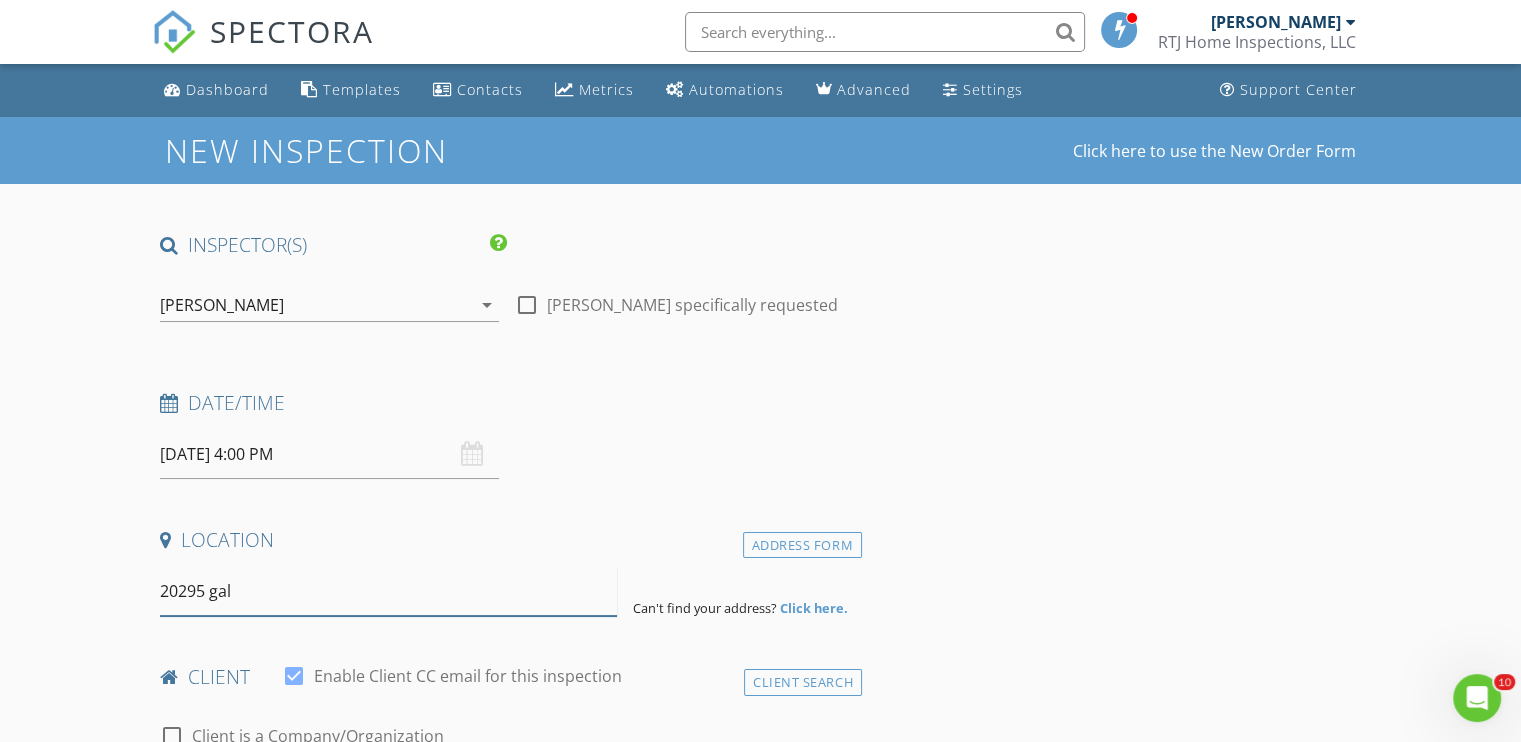 click on "20295 gal" at bounding box center [388, 591] 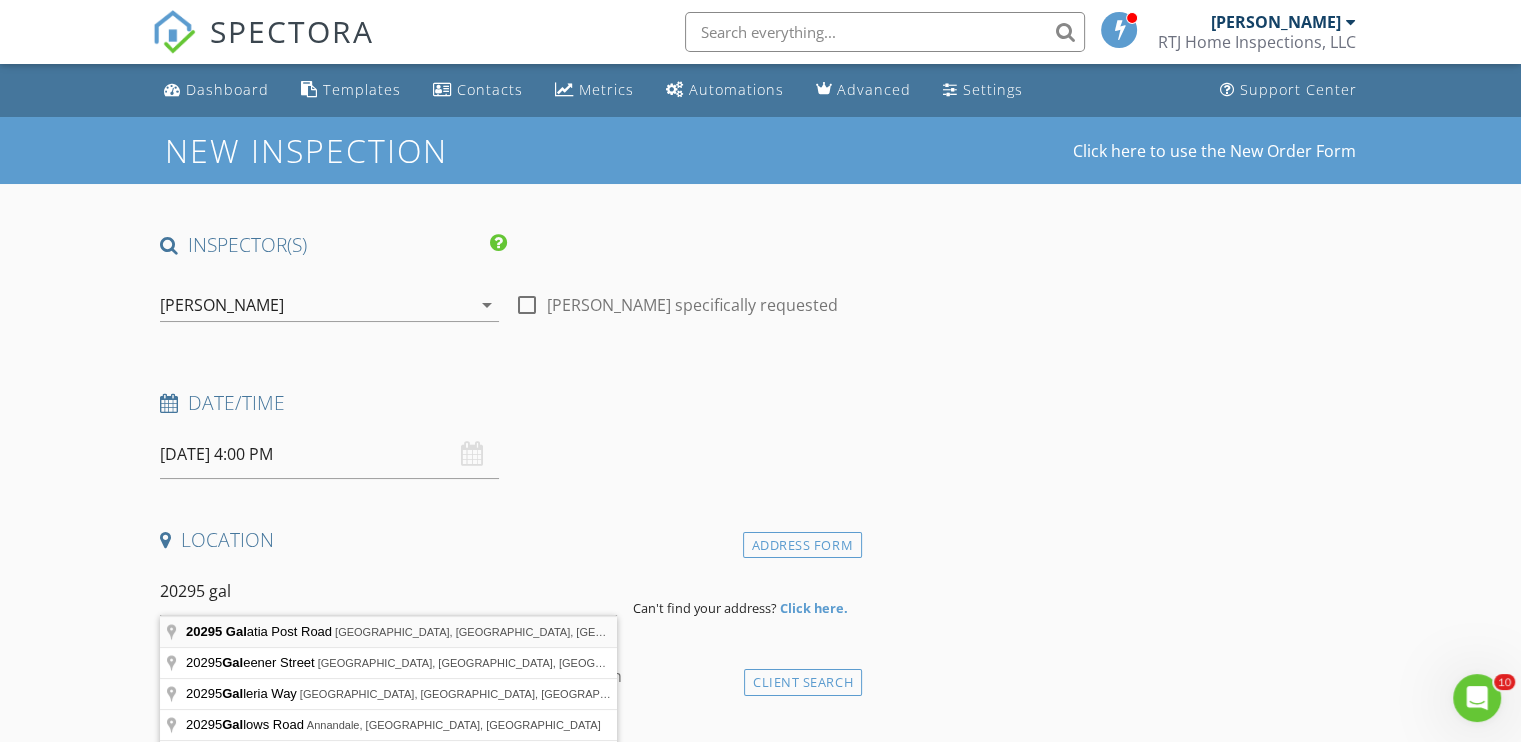 type on "20295 Galatia Post Road, Pittsburg, IL, USA" 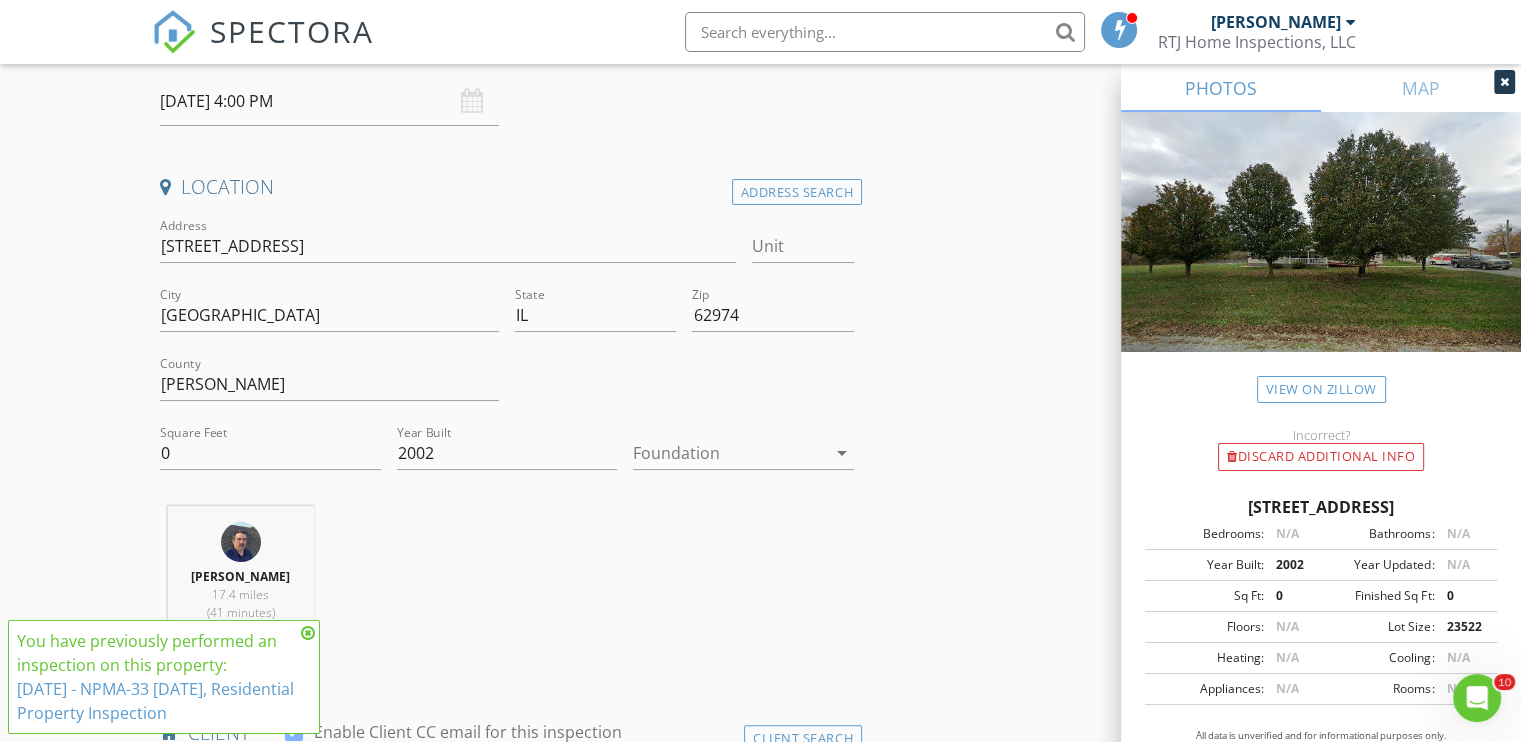 scroll, scrollTop: 400, scrollLeft: 0, axis: vertical 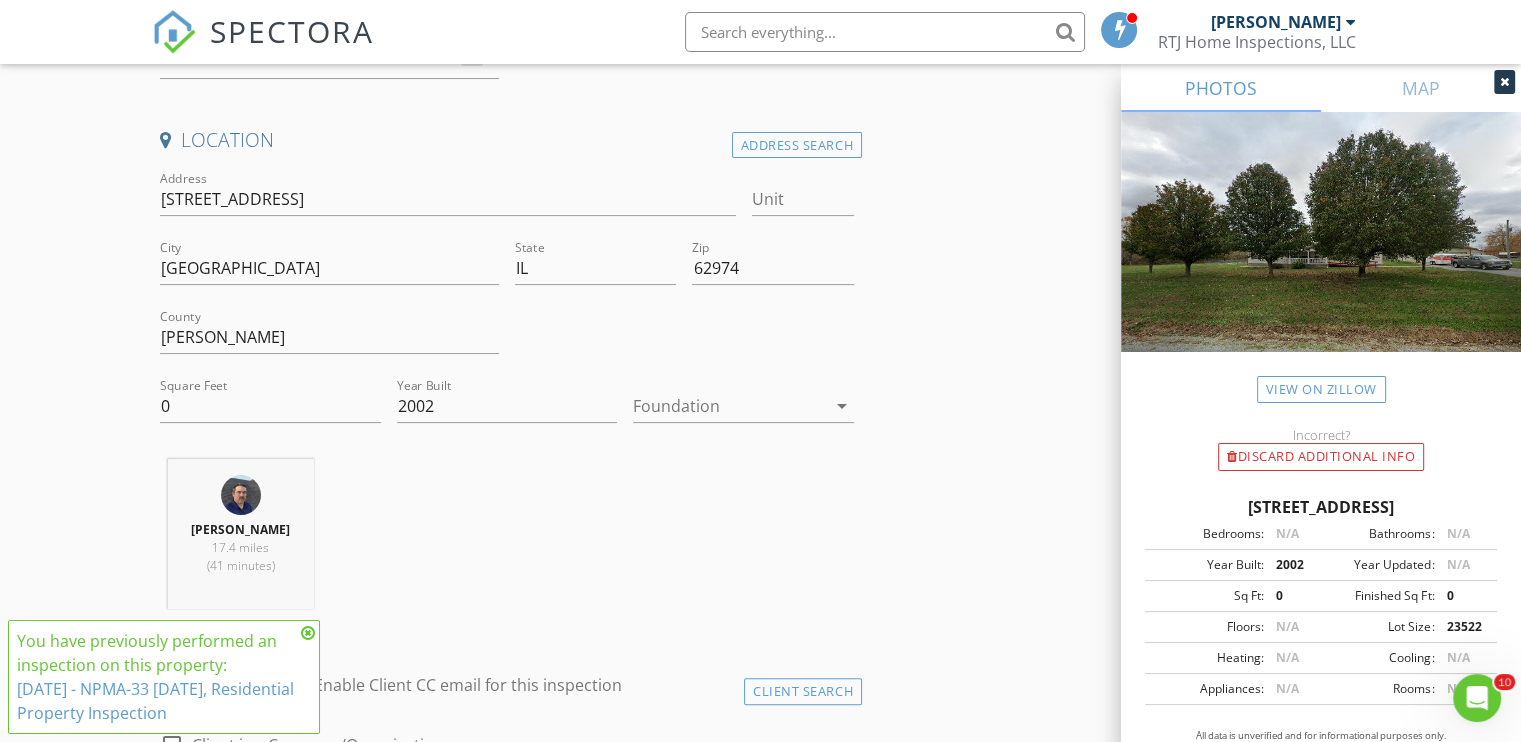 click at bounding box center (308, 633) 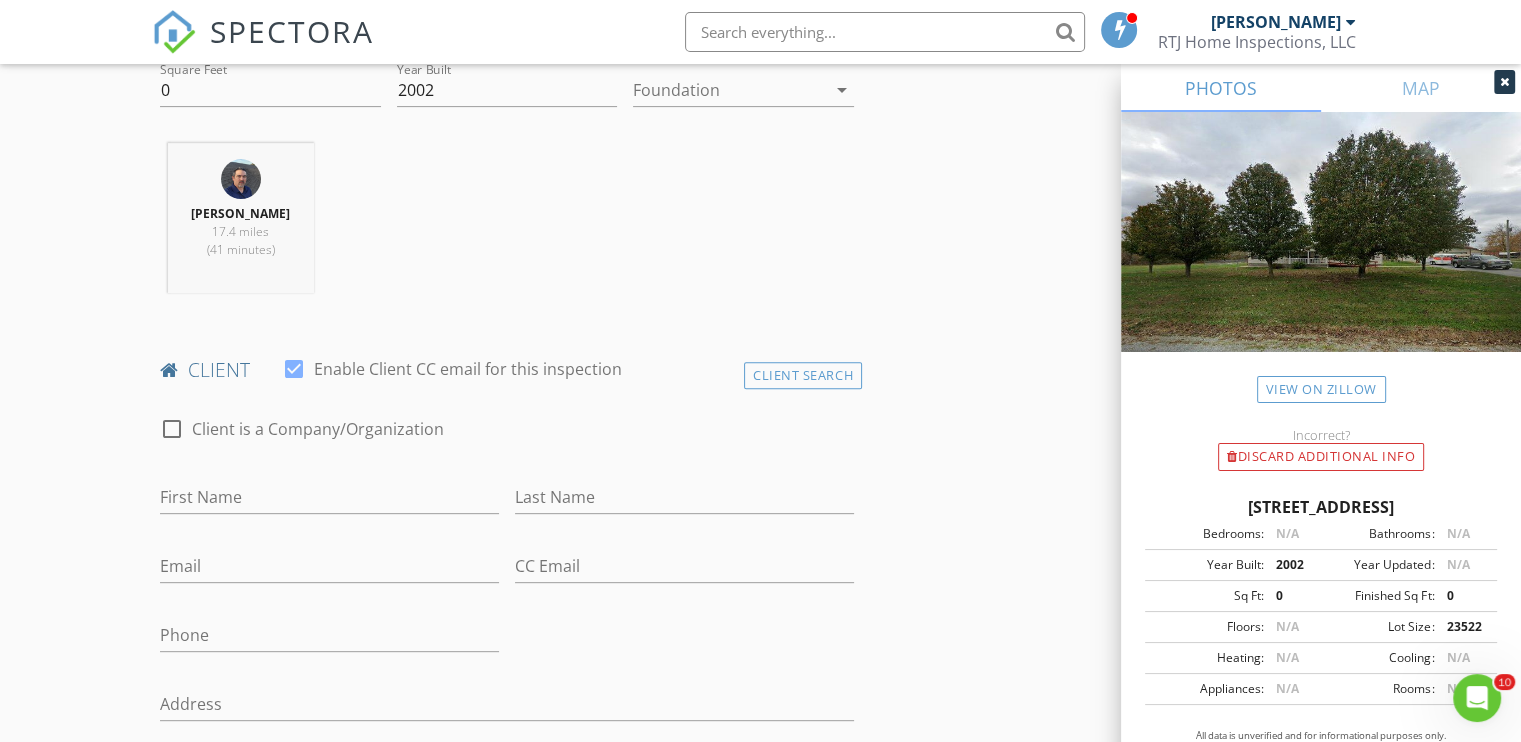 scroll, scrollTop: 800, scrollLeft: 0, axis: vertical 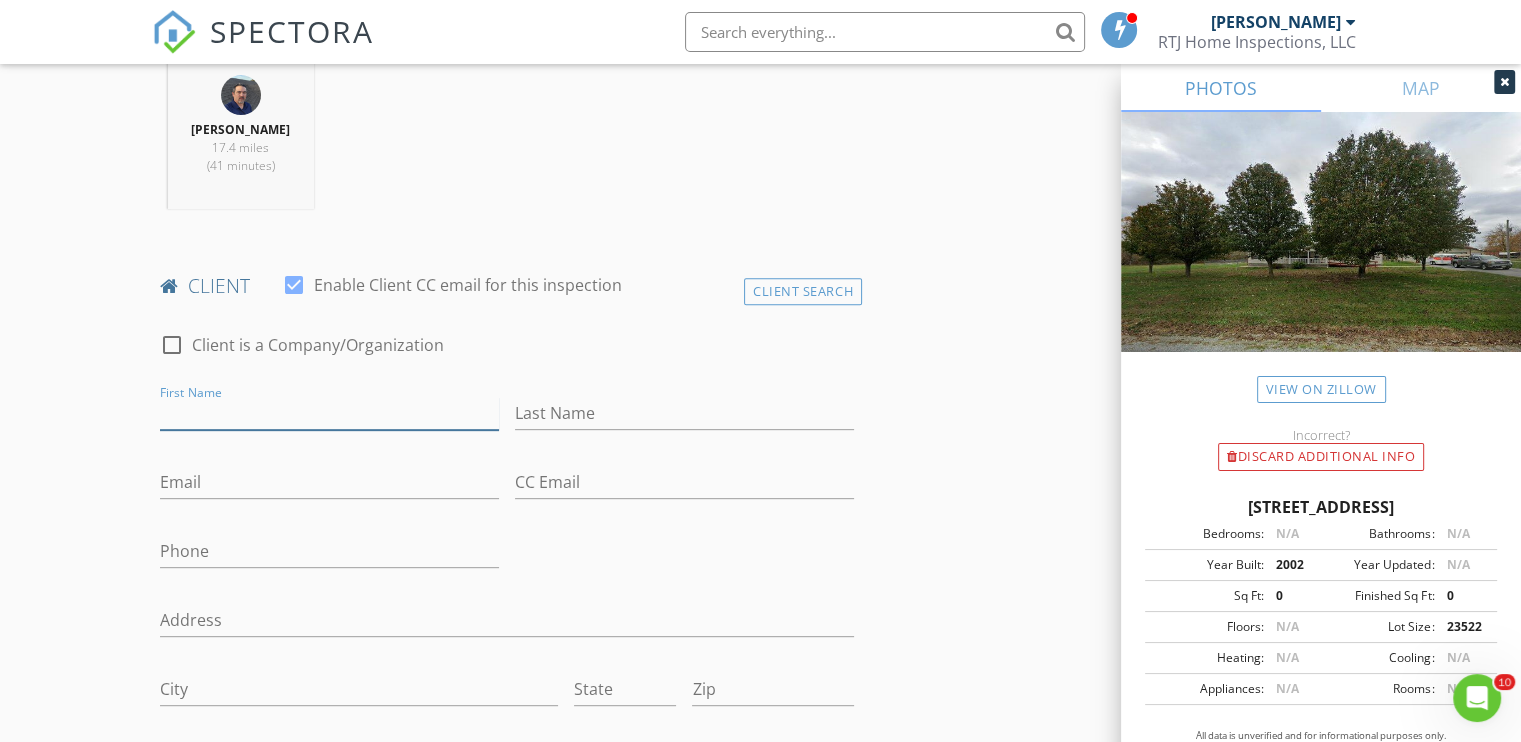 click on "First Name" at bounding box center (329, 413) 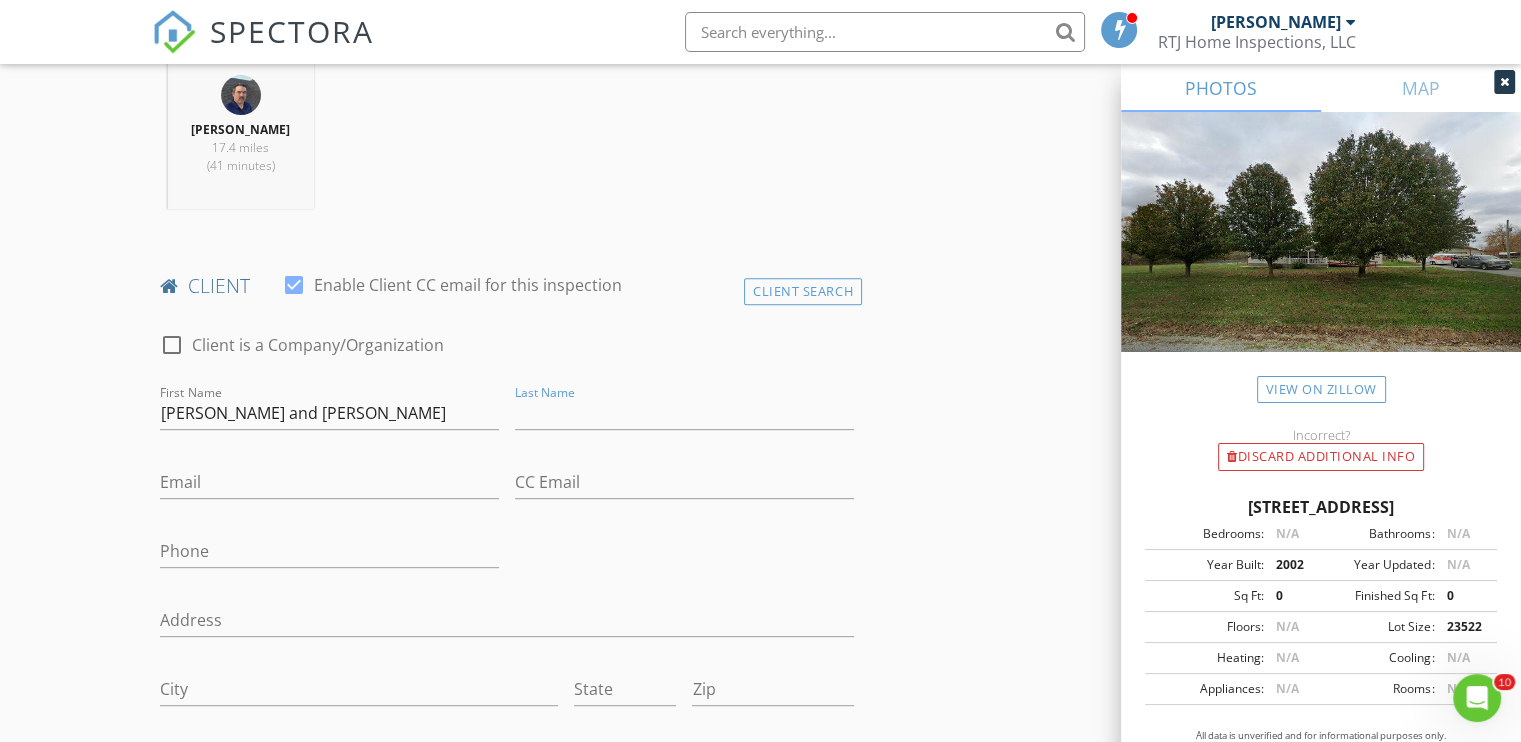 click on "First Name Stanley and Diane Shadowens" at bounding box center (329, 417) 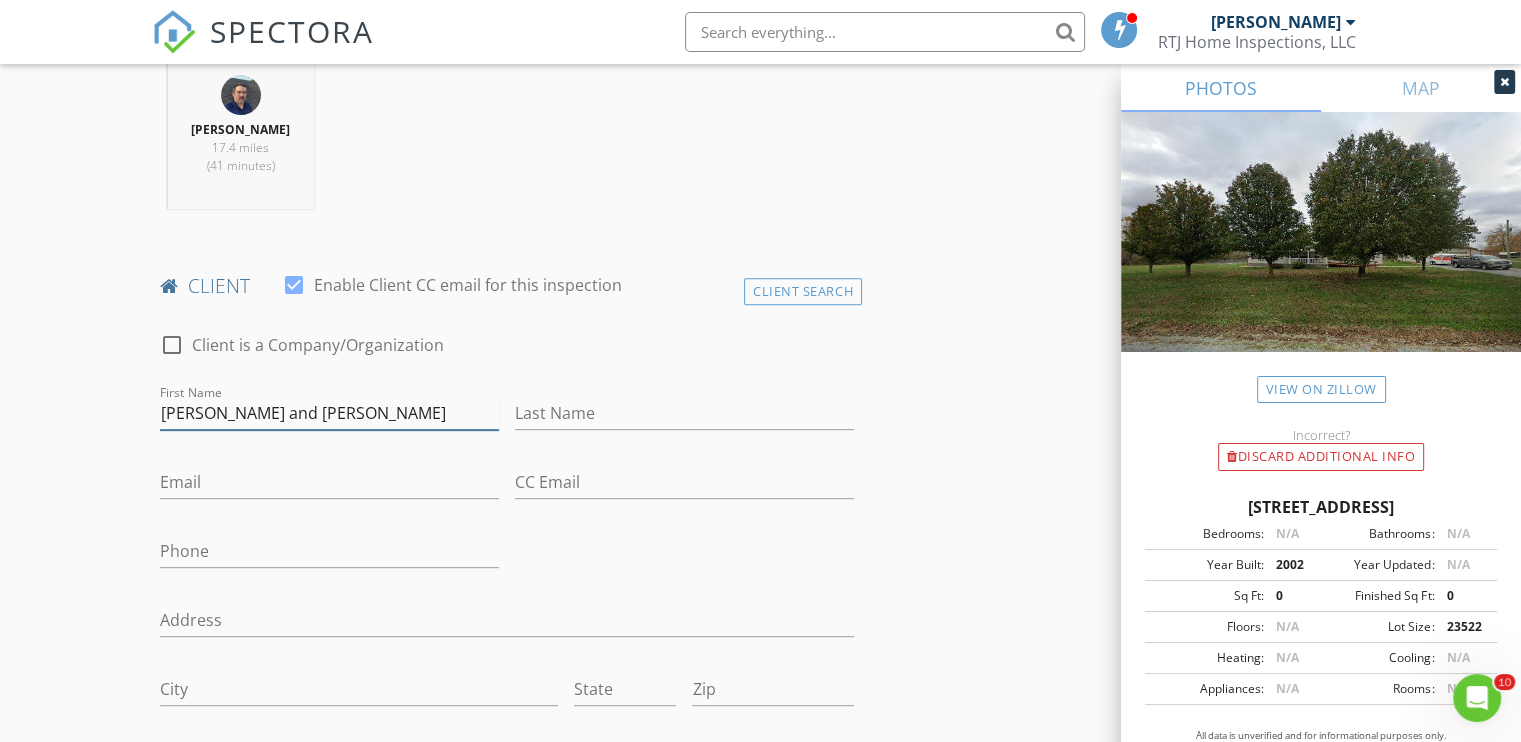 click on "Stanley and Diane Shadowens" at bounding box center (329, 413) 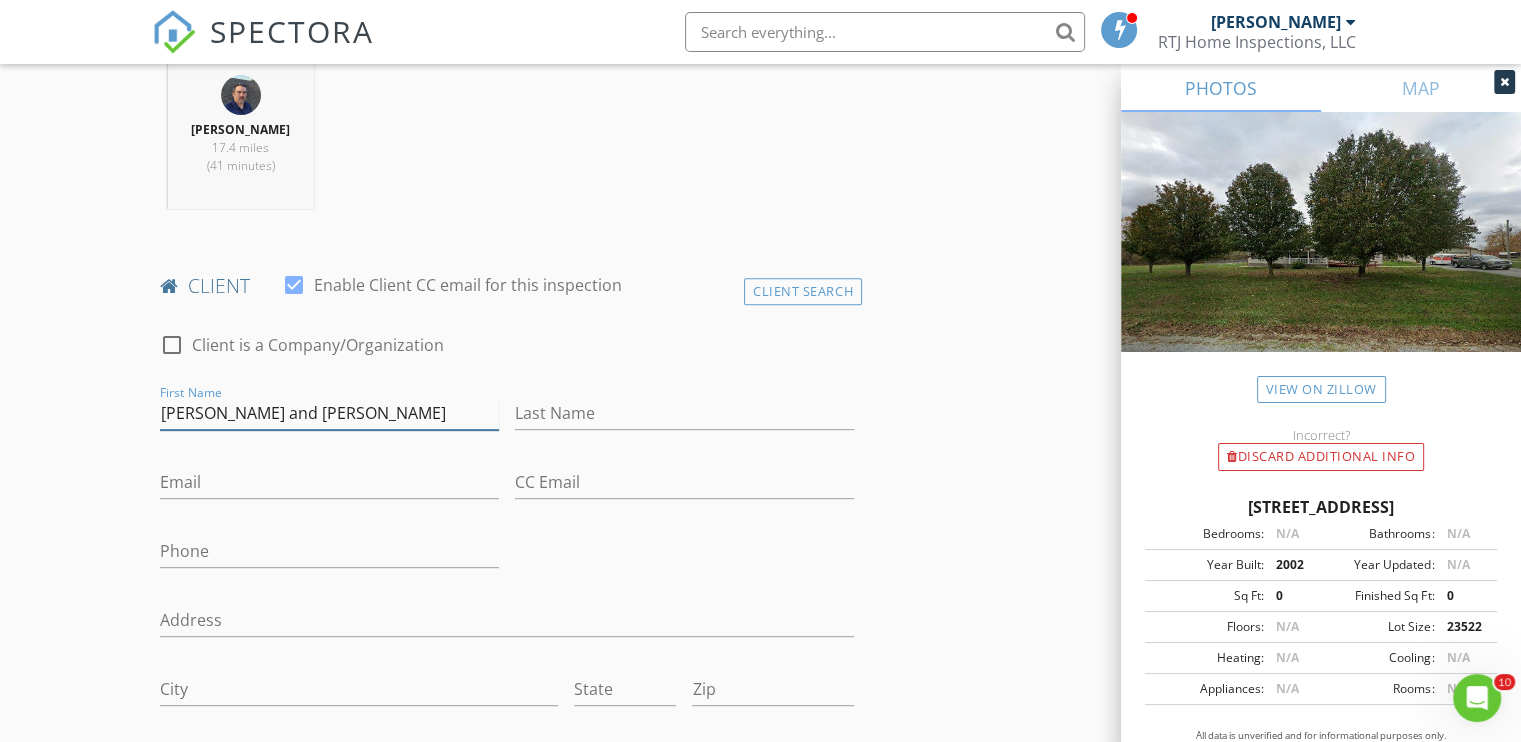 type on "Stanley and Diane" 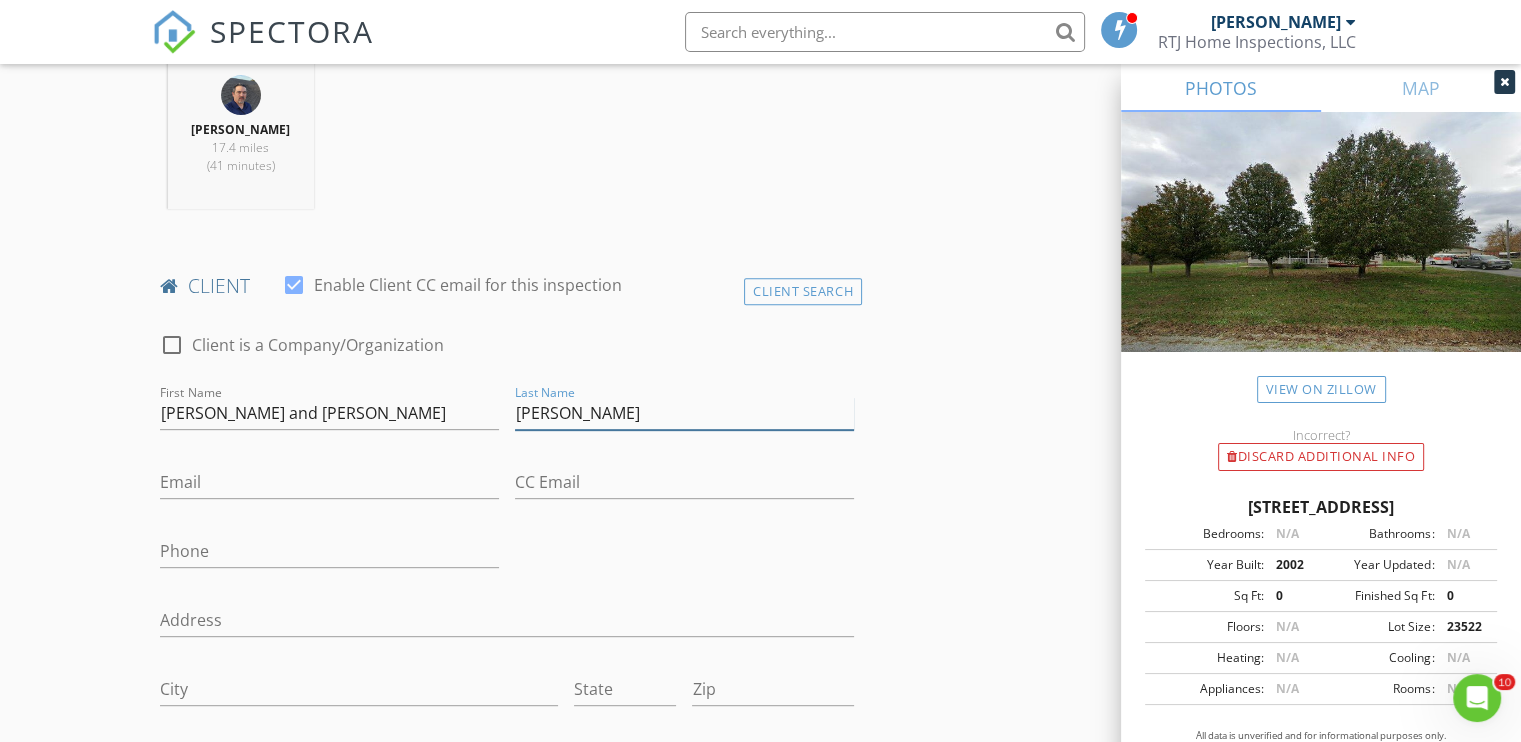 type on "Shadowens" 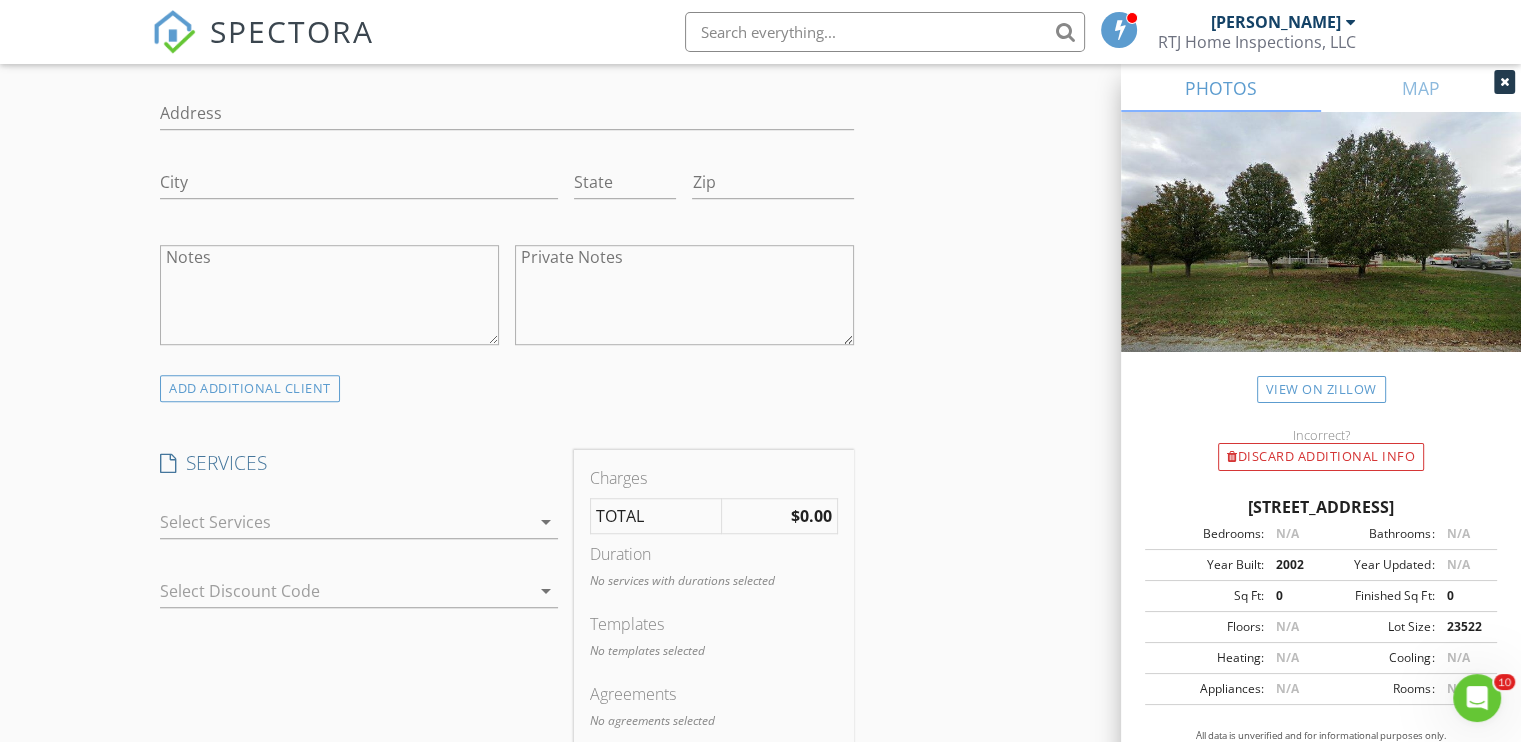 scroll, scrollTop: 1400, scrollLeft: 0, axis: vertical 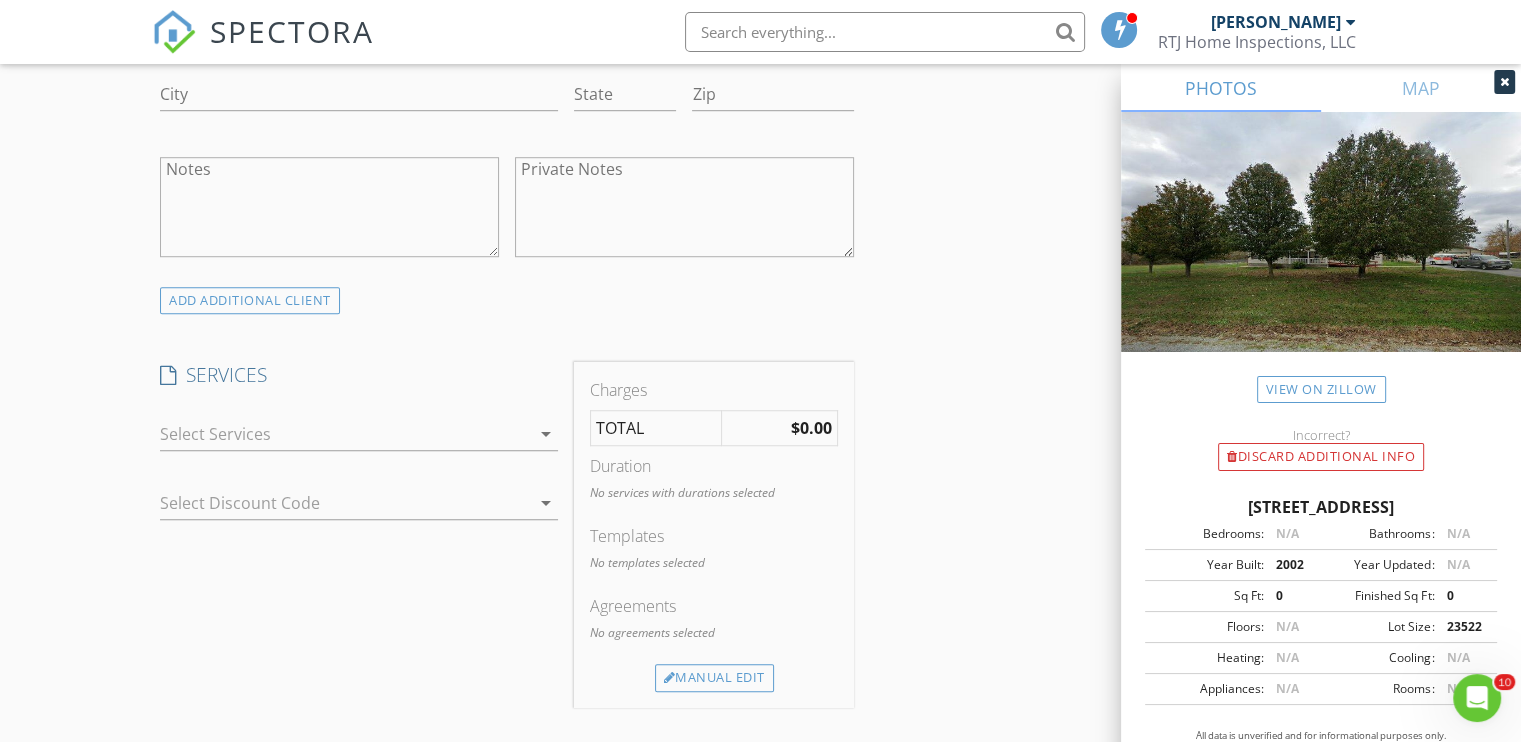 type on "618-889-9074" 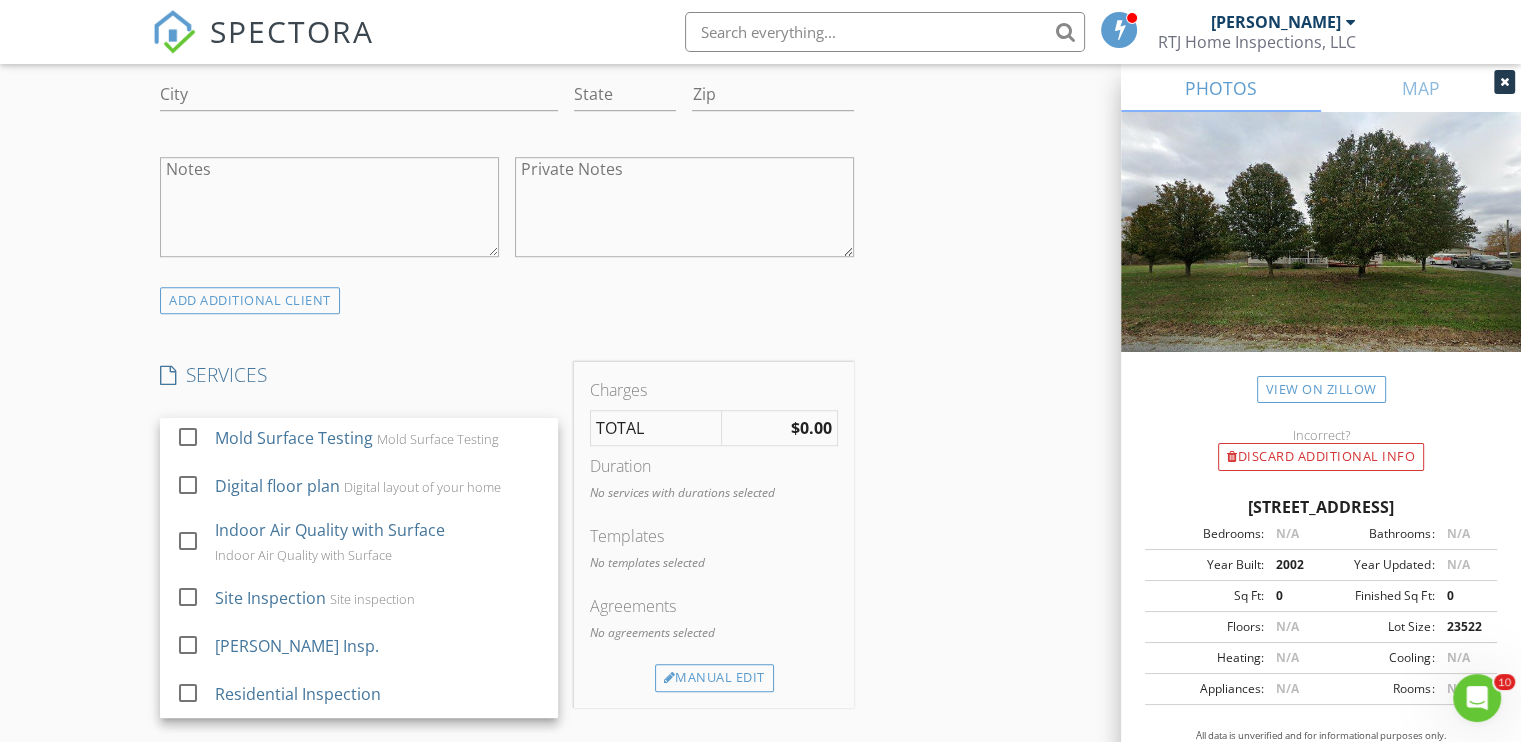 scroll, scrollTop: 0, scrollLeft: 0, axis: both 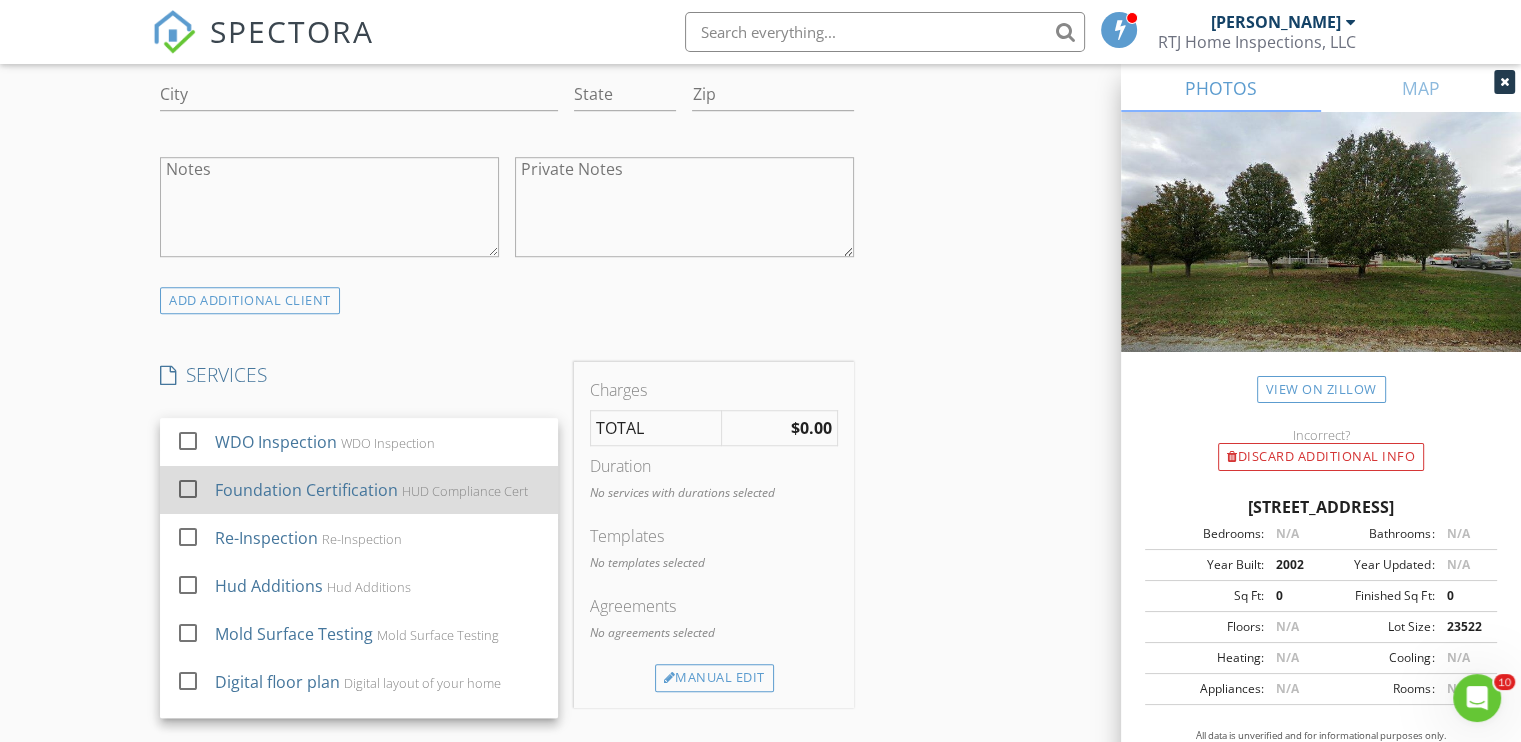 click on "Foundation Certification   HUD Compliance Cert" at bounding box center [379, 490] 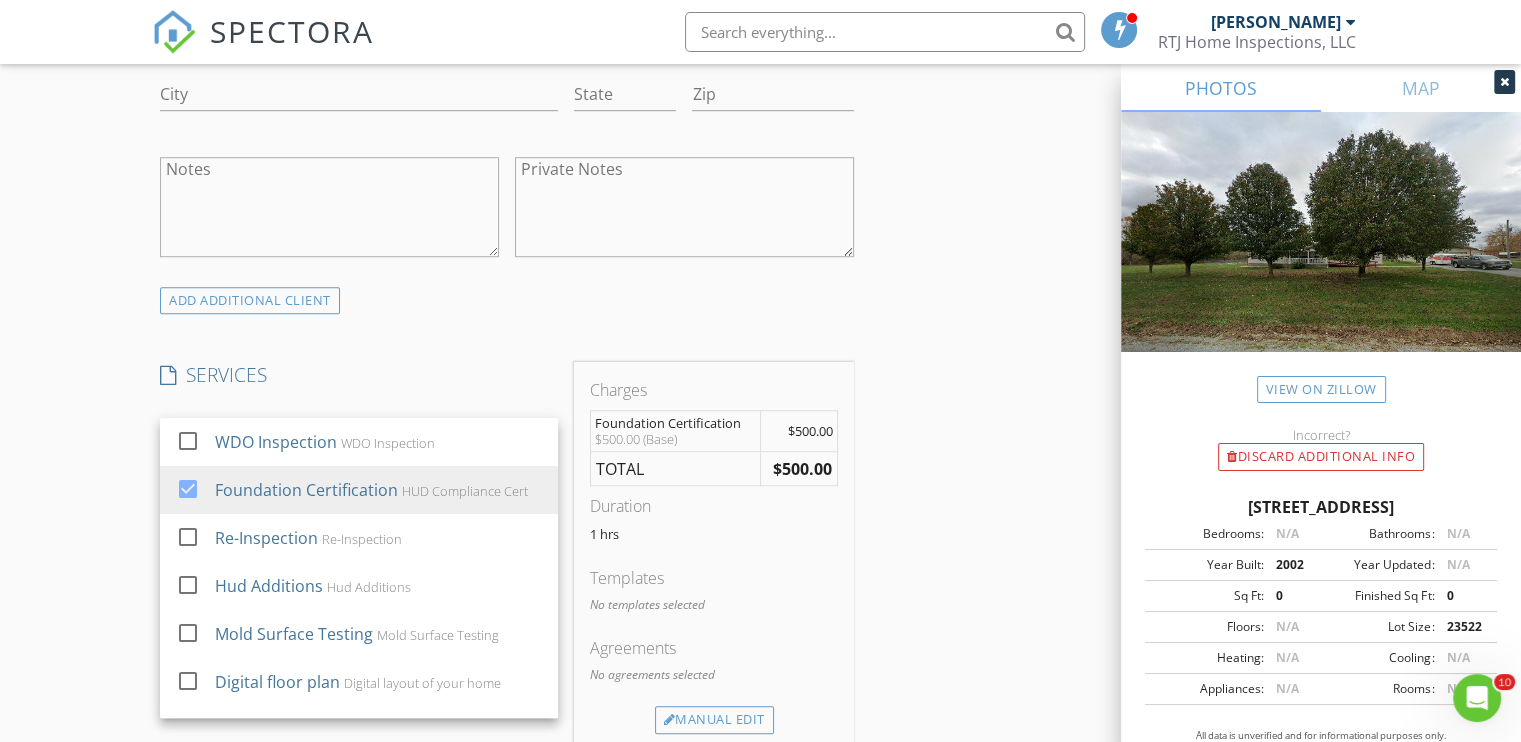 click on "New Inspection
Click here to use the New Order Form
INSPECTOR(S)
check_box   Robert Johnson   PRIMARY   Robert Johnson arrow_drop_down   check_box_outline_blank Robert Johnson specifically requested
Date/Time
07/15/2025 4:00 PM
Location
Address Search       Address 20295 Galatia Post Rd   Unit   City Pittsburg   State IL   Zip 62974   County Williamson     Square Feet 0   Year Built 2002   Foundation arrow_drop_down     Robert Johnson     17.4 miles     (41 minutes)
client
check_box Enable Client CC email for this inspection   Client Search     check_box_outline_blank Client is a Company/Organization     First Name Stanley and Diane   Last Name Shadowens   Email This email is invalid   CC Email   Phone 618-889-9074   Address   City   State   Zip       Notes   Private Notes
ADD ADDITIONAL client" at bounding box center [760, 487] 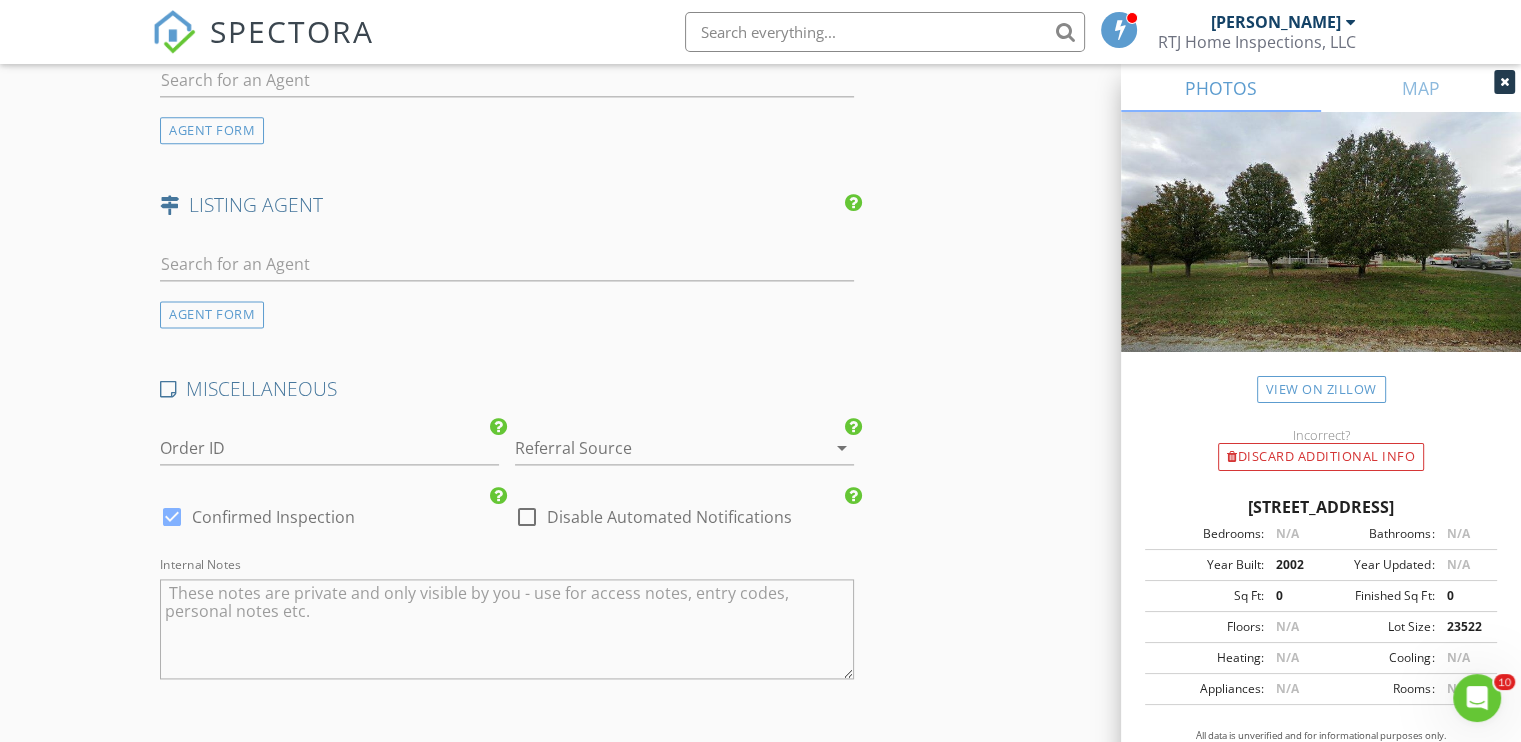 scroll, scrollTop: 2600, scrollLeft: 0, axis: vertical 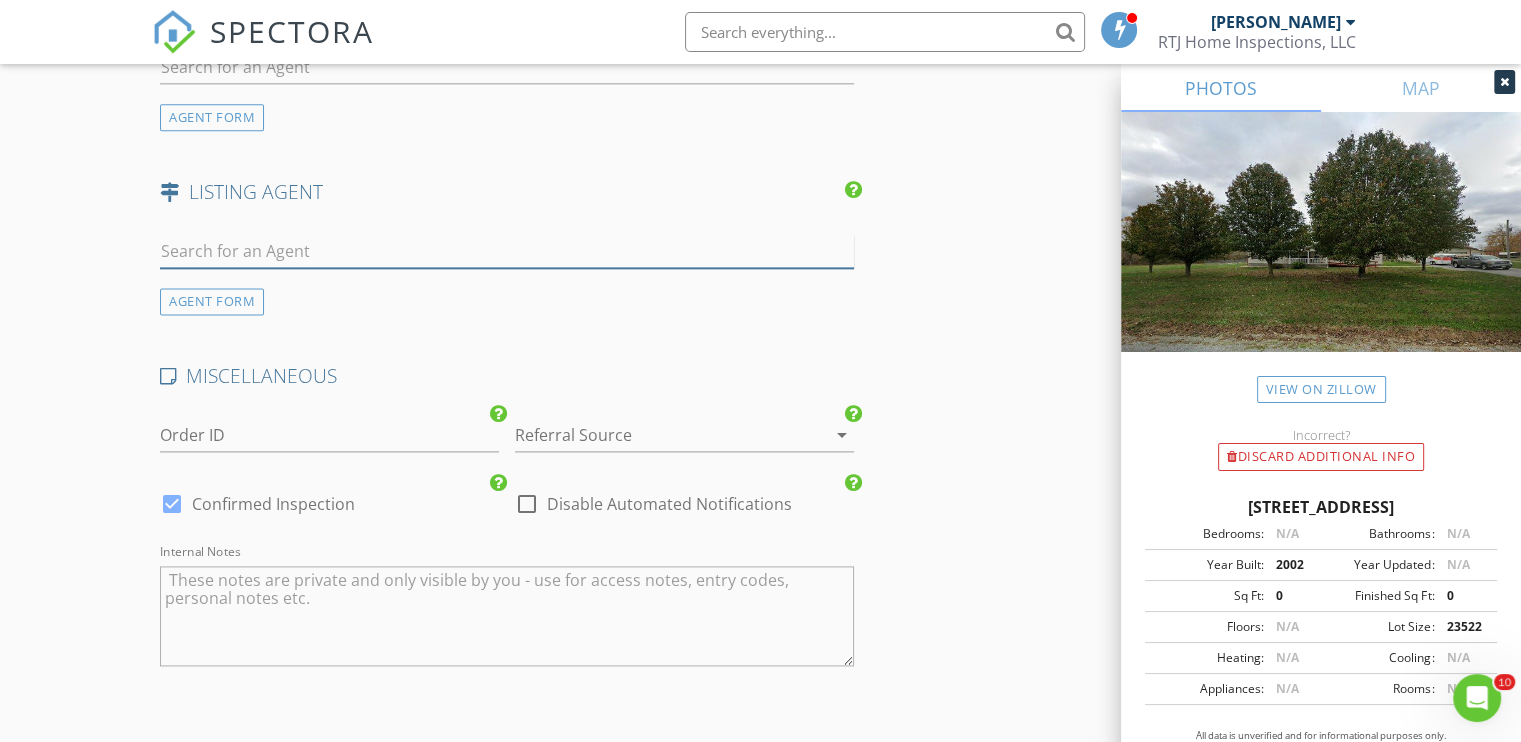click at bounding box center [507, 251] 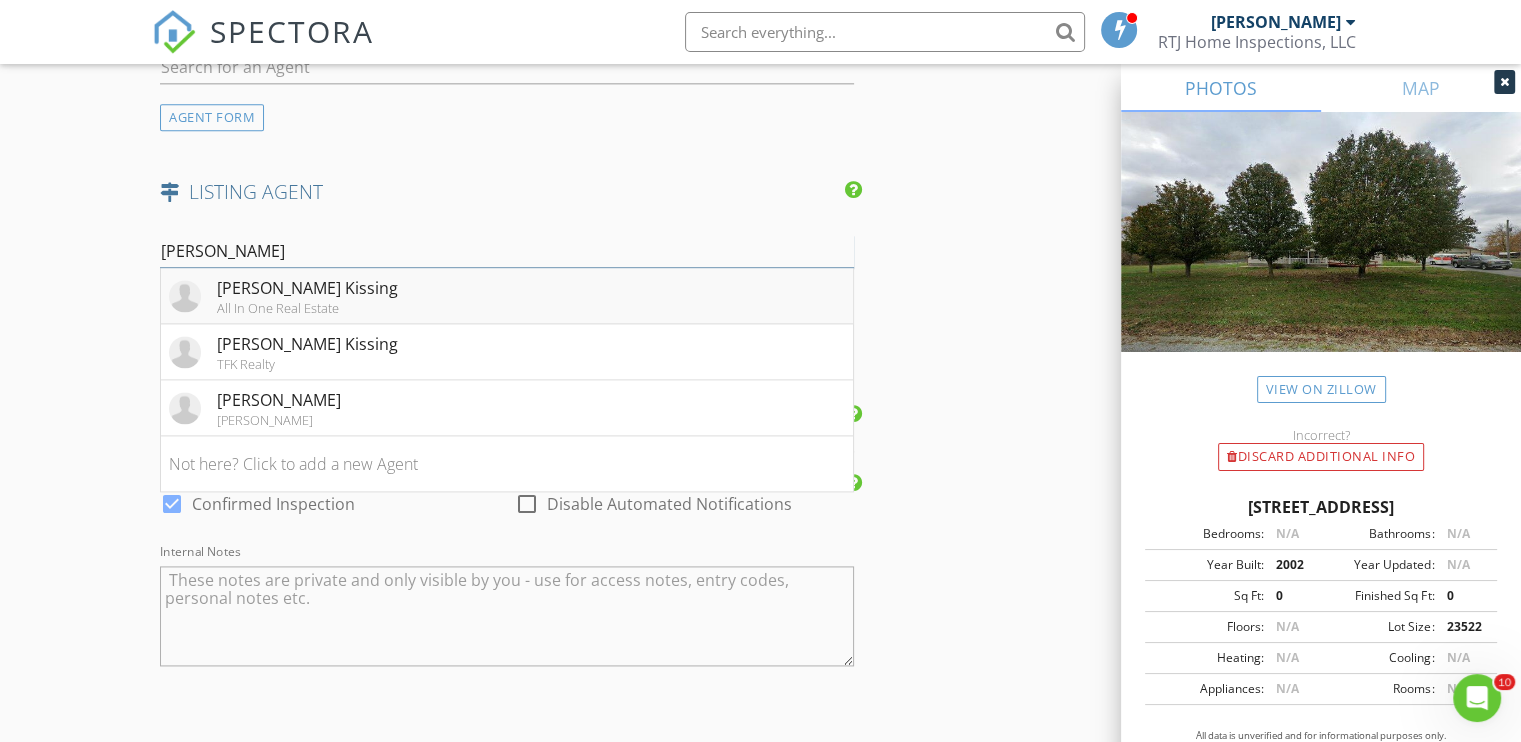 type on "tammy" 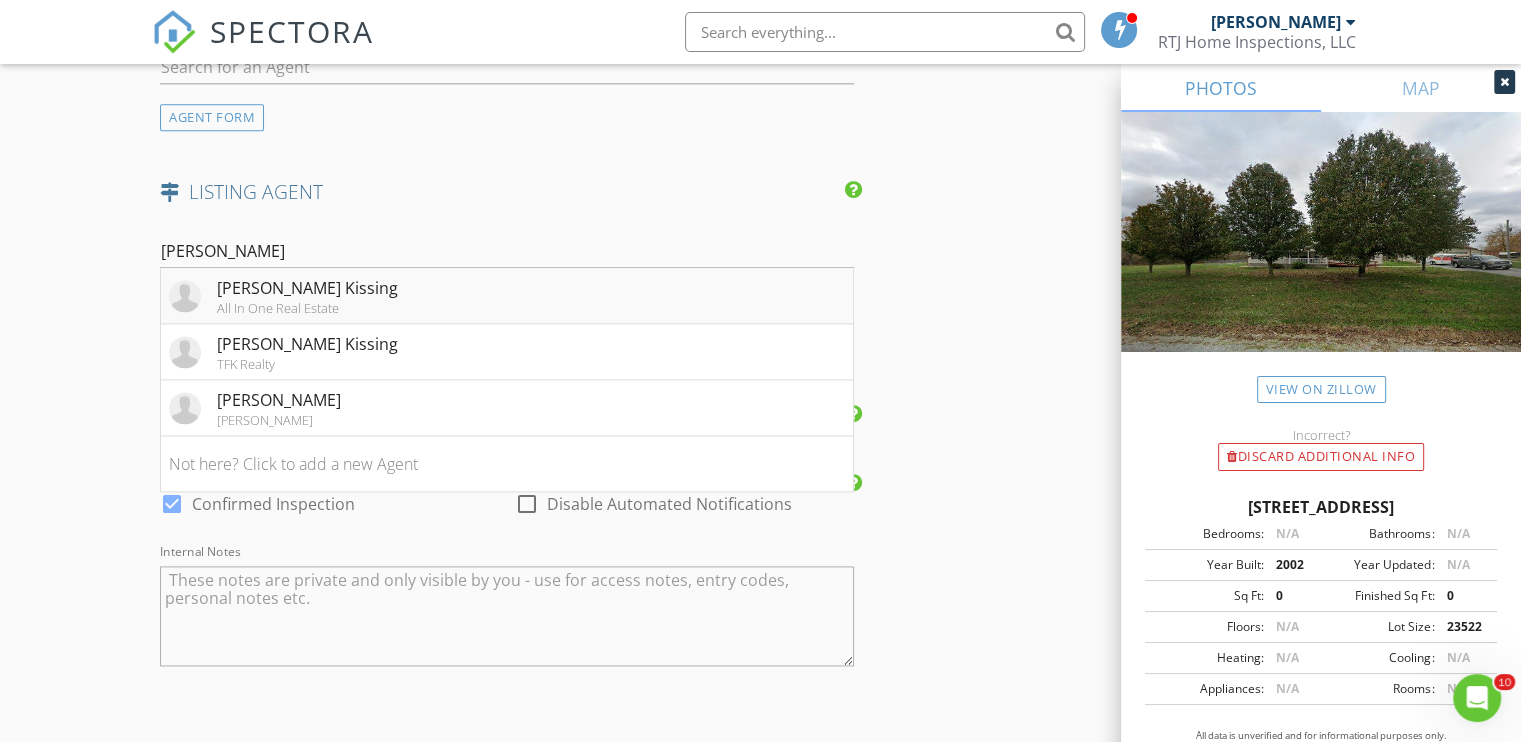 click on "Tammy Kissing" at bounding box center [307, 288] 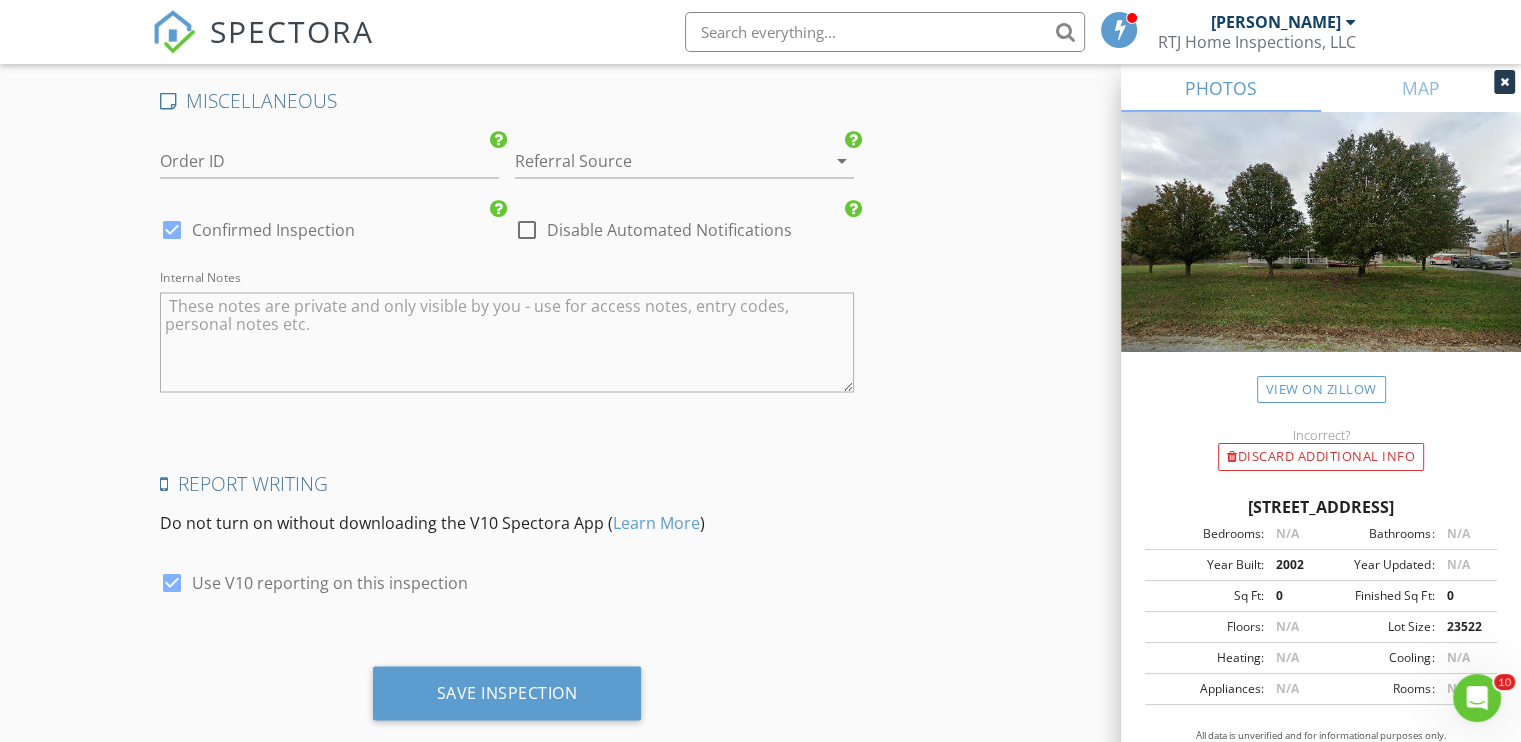 scroll, scrollTop: 3500, scrollLeft: 0, axis: vertical 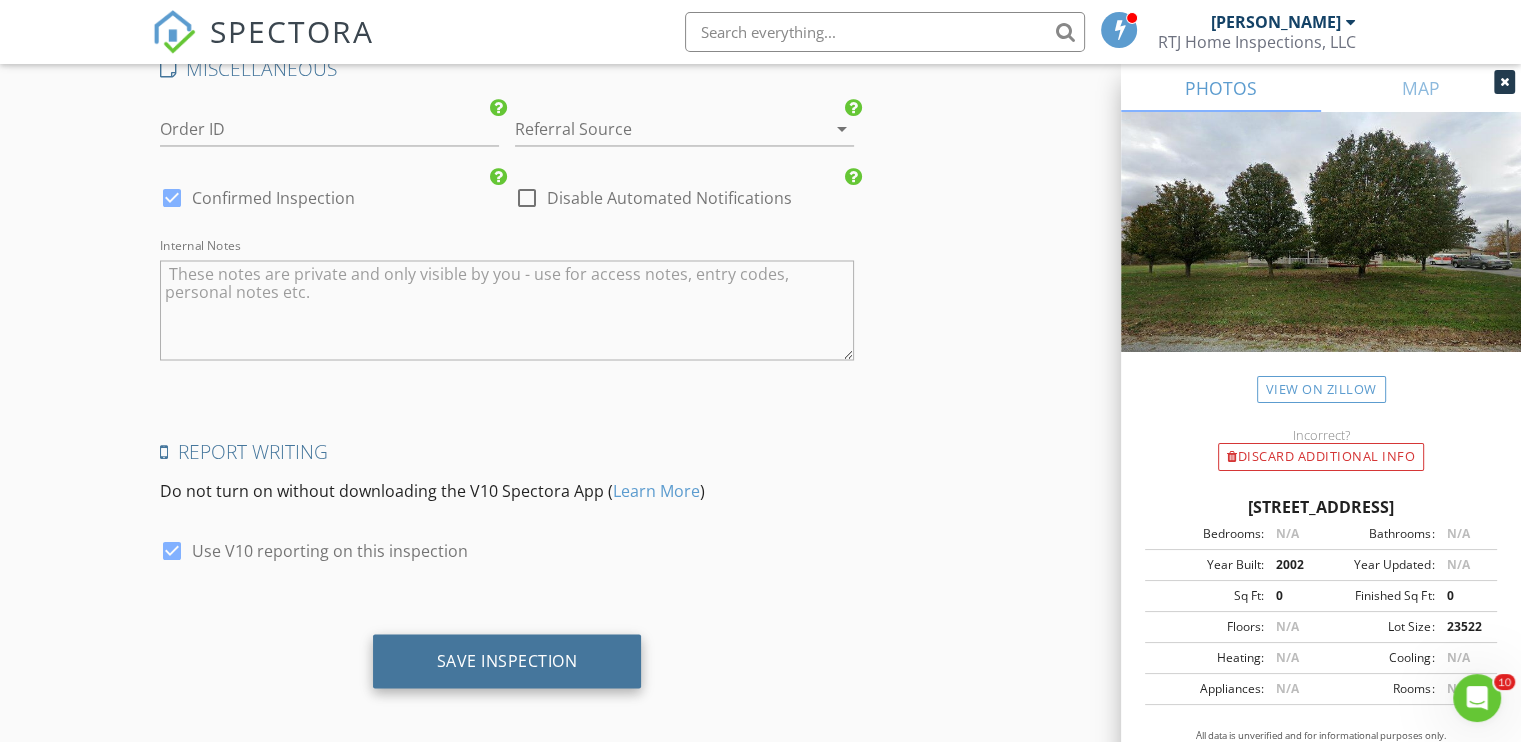 click on "Save Inspection" at bounding box center [507, 660] 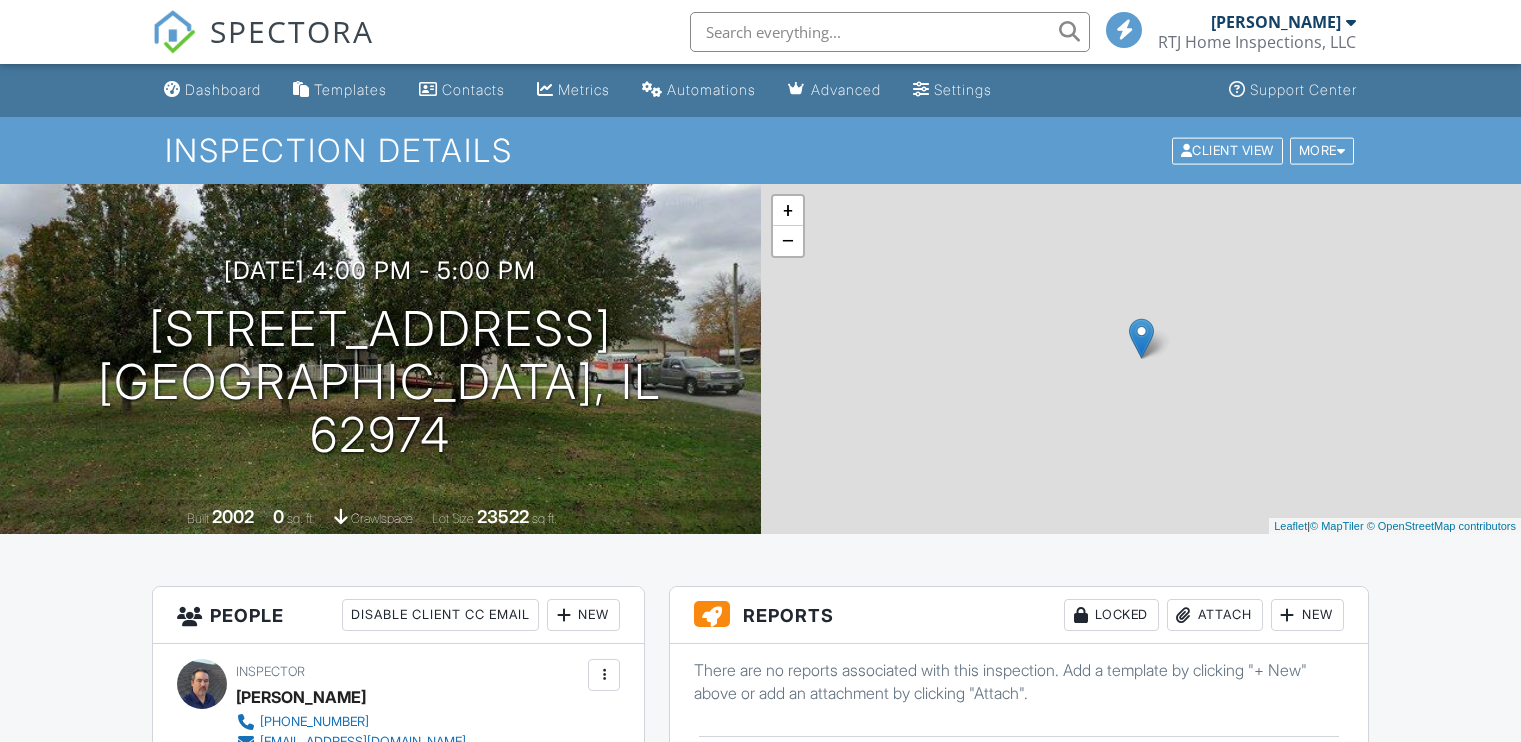 scroll, scrollTop: 0, scrollLeft: 0, axis: both 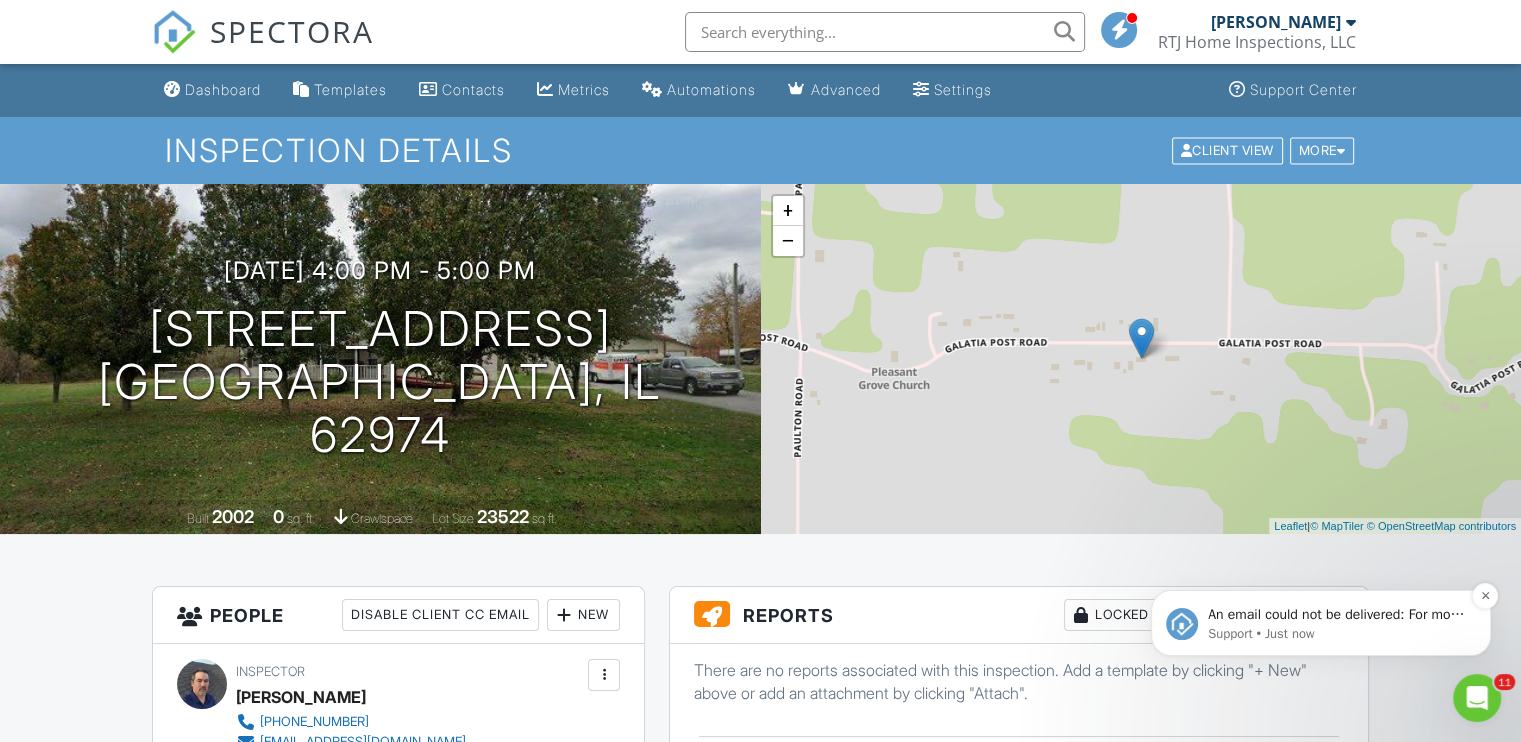 click on "An email could not be delivered:  For more information, view Why emails don't get delivered (Support Article)" at bounding box center [1337, 615] 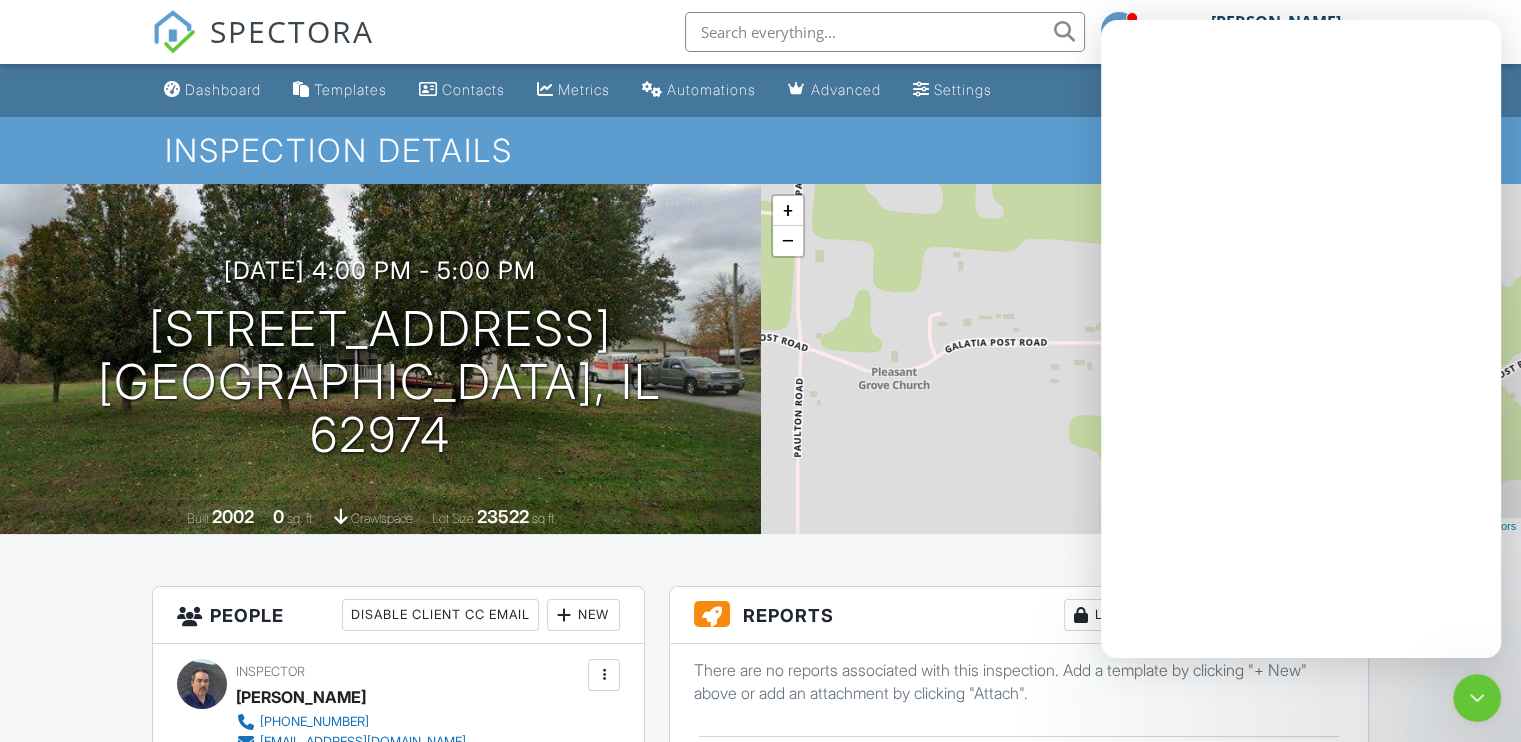 scroll, scrollTop: 0, scrollLeft: 0, axis: both 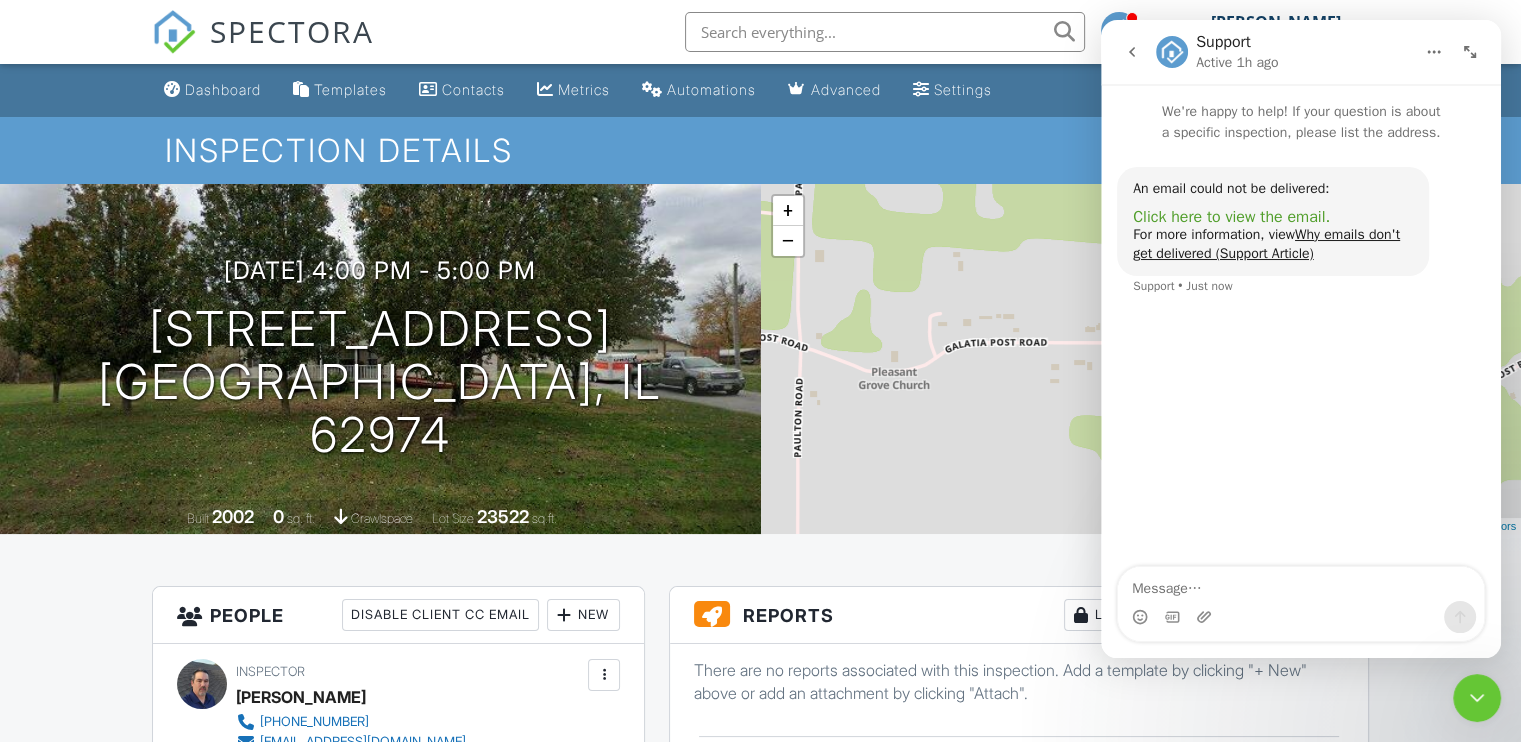 click on "Click here to view the email." at bounding box center [1231, 217] 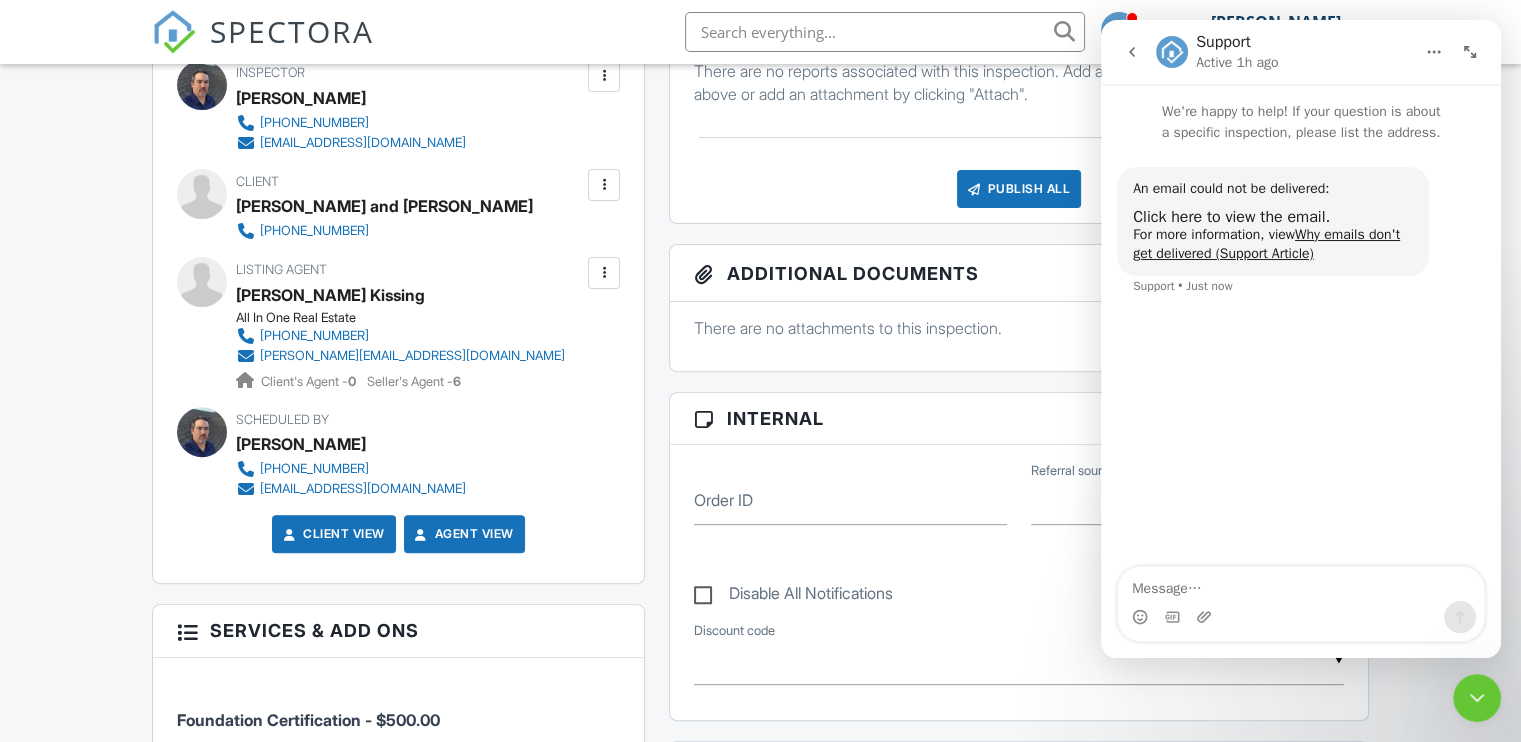 scroll, scrollTop: 600, scrollLeft: 0, axis: vertical 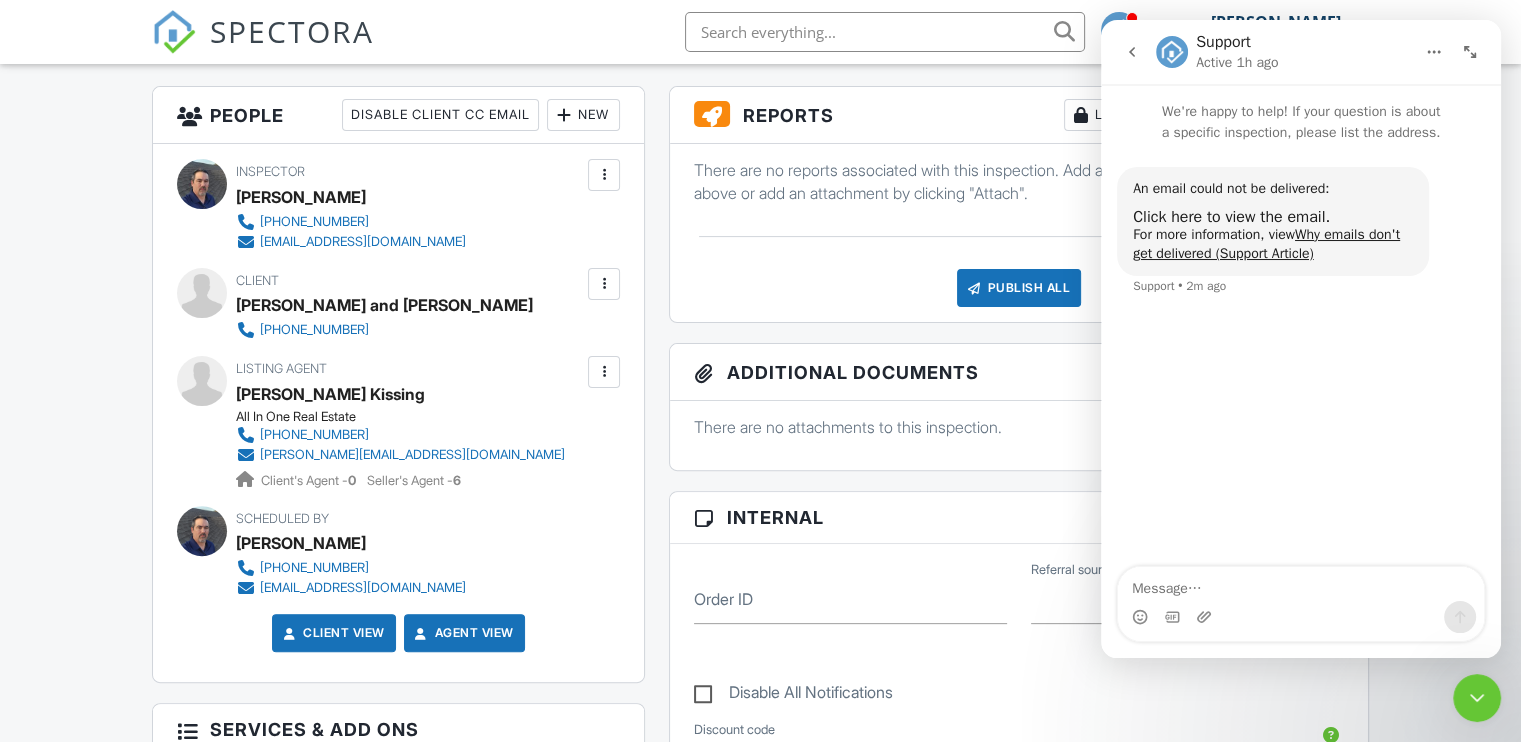 click at bounding box center (604, 372) 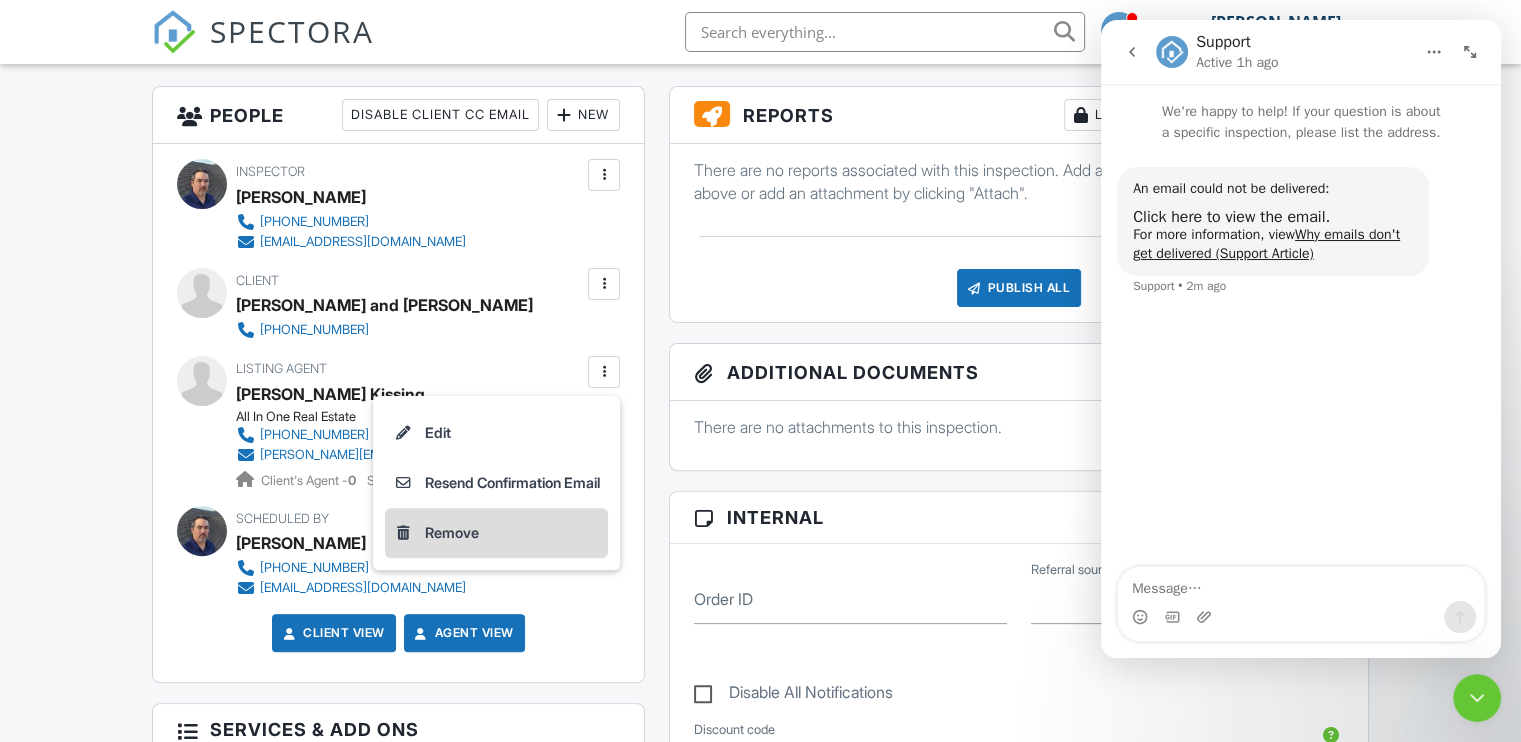 click on "Remove" at bounding box center [496, 533] 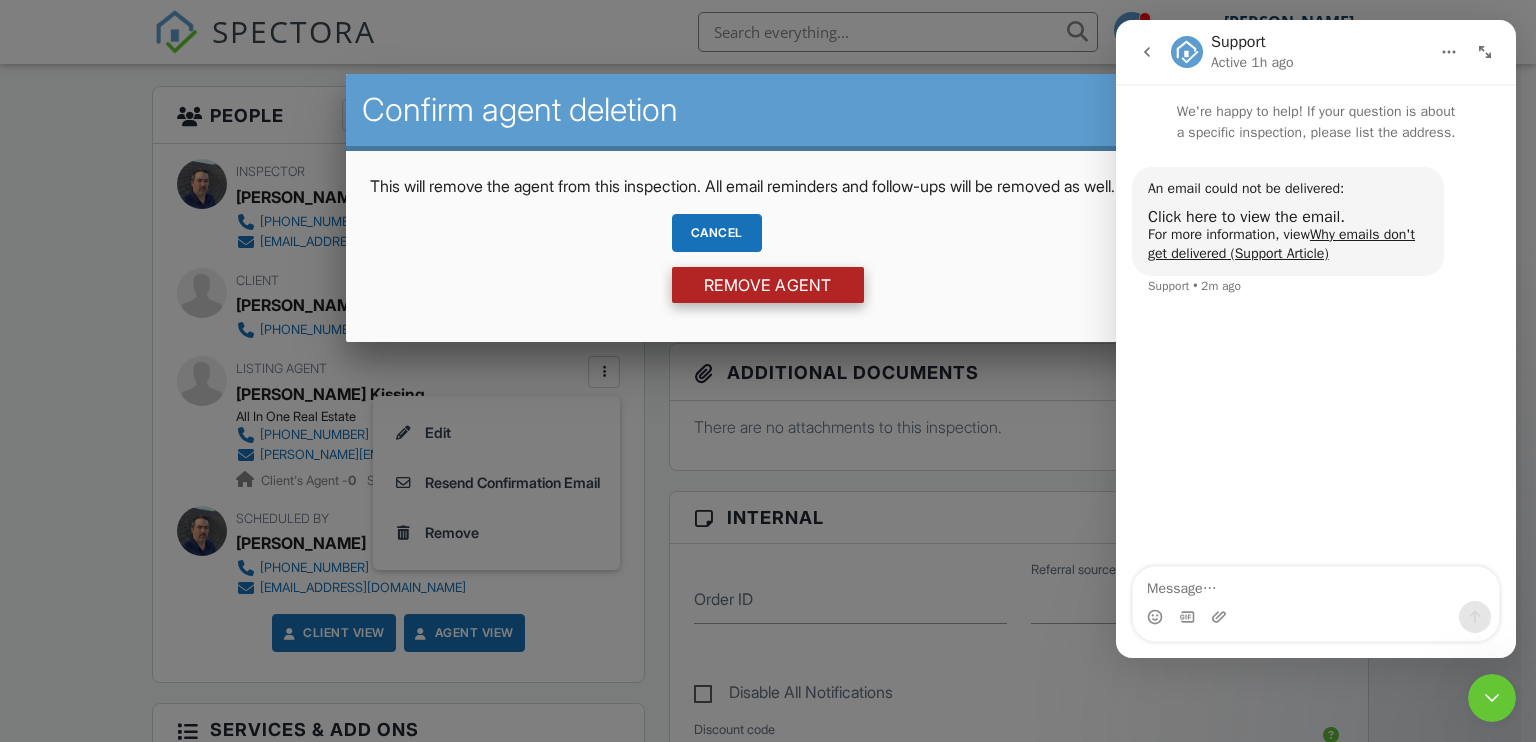 click on "Remove Agent" at bounding box center (768, 285) 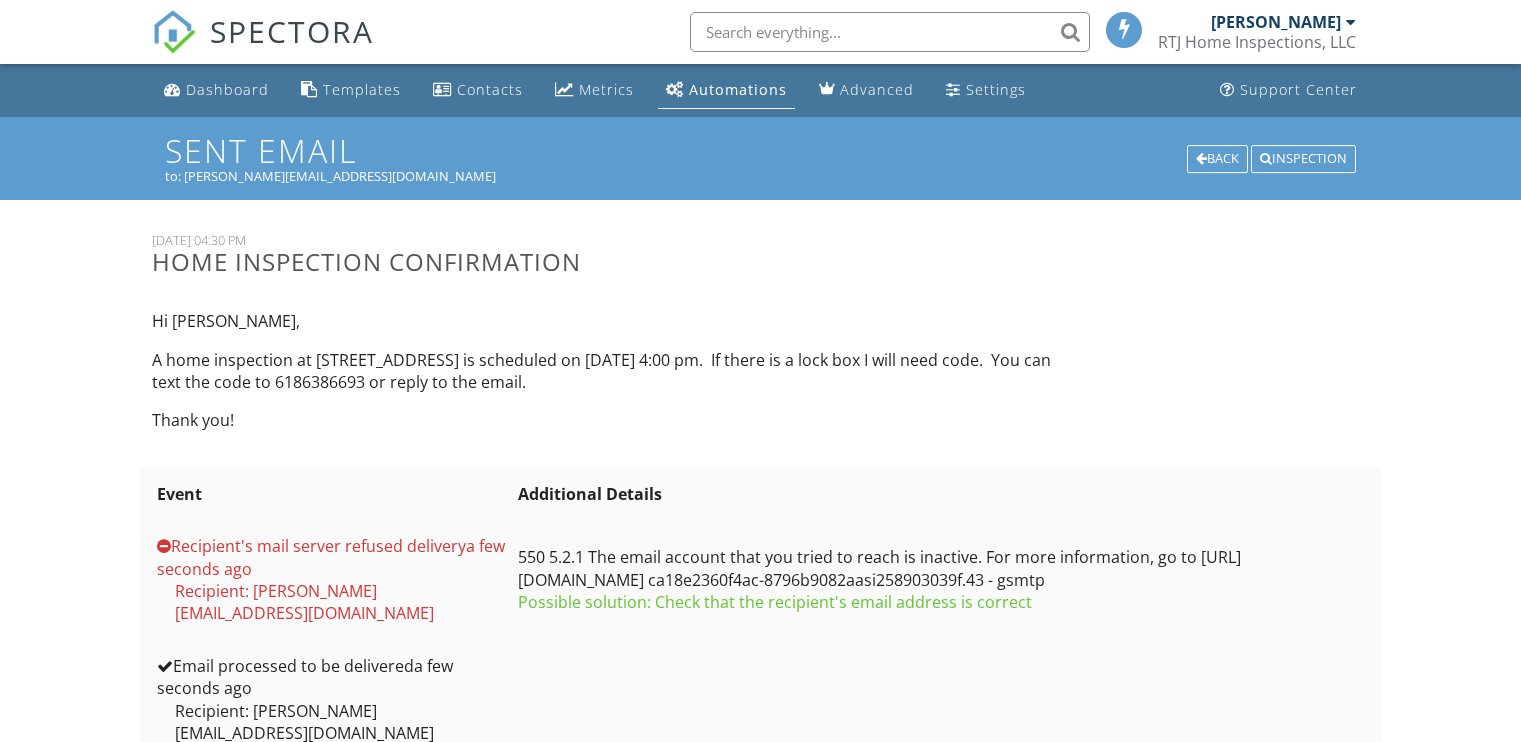 scroll, scrollTop: 0, scrollLeft: 0, axis: both 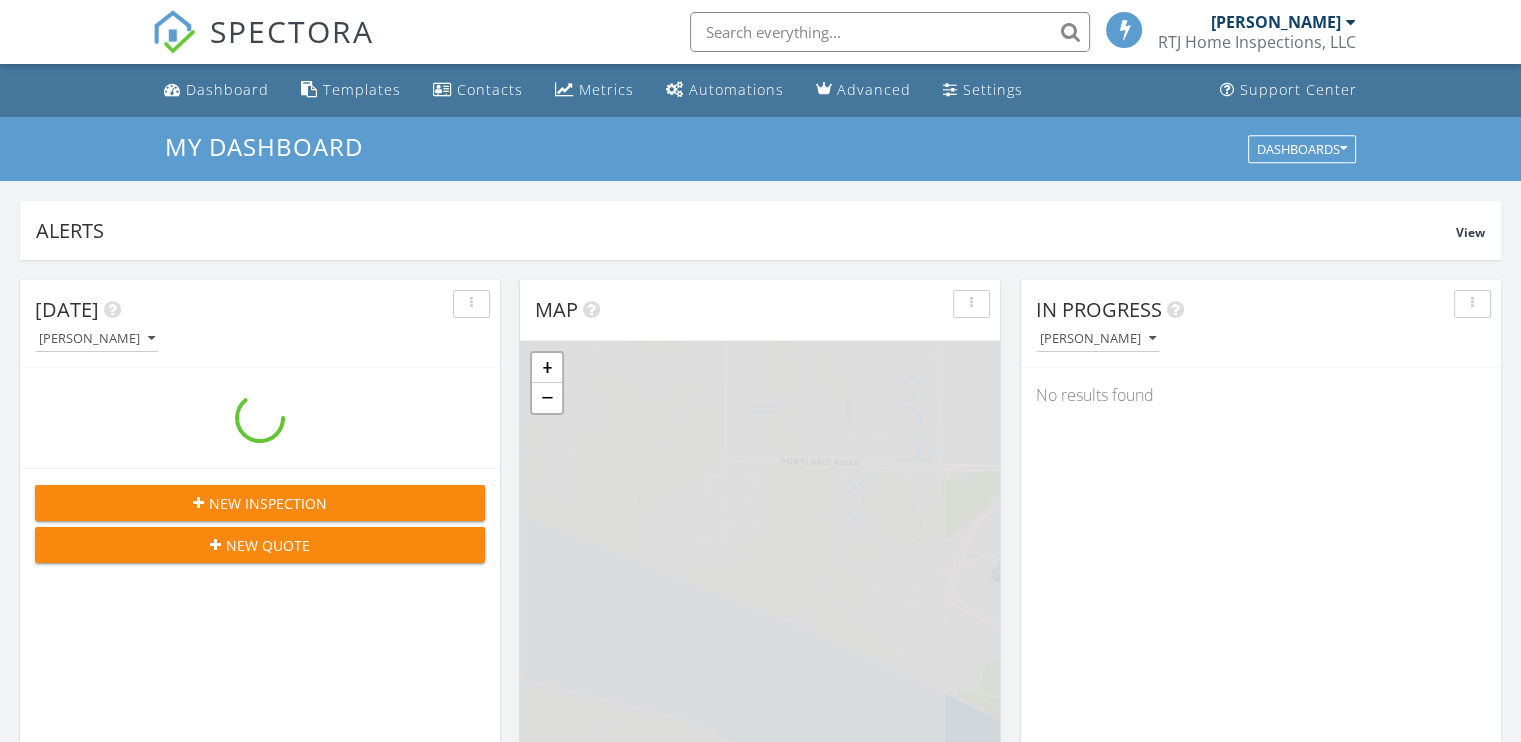 click at bounding box center (890, 32) 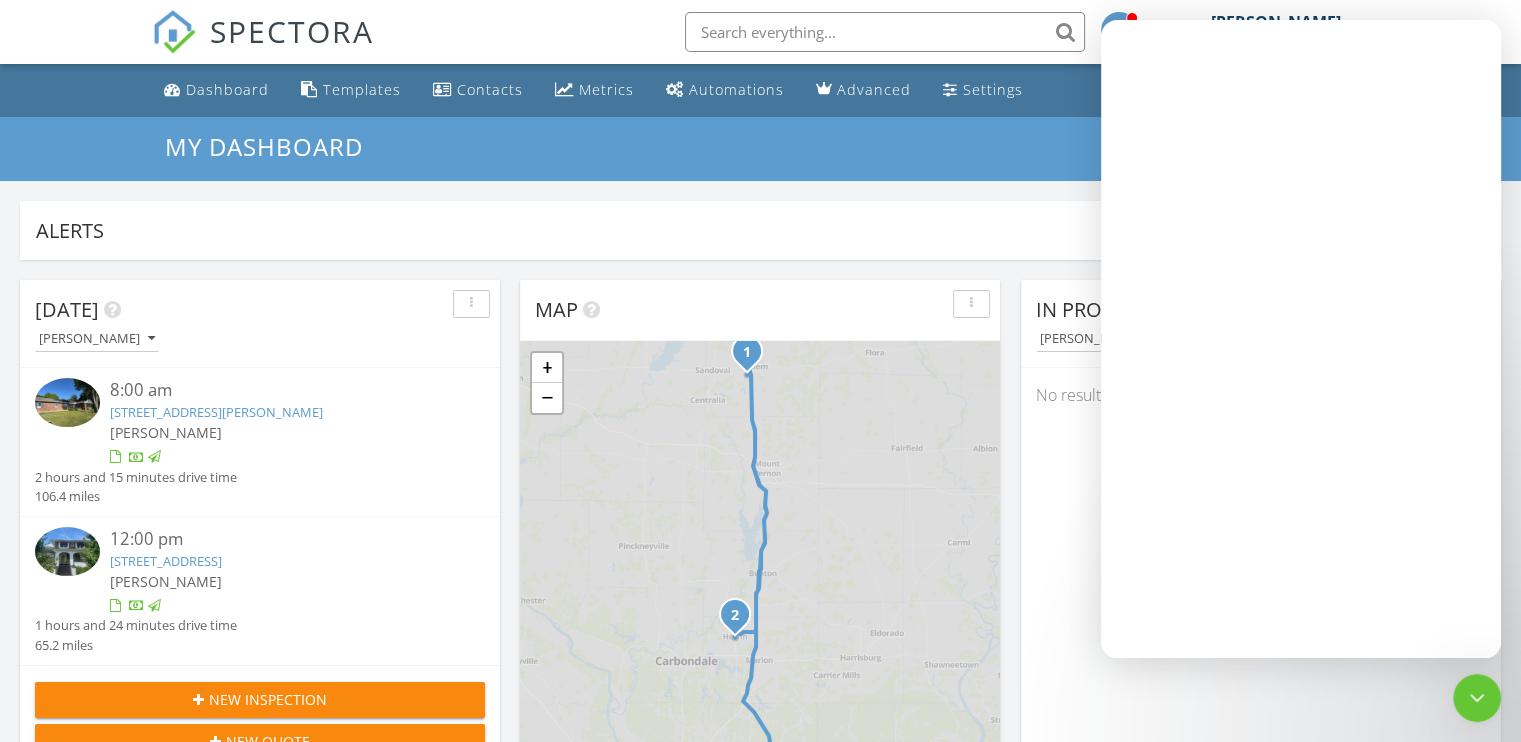scroll, scrollTop: 0, scrollLeft: 0, axis: both 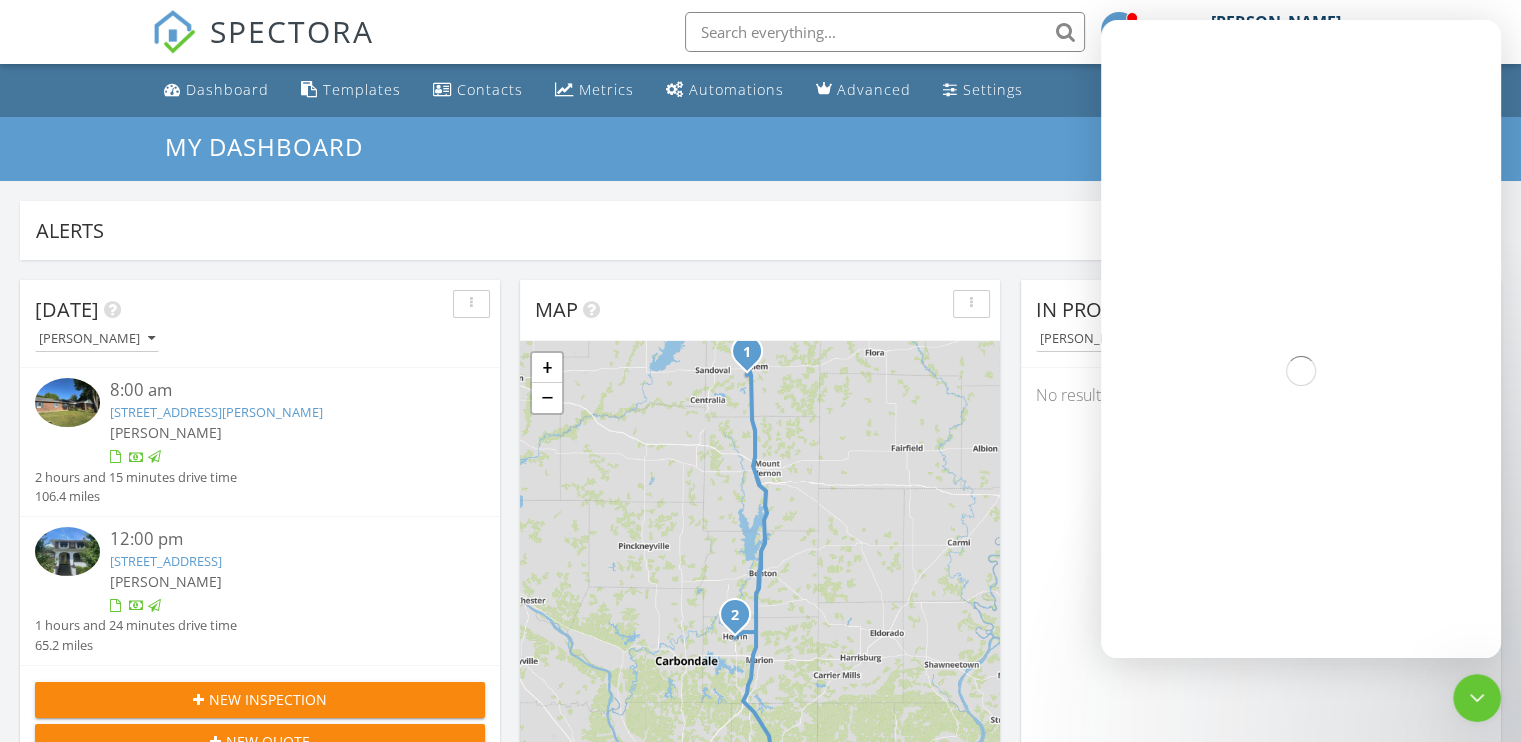 click at bounding box center [885, 32] 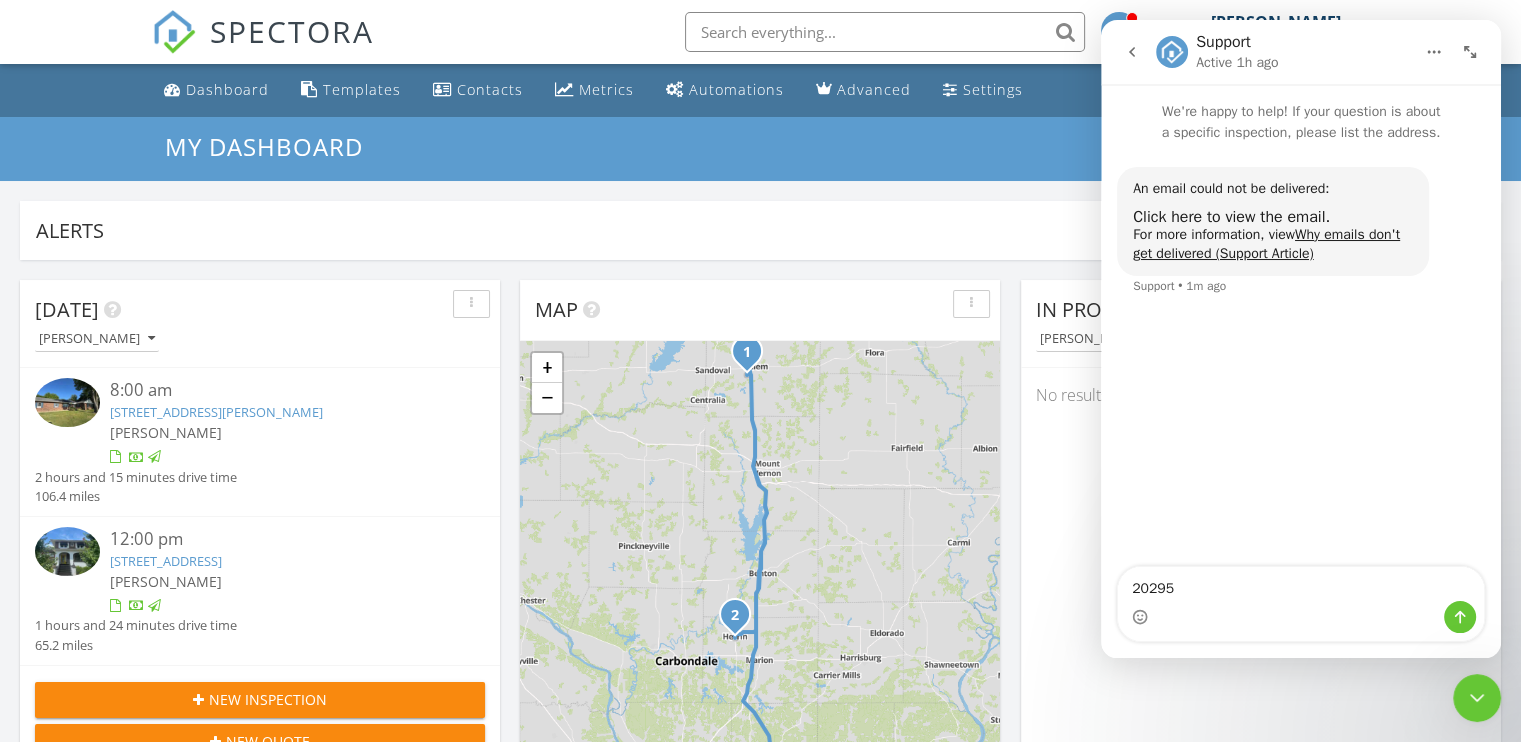 type on "20295" 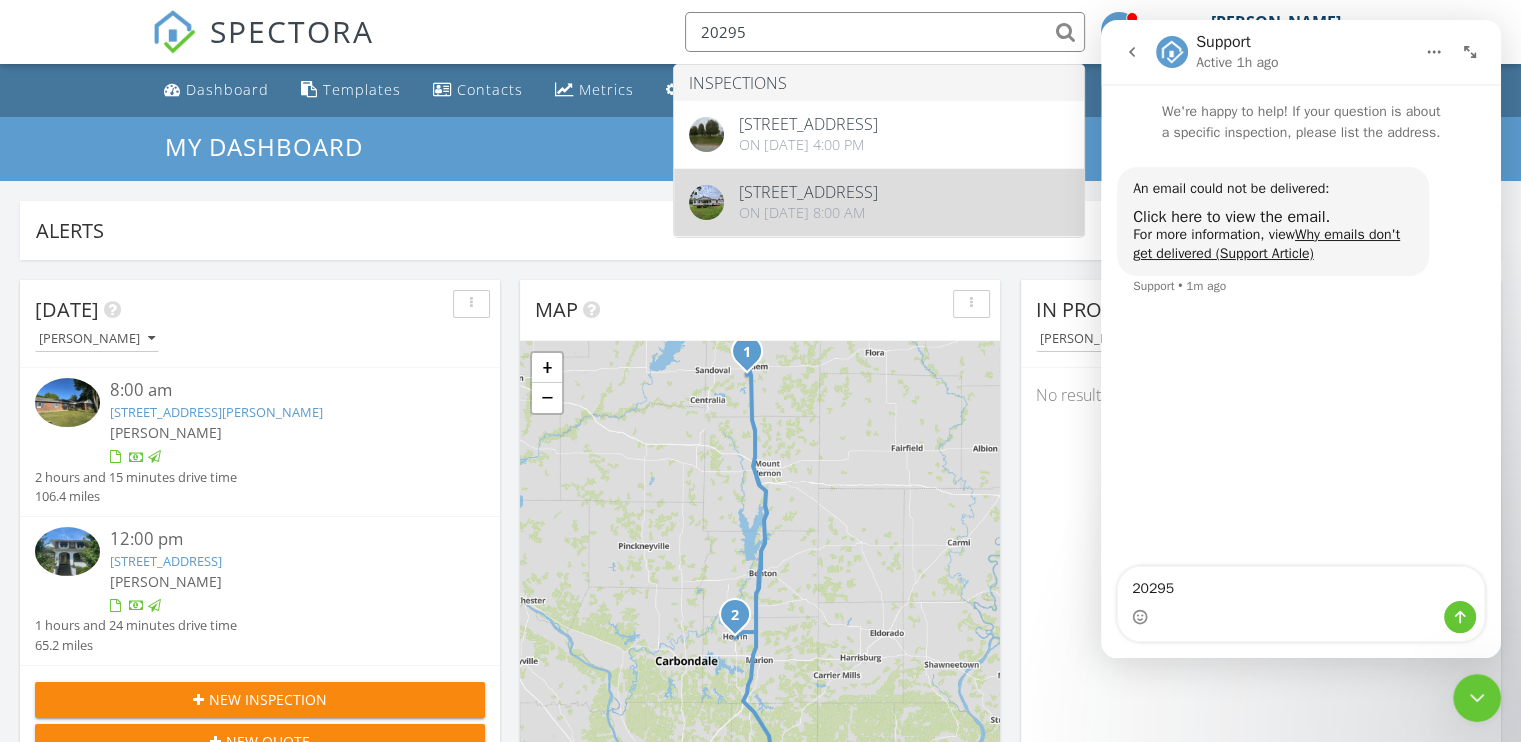 type on "20295" 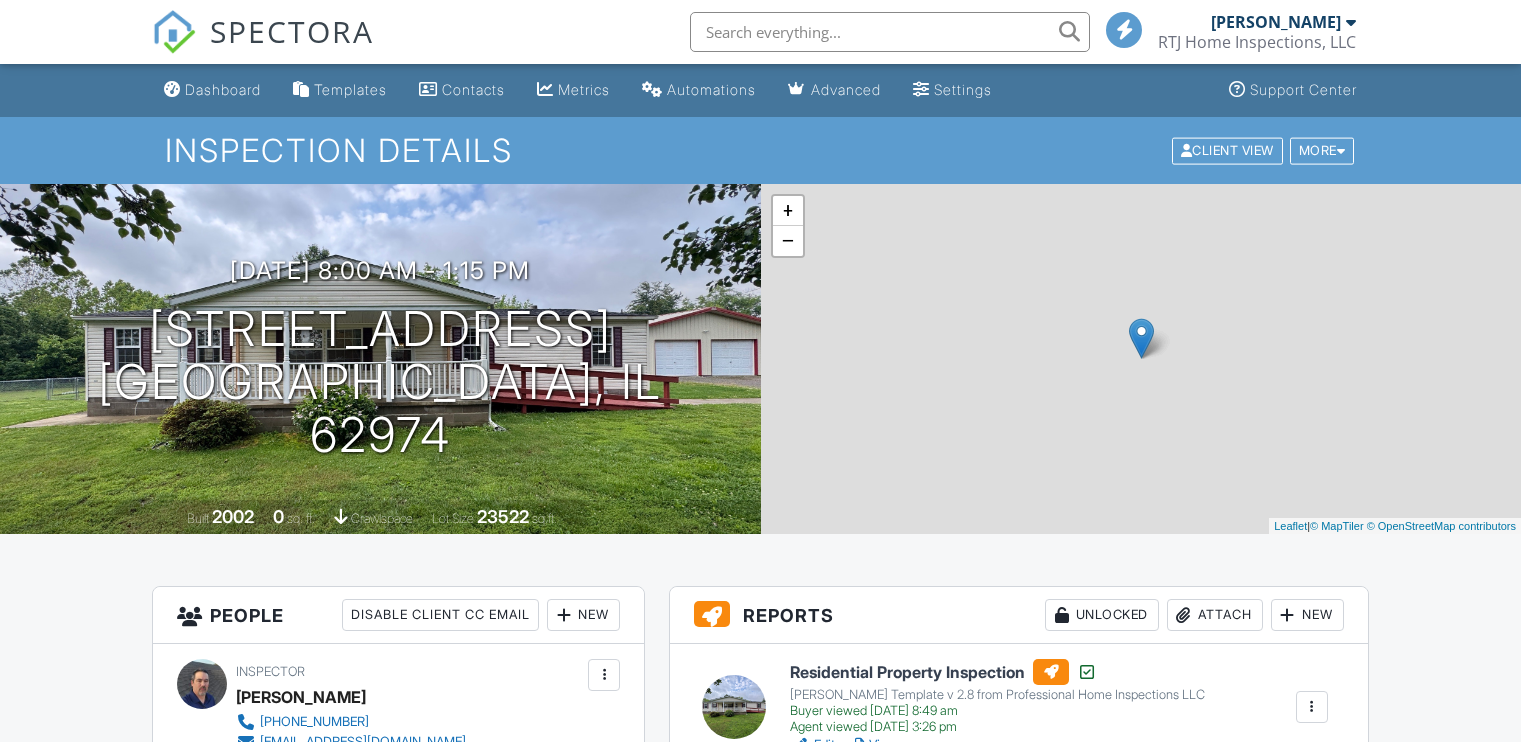 scroll, scrollTop: 400, scrollLeft: 0, axis: vertical 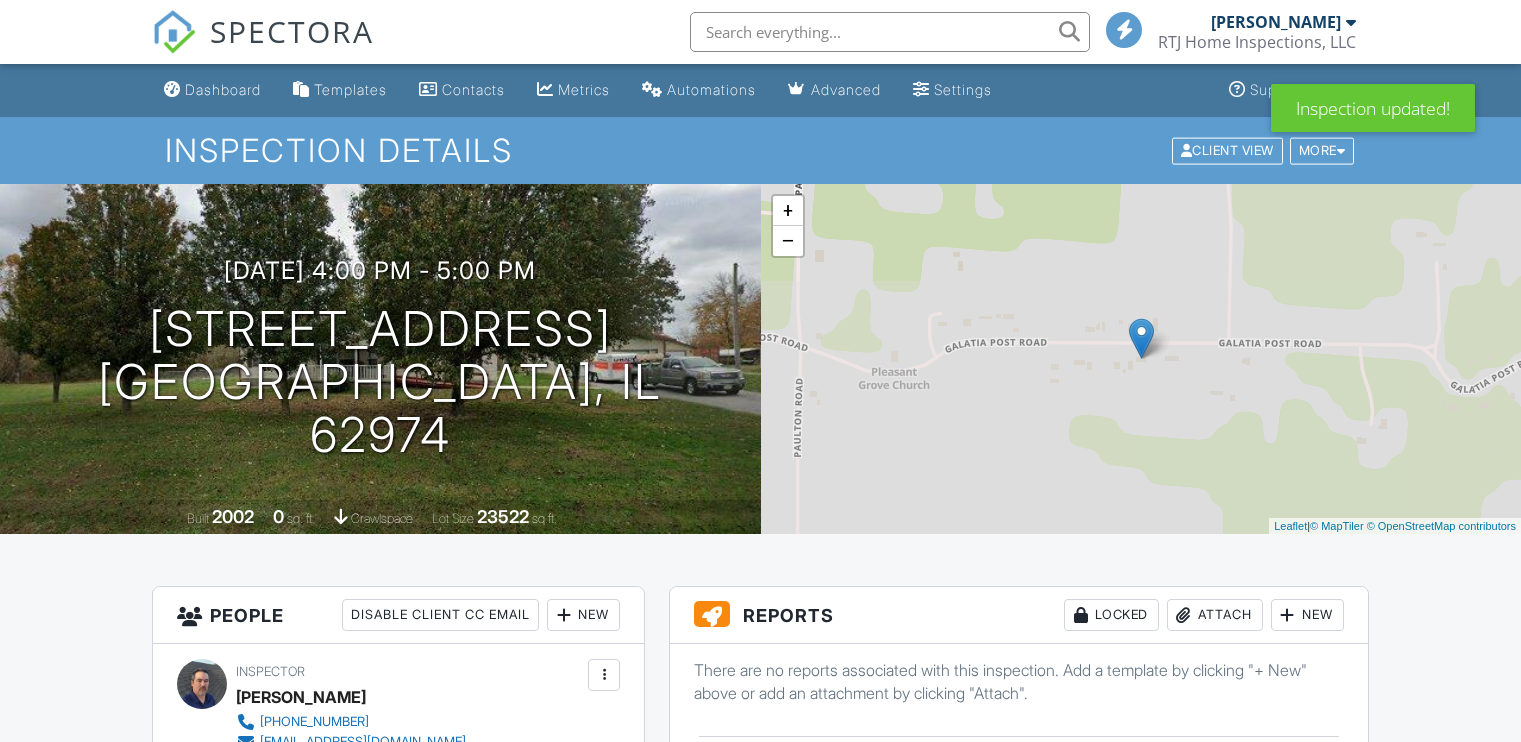 click on "New" at bounding box center [583, 615] 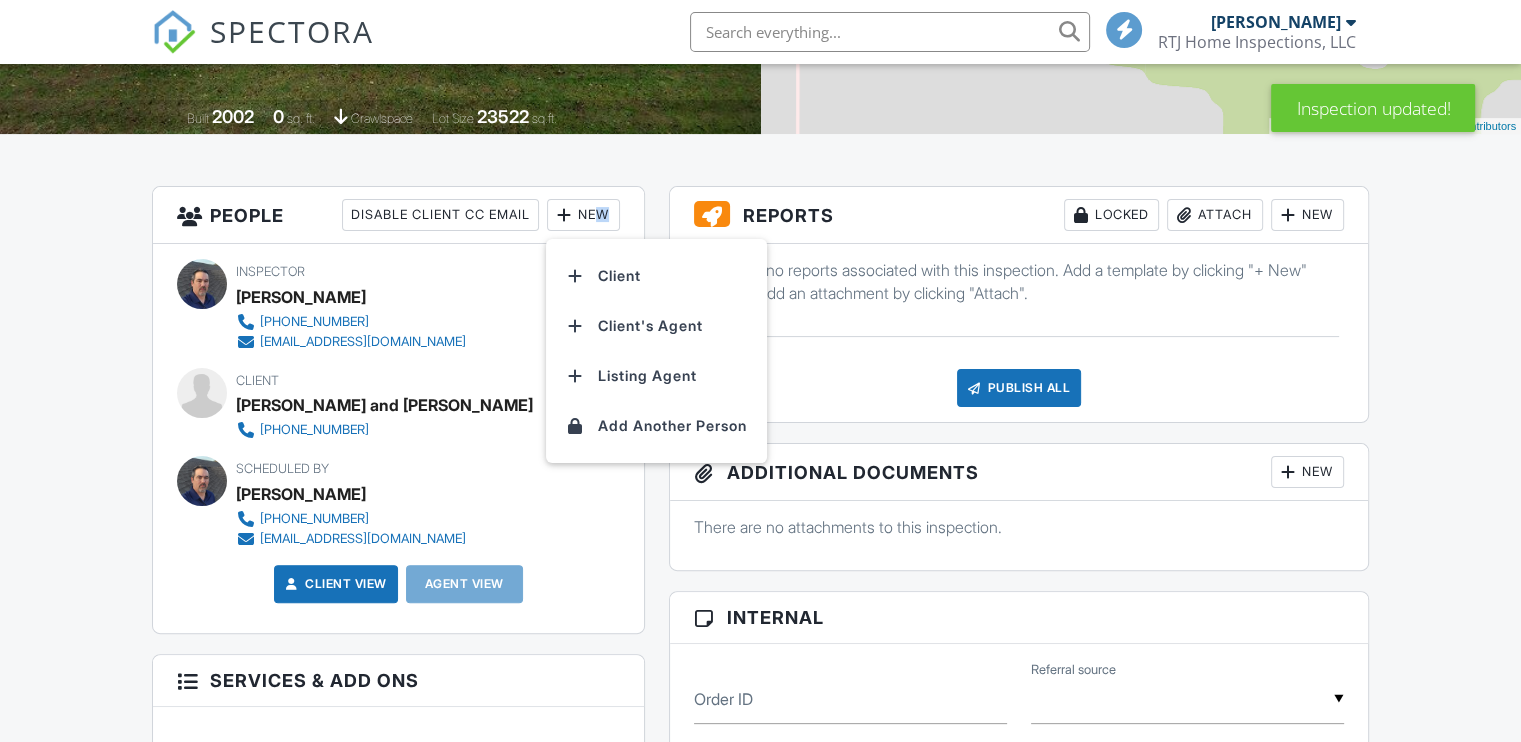 scroll, scrollTop: 400, scrollLeft: 0, axis: vertical 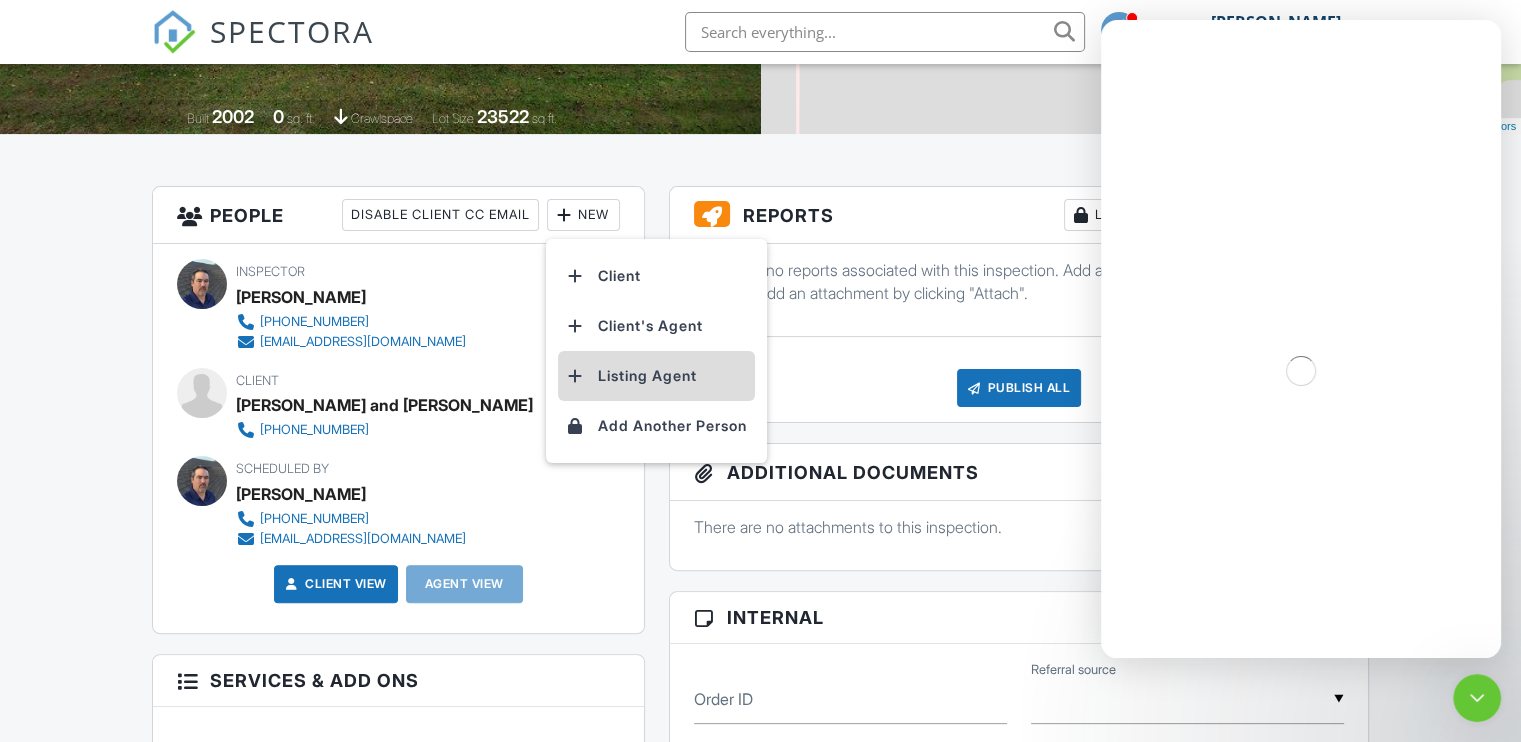 click on "Listing Agent" at bounding box center [656, 376] 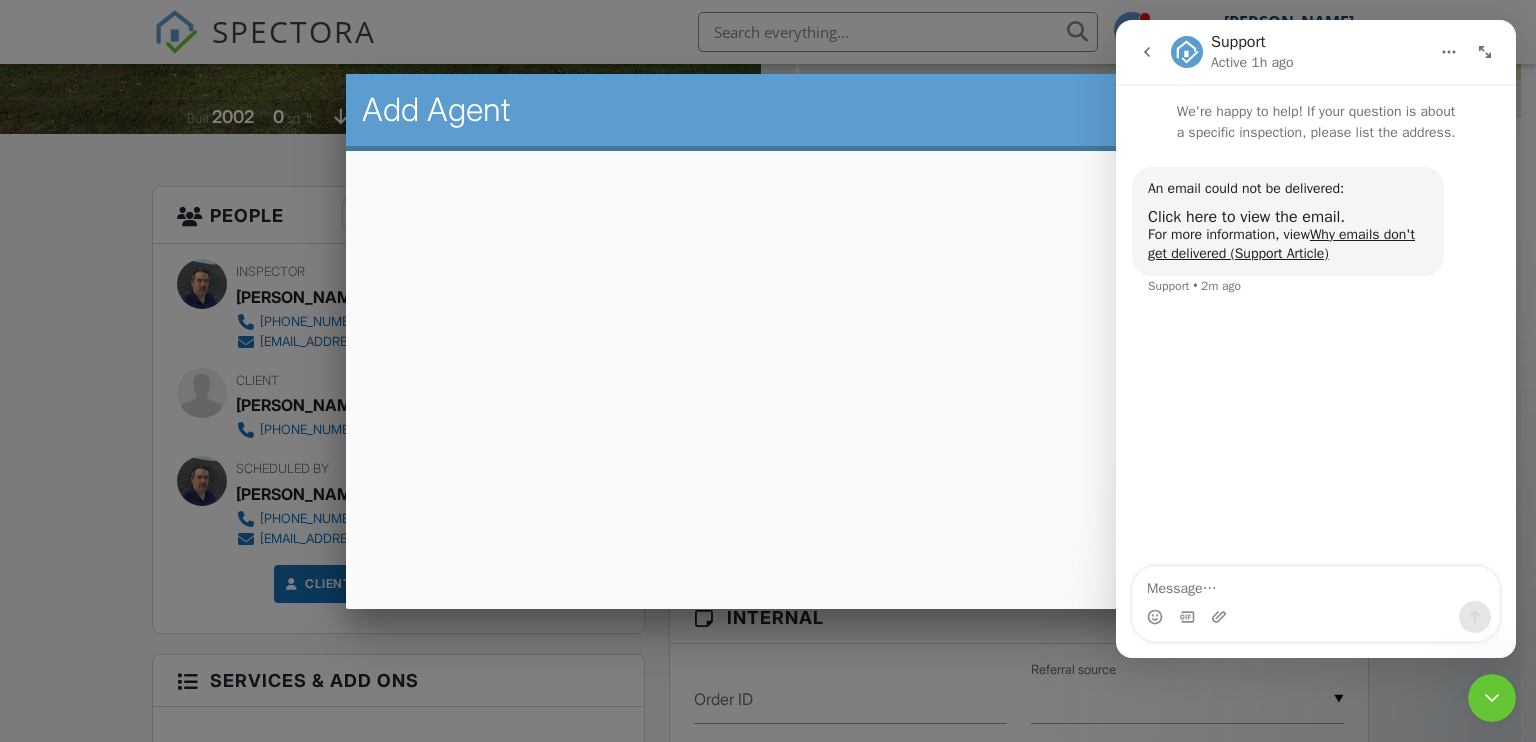 click 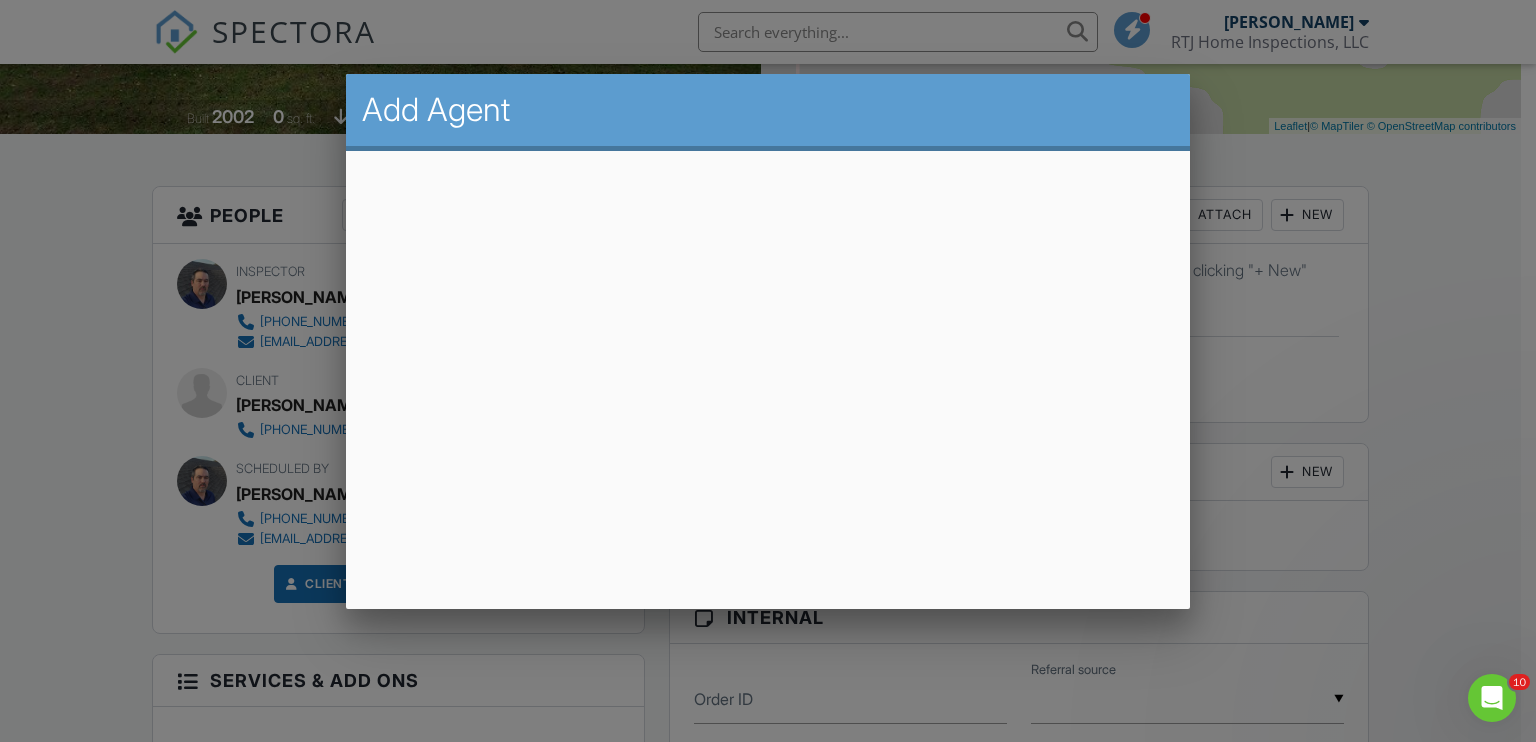 scroll, scrollTop: 0, scrollLeft: 0, axis: both 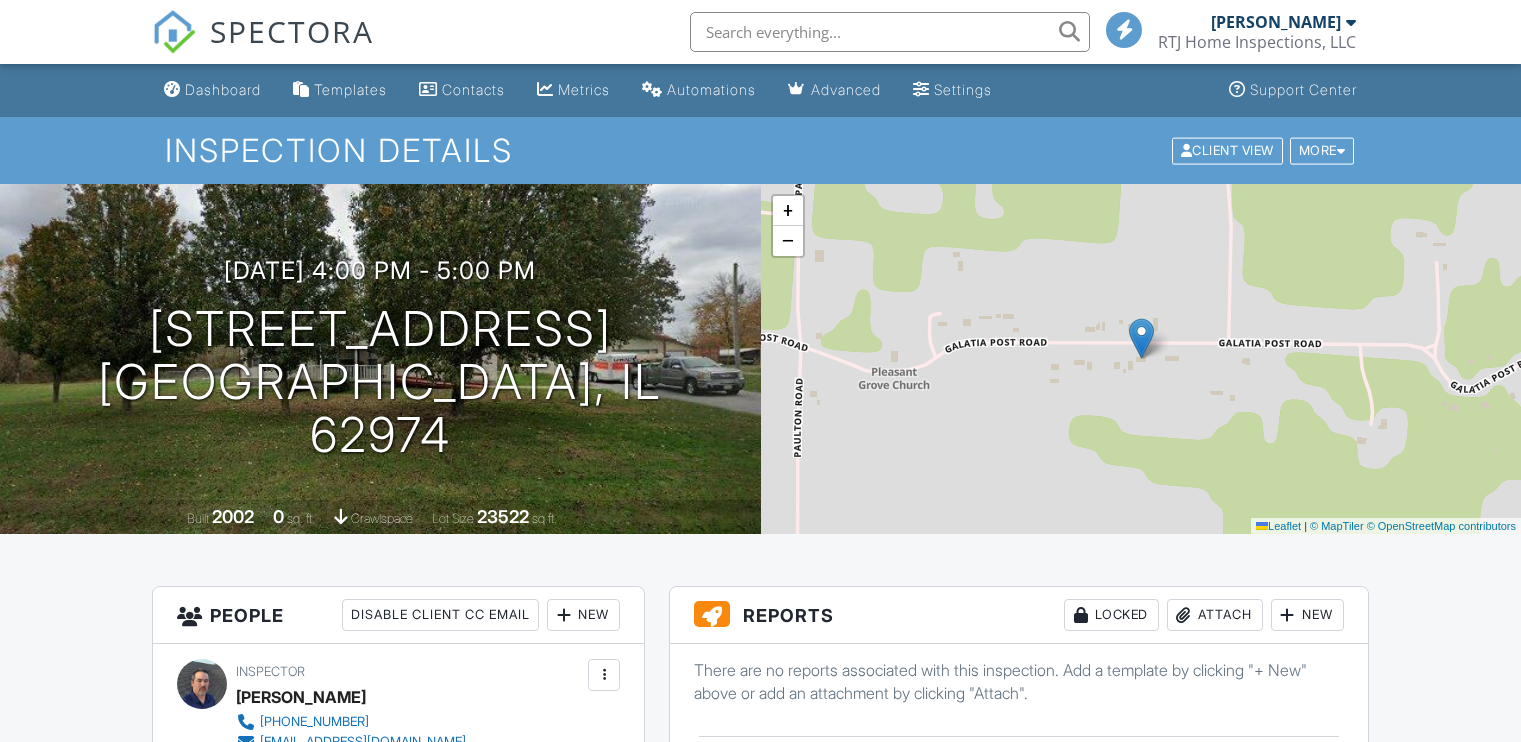 click at bounding box center [604, 872] 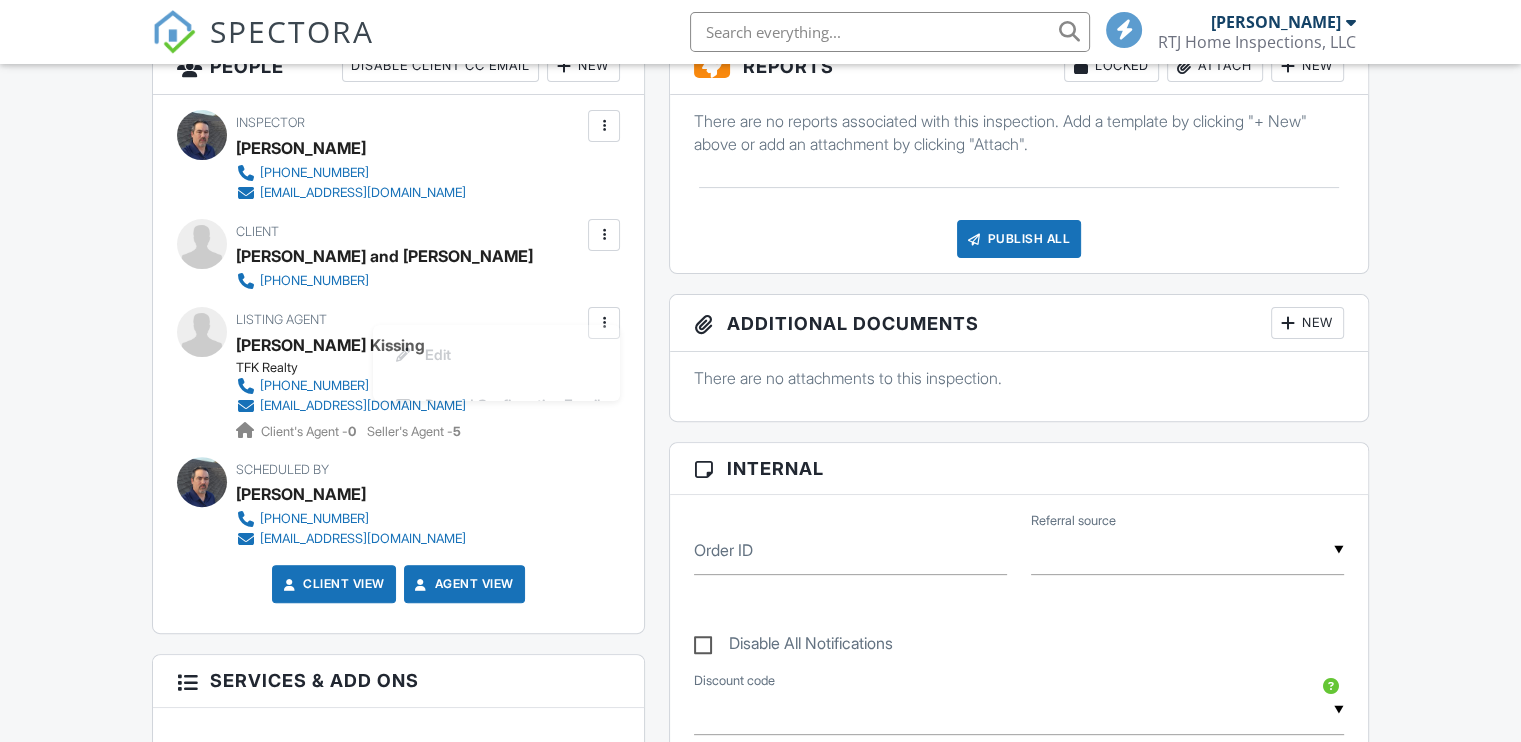 scroll, scrollTop: 549, scrollLeft: 0, axis: vertical 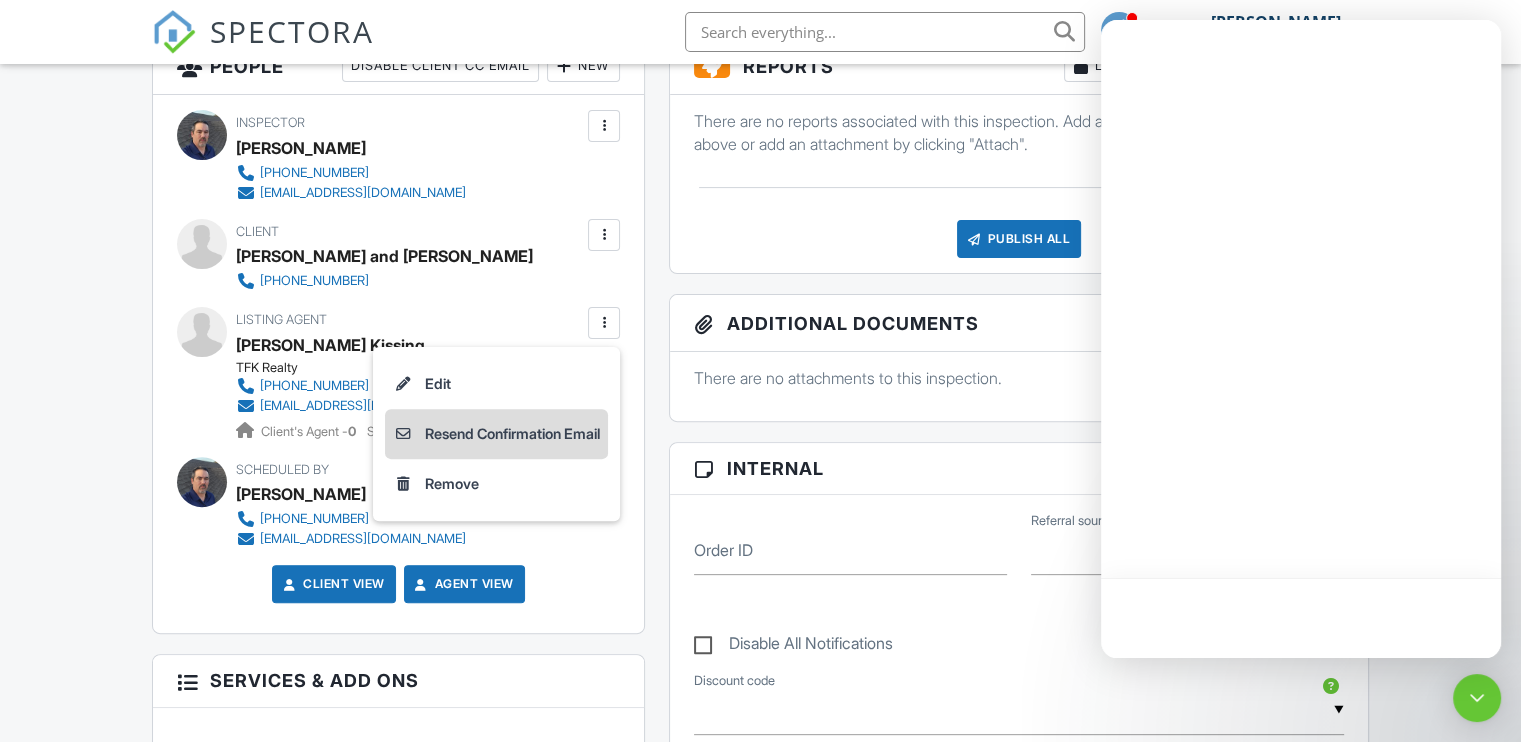 click on "Resend Confirmation Email" at bounding box center [496, 434] 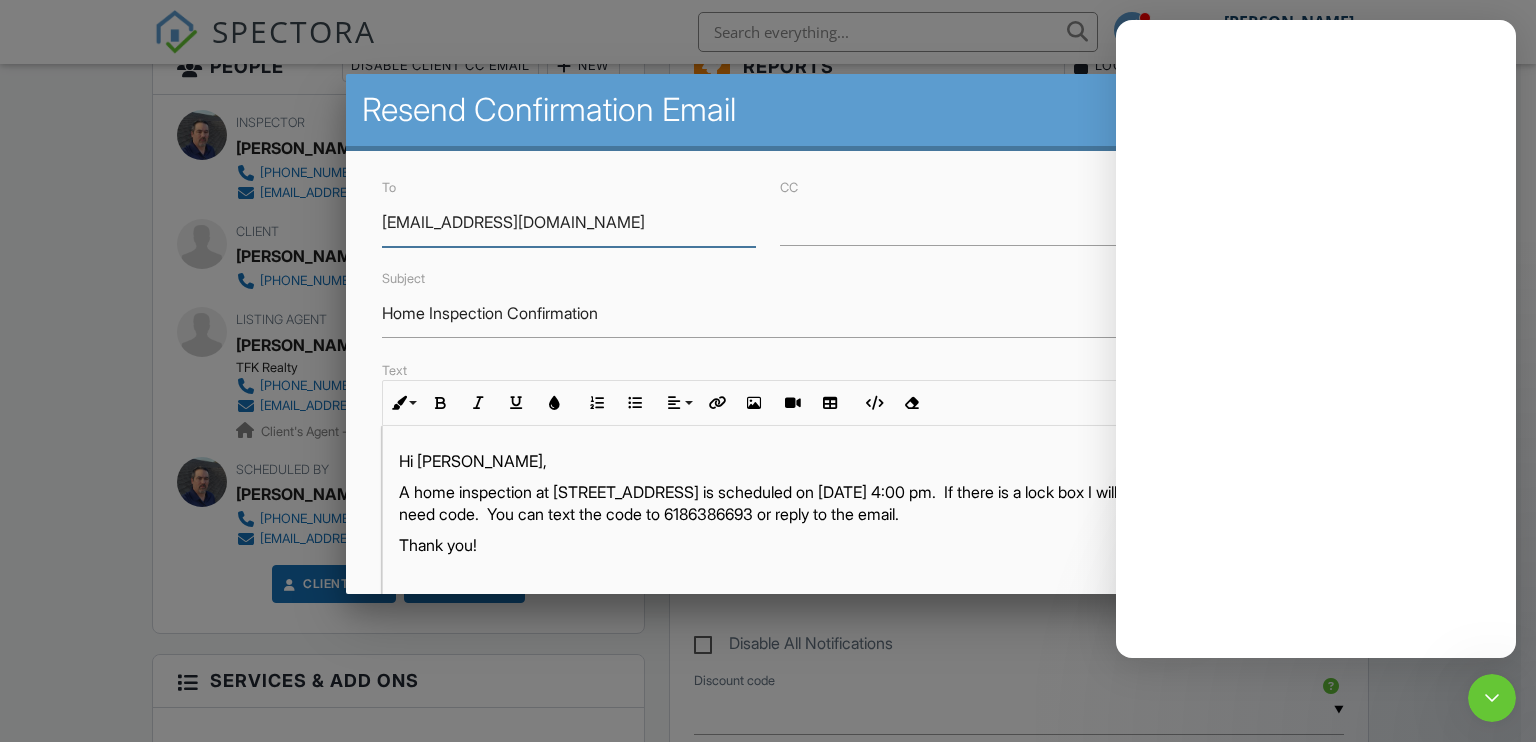 scroll, scrollTop: 0, scrollLeft: 0, axis: both 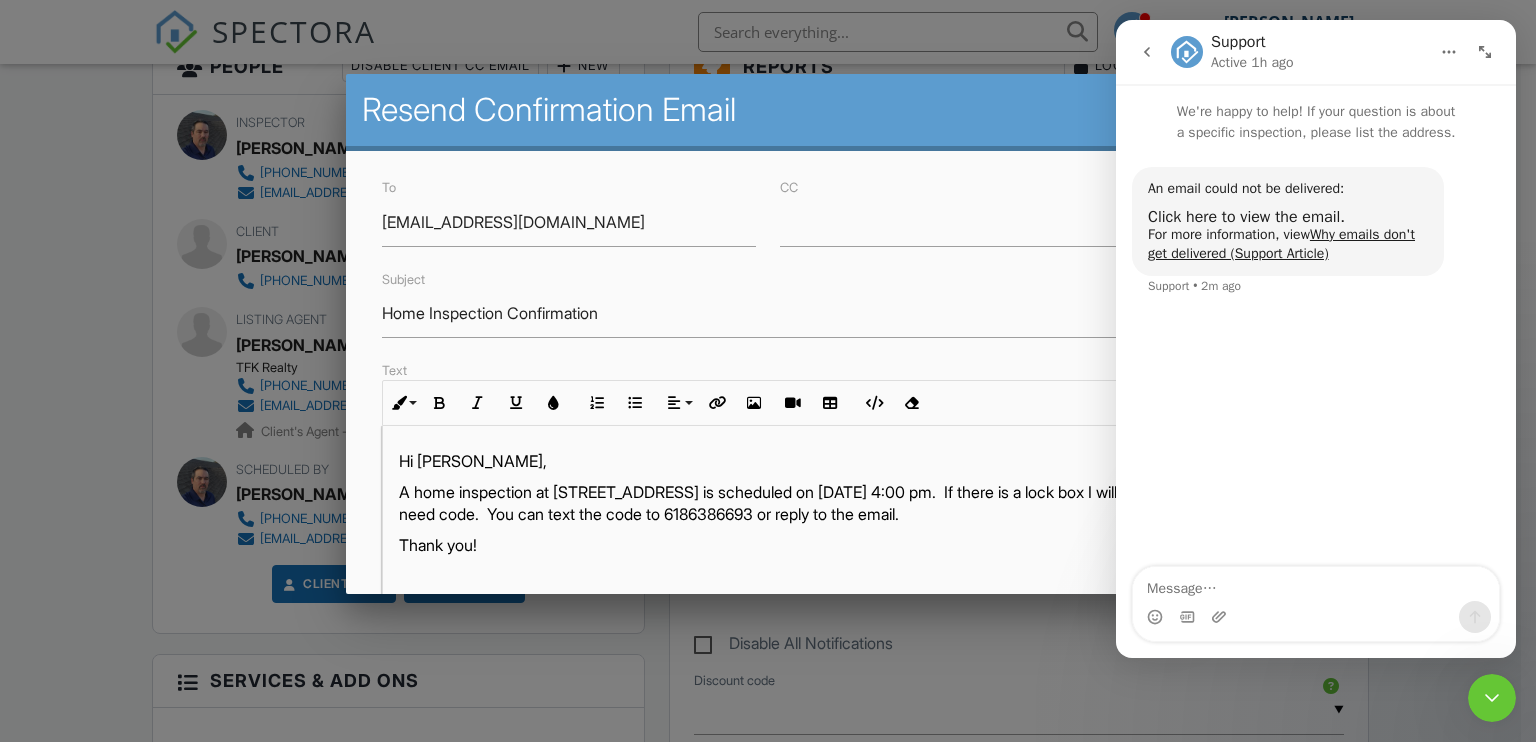 click 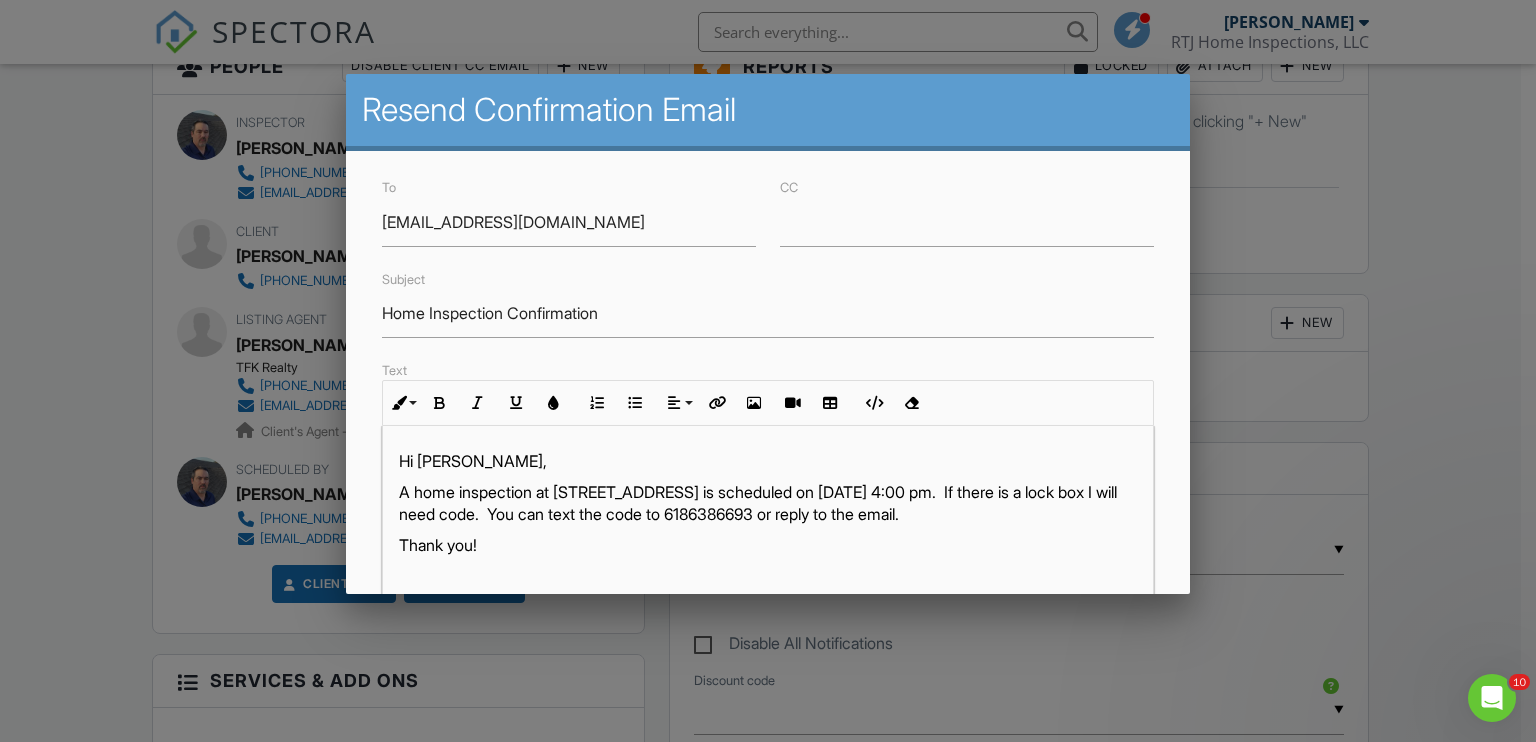 scroll, scrollTop: 0, scrollLeft: 0, axis: both 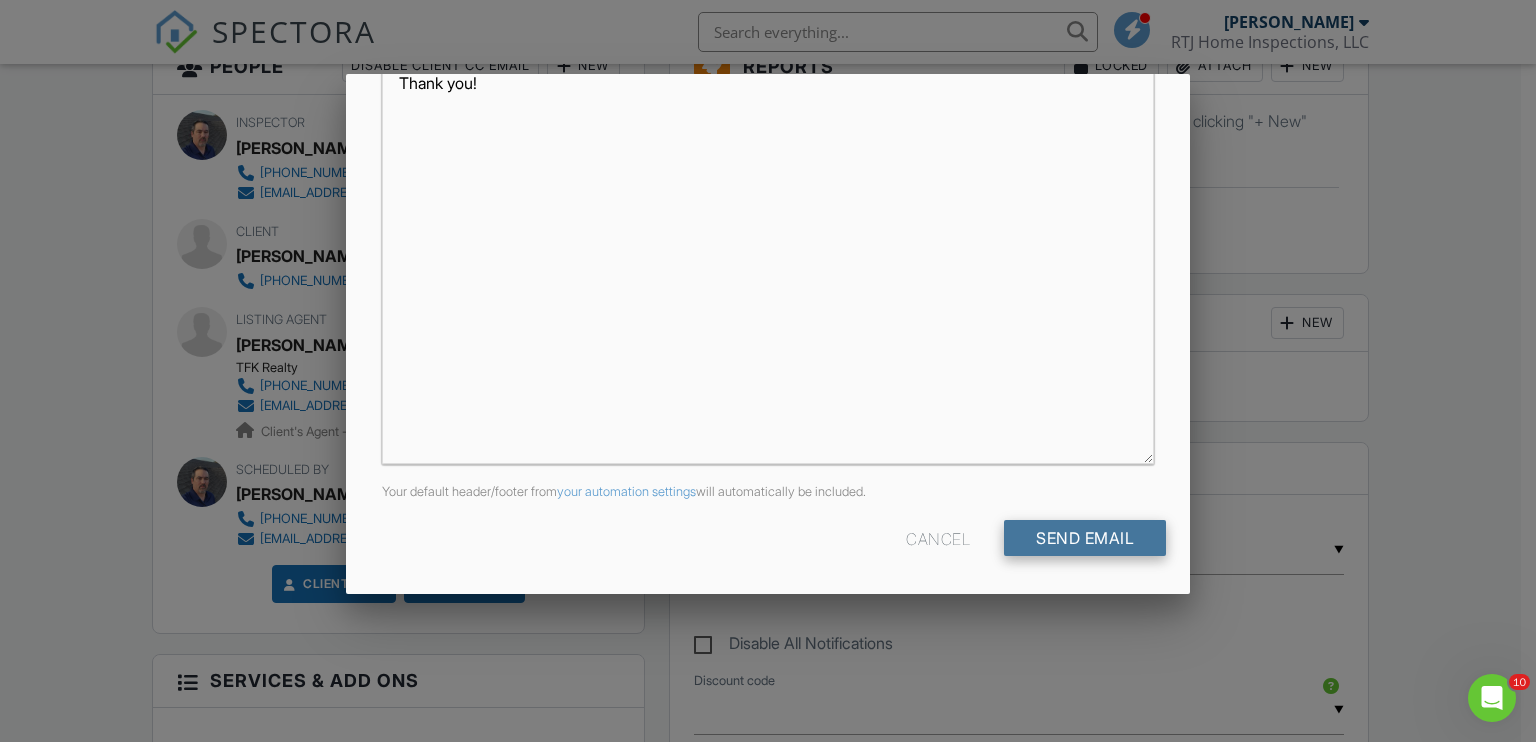click on "Send Email" at bounding box center (1085, 538) 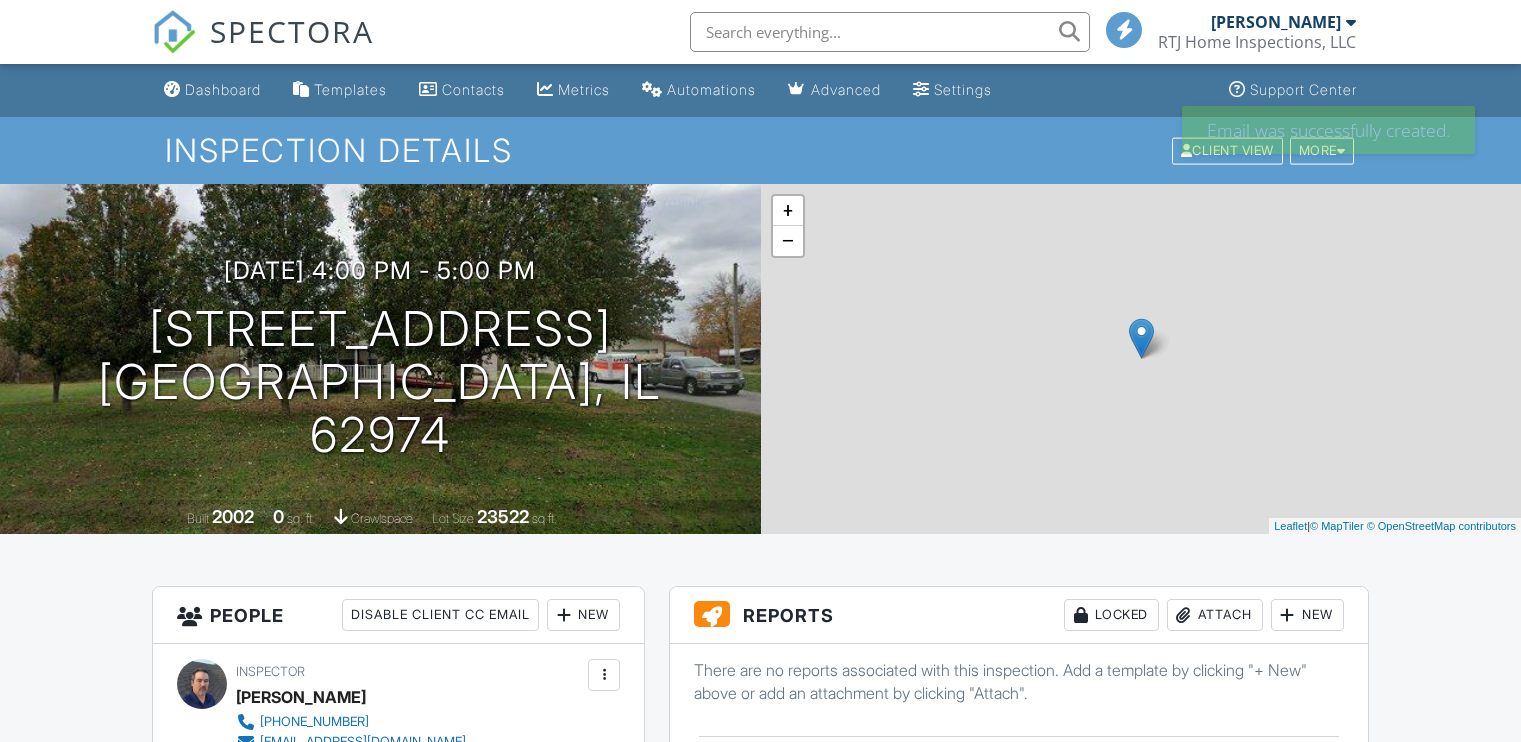 scroll, scrollTop: 0, scrollLeft: 0, axis: both 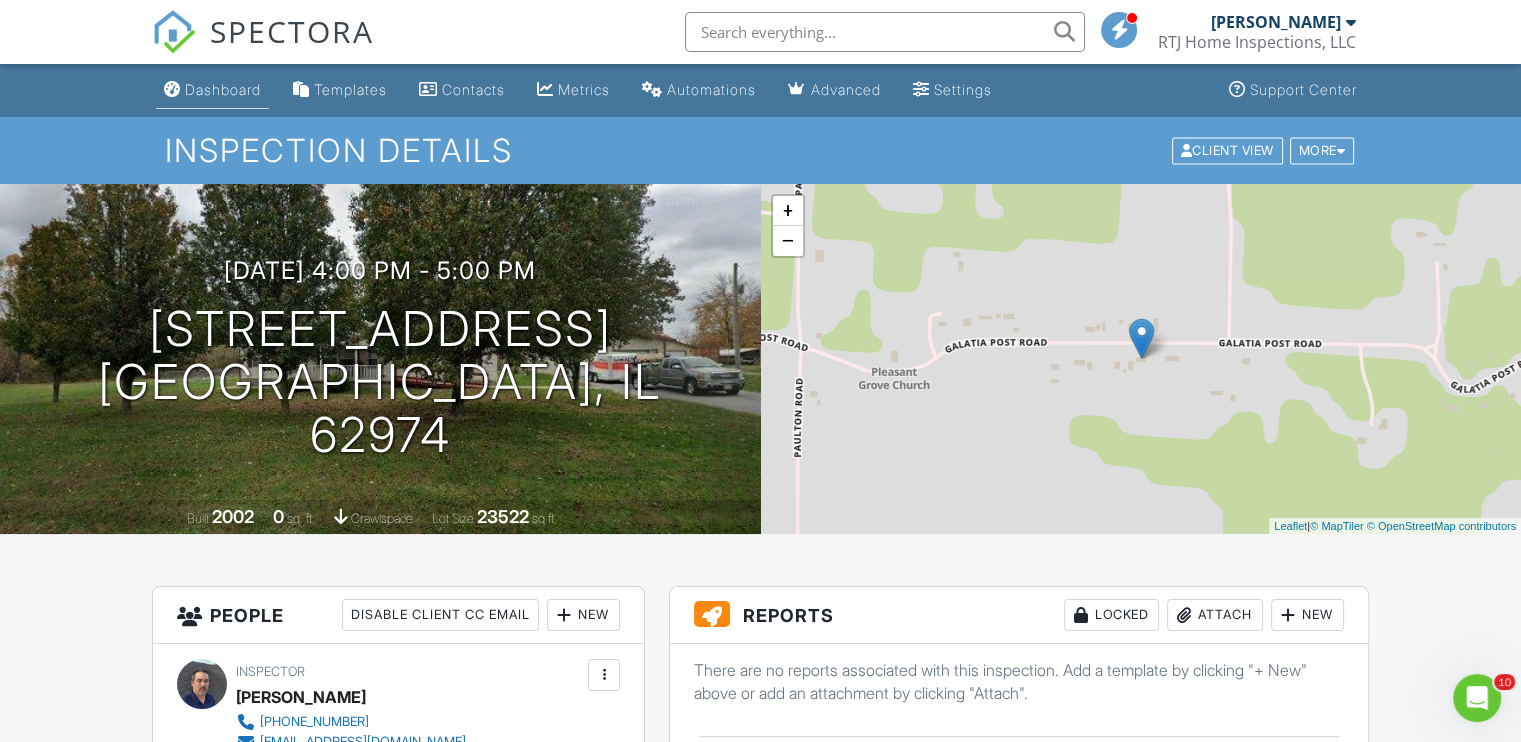 click on "Dashboard" at bounding box center [212, 90] 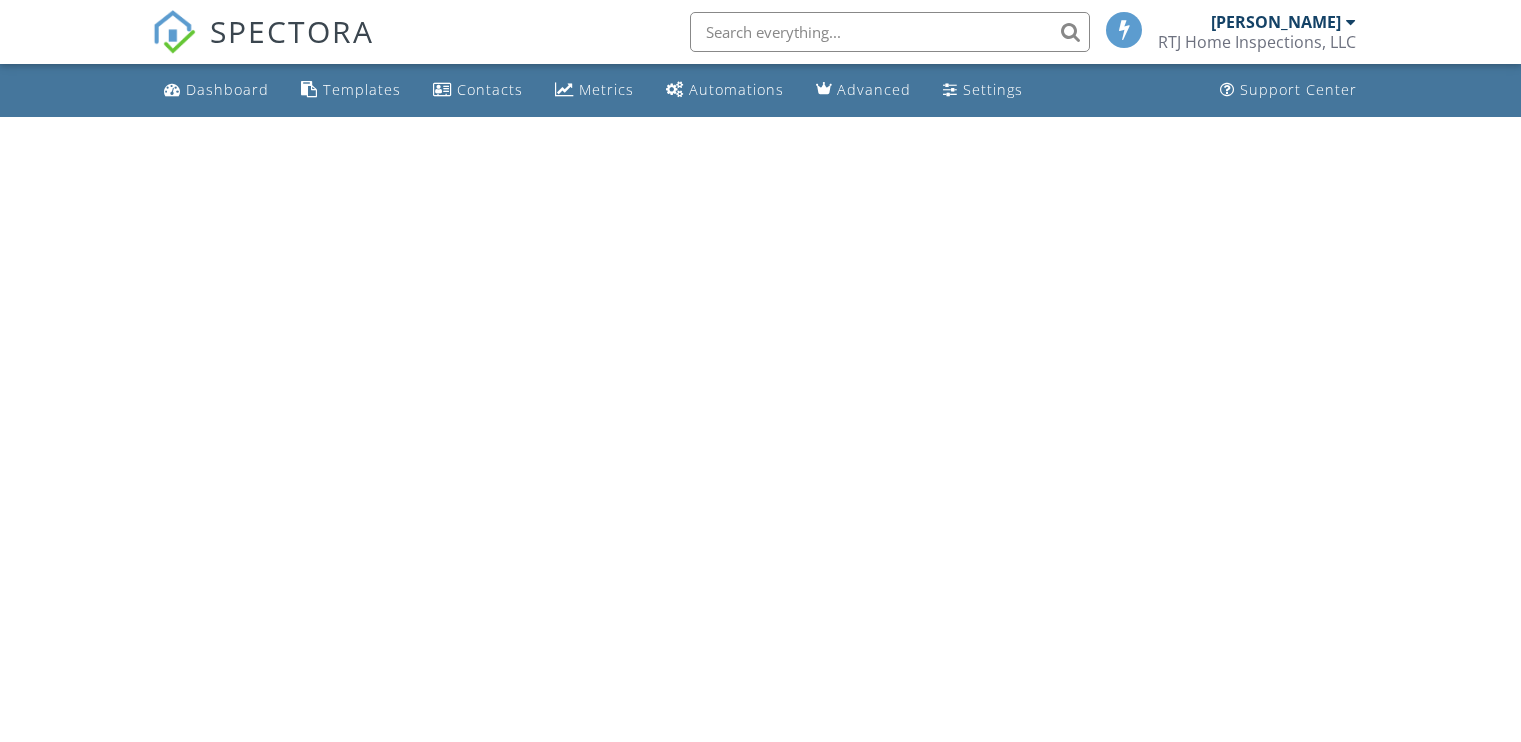 scroll, scrollTop: 0, scrollLeft: 0, axis: both 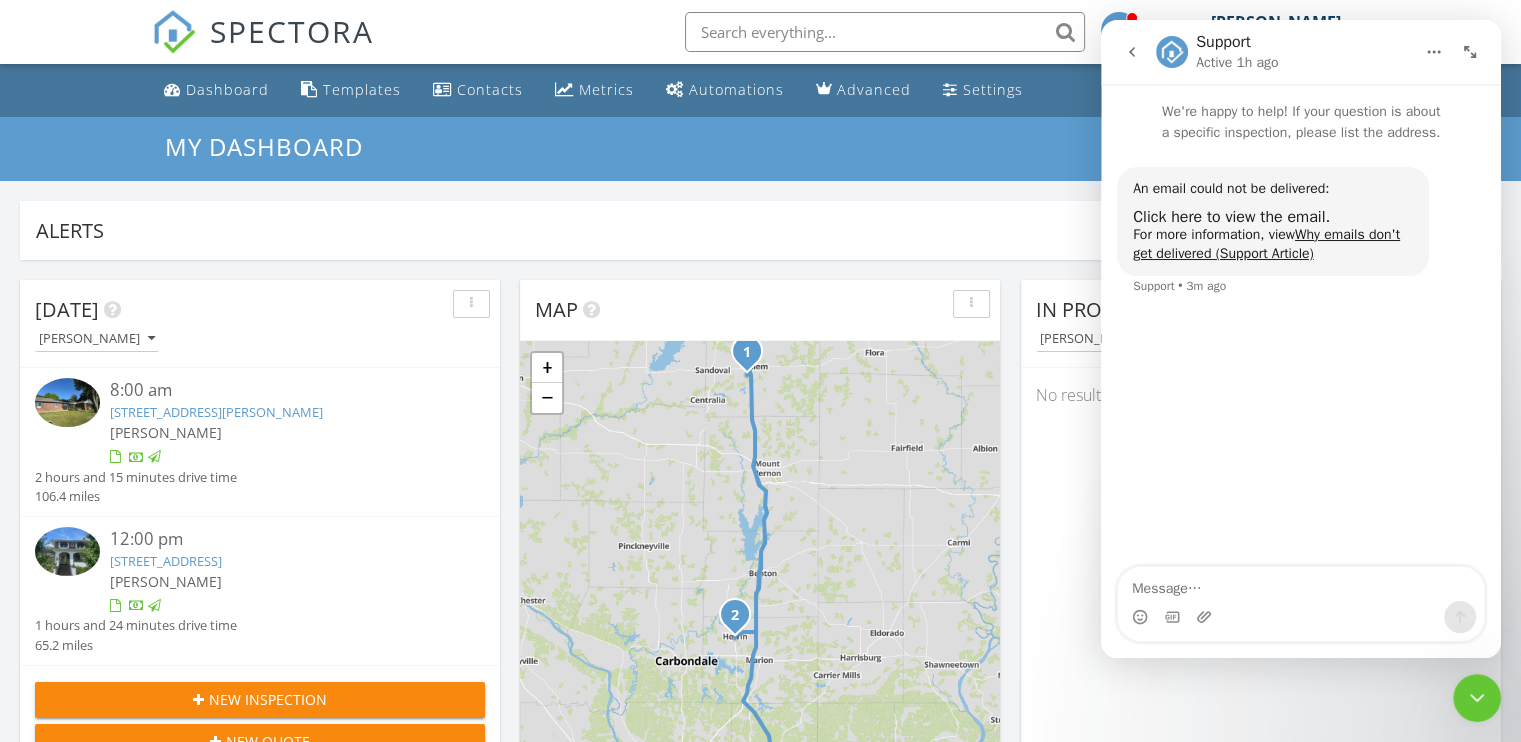 click 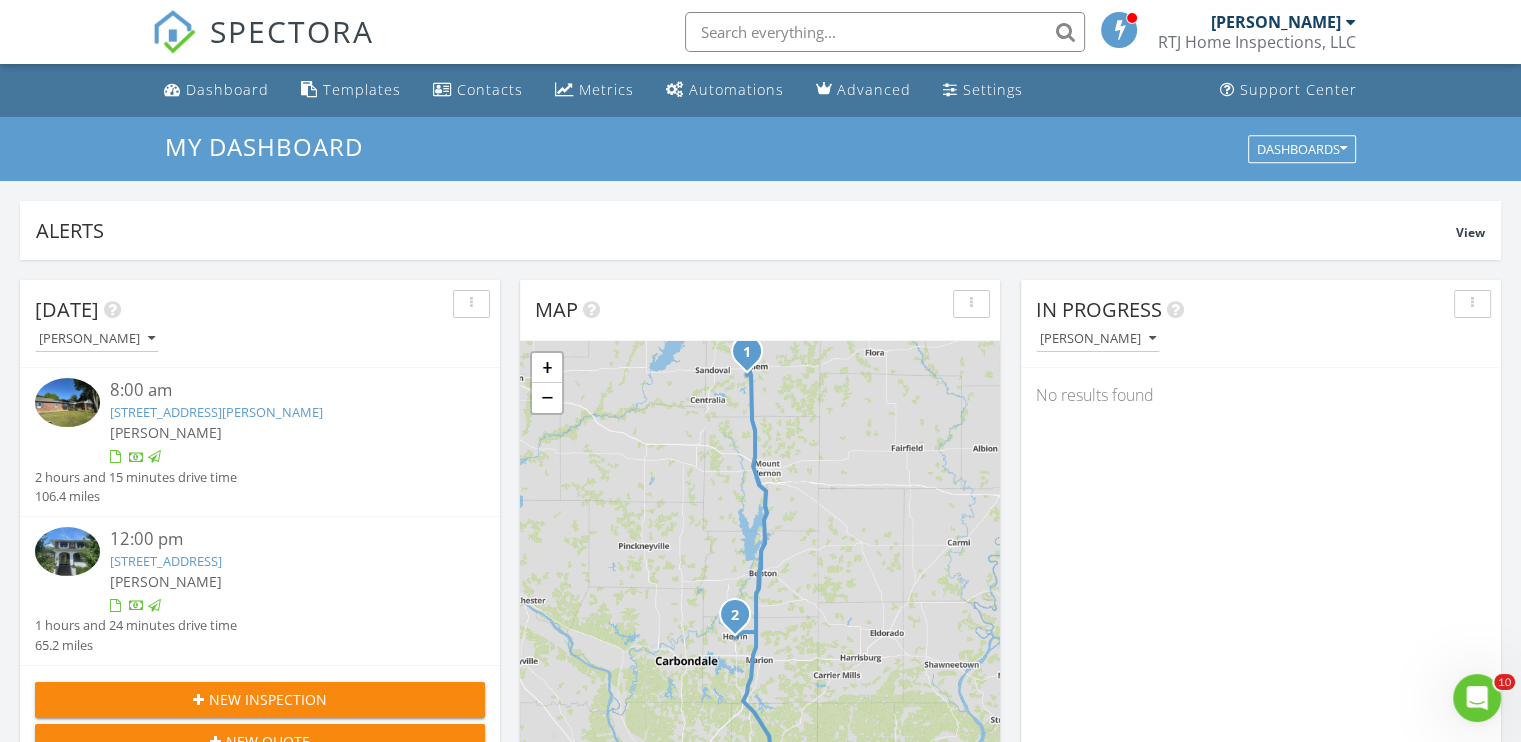 scroll, scrollTop: 0, scrollLeft: 0, axis: both 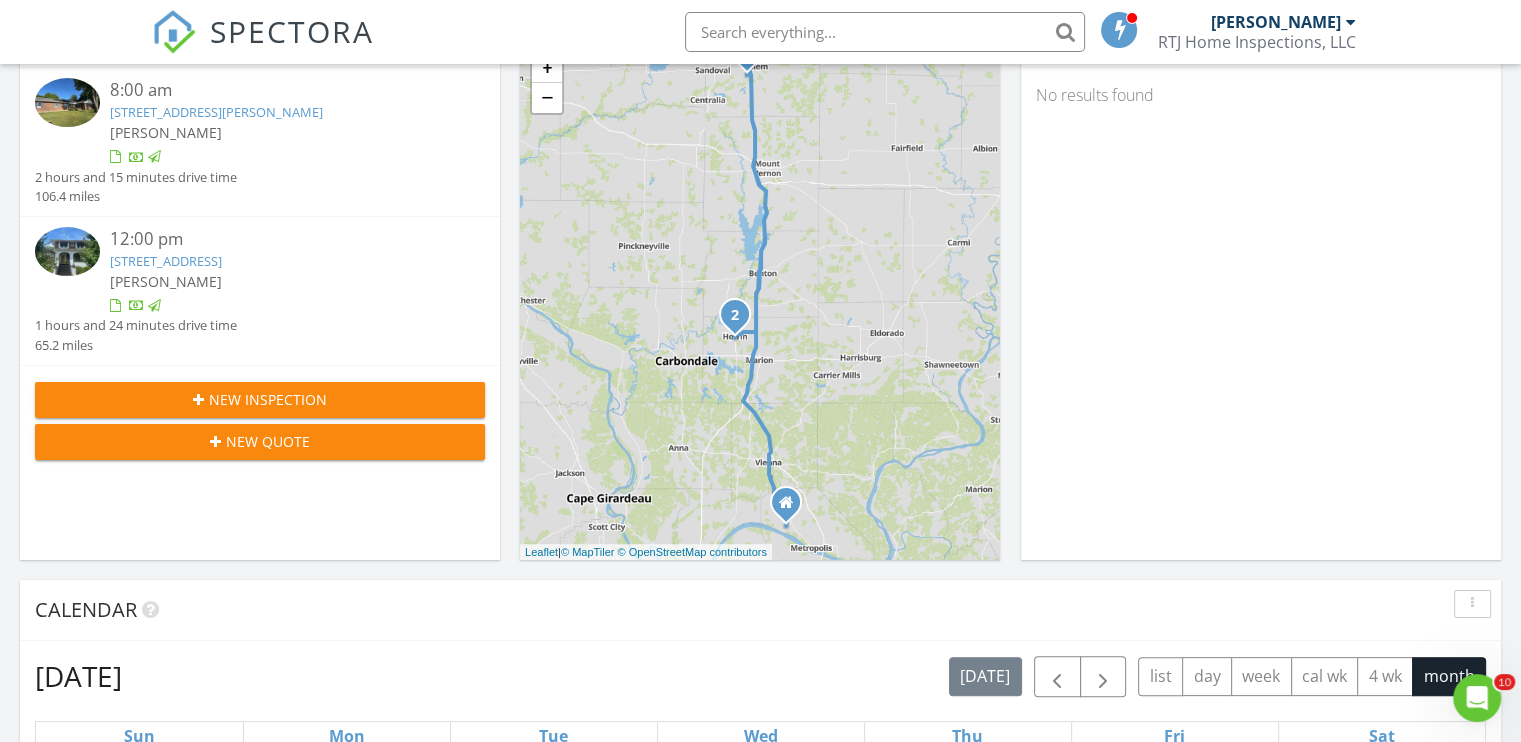 click on "New Inspection" at bounding box center [268, 399] 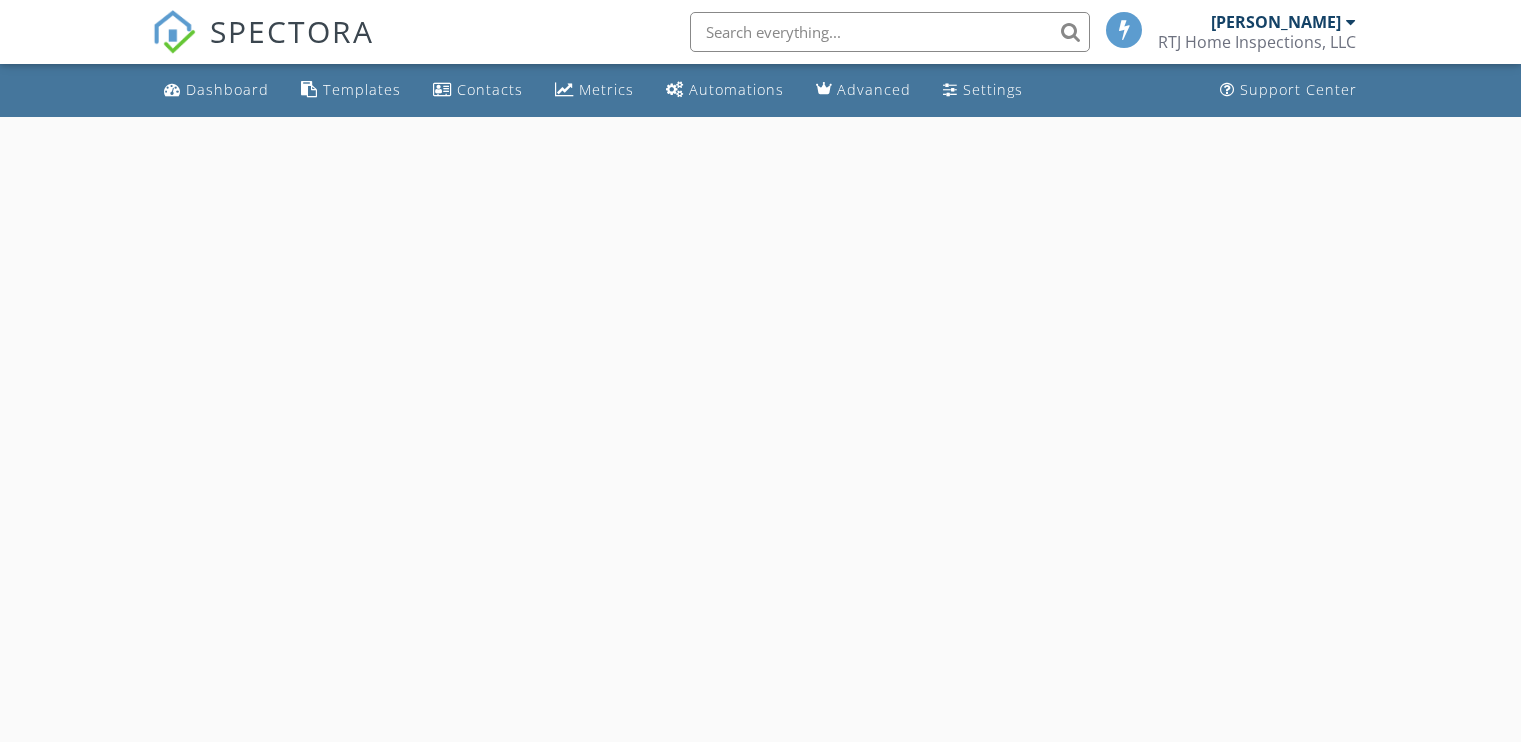 scroll, scrollTop: 0, scrollLeft: 0, axis: both 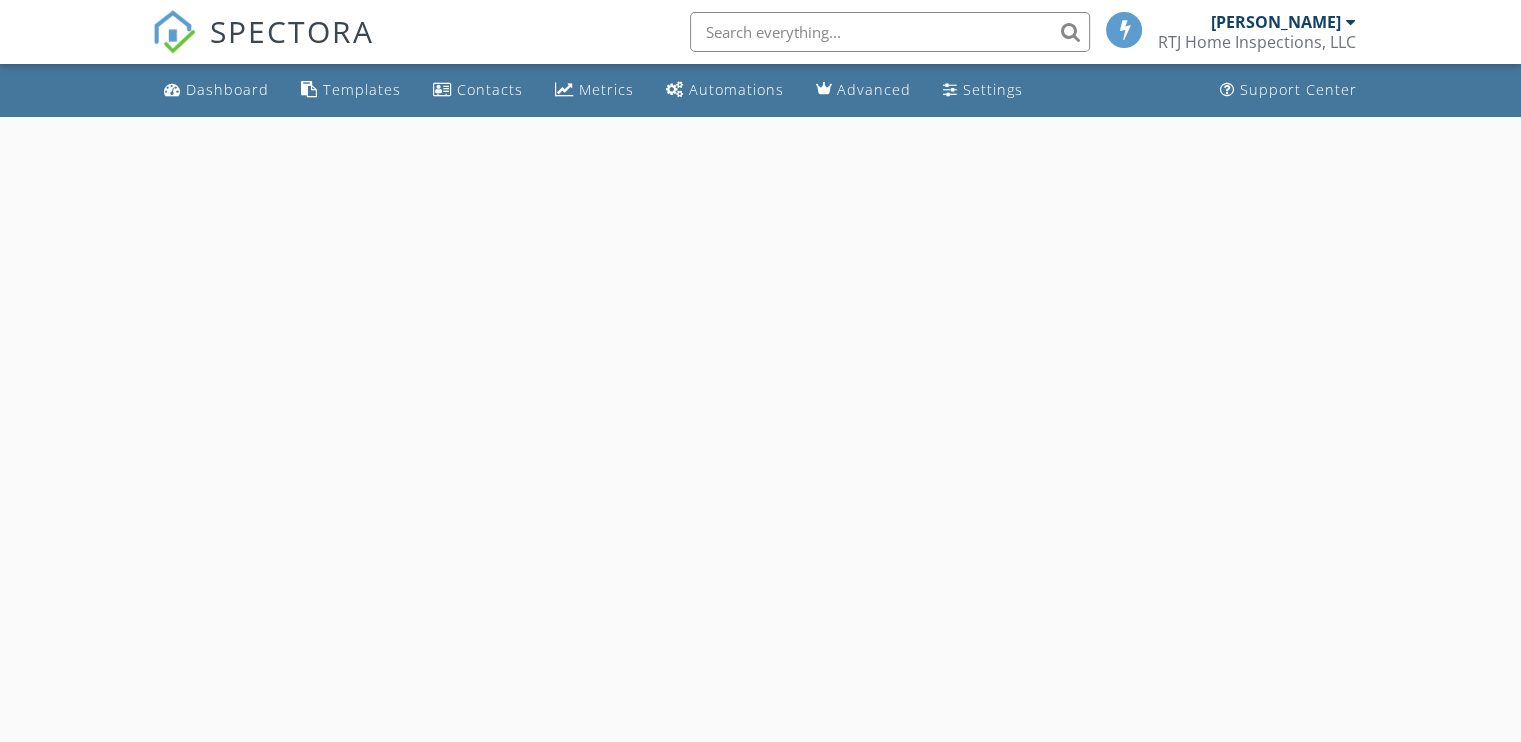 select on "6" 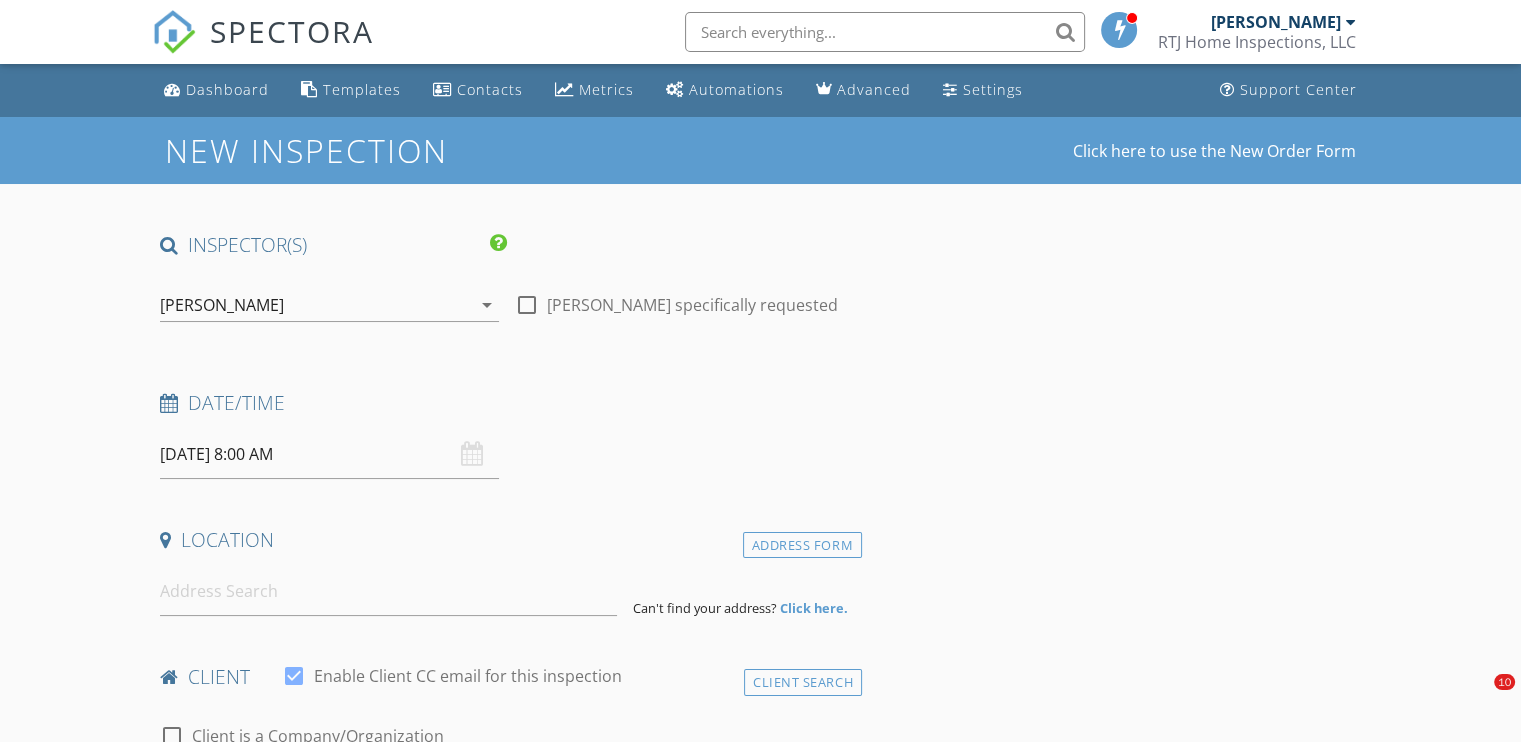 scroll, scrollTop: 300, scrollLeft: 0, axis: vertical 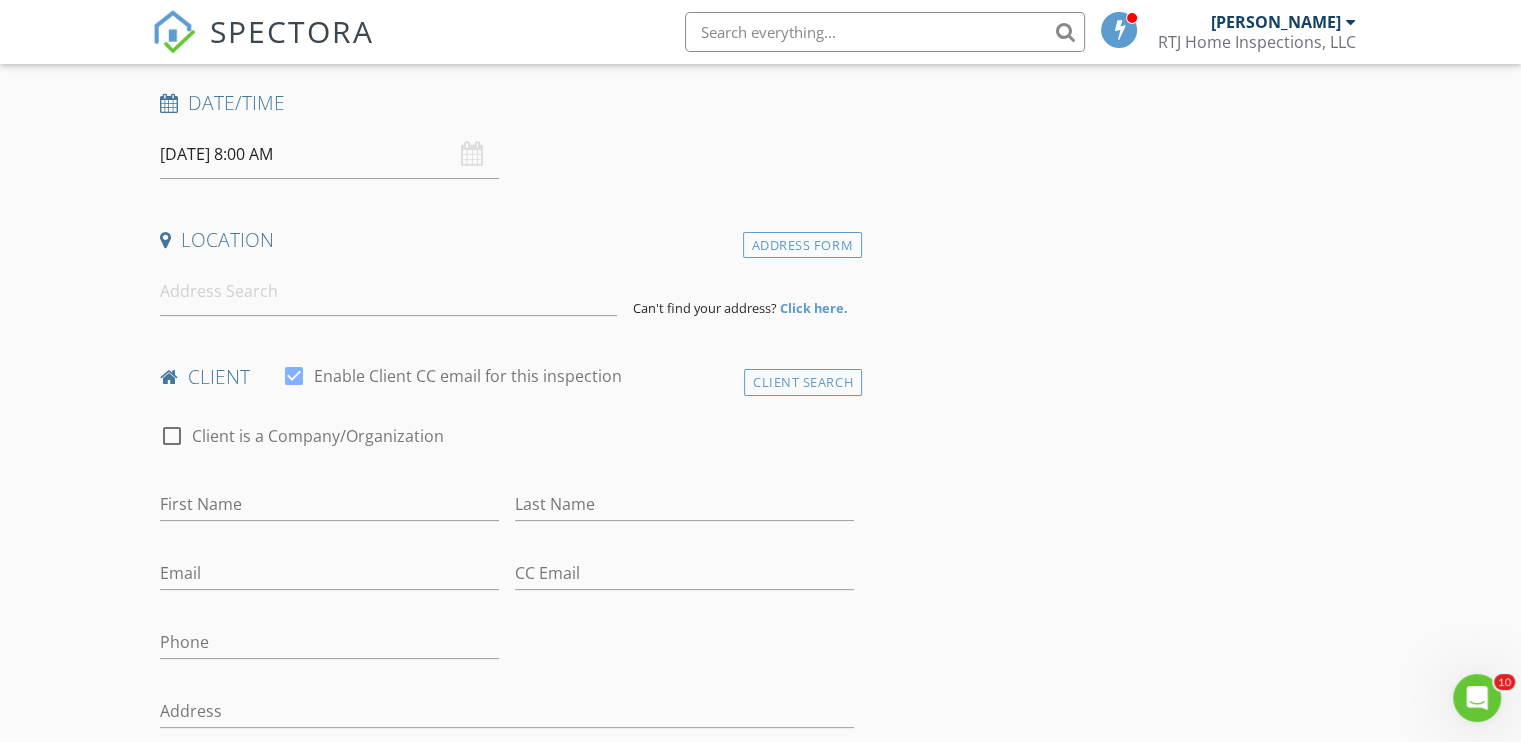 click on "07/11/2025 8:00 AM" at bounding box center [329, 154] 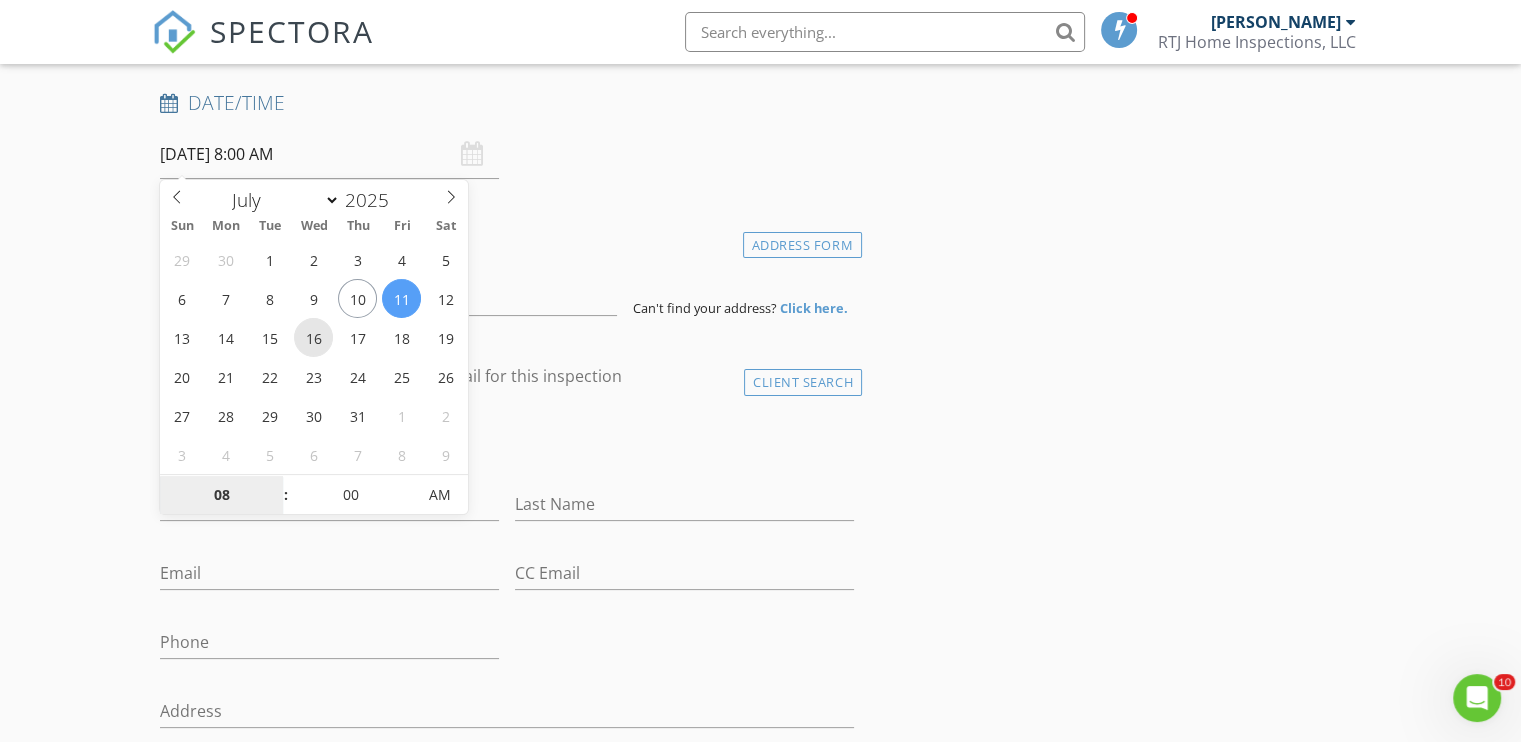 type on "07/16/2025 8:00 AM" 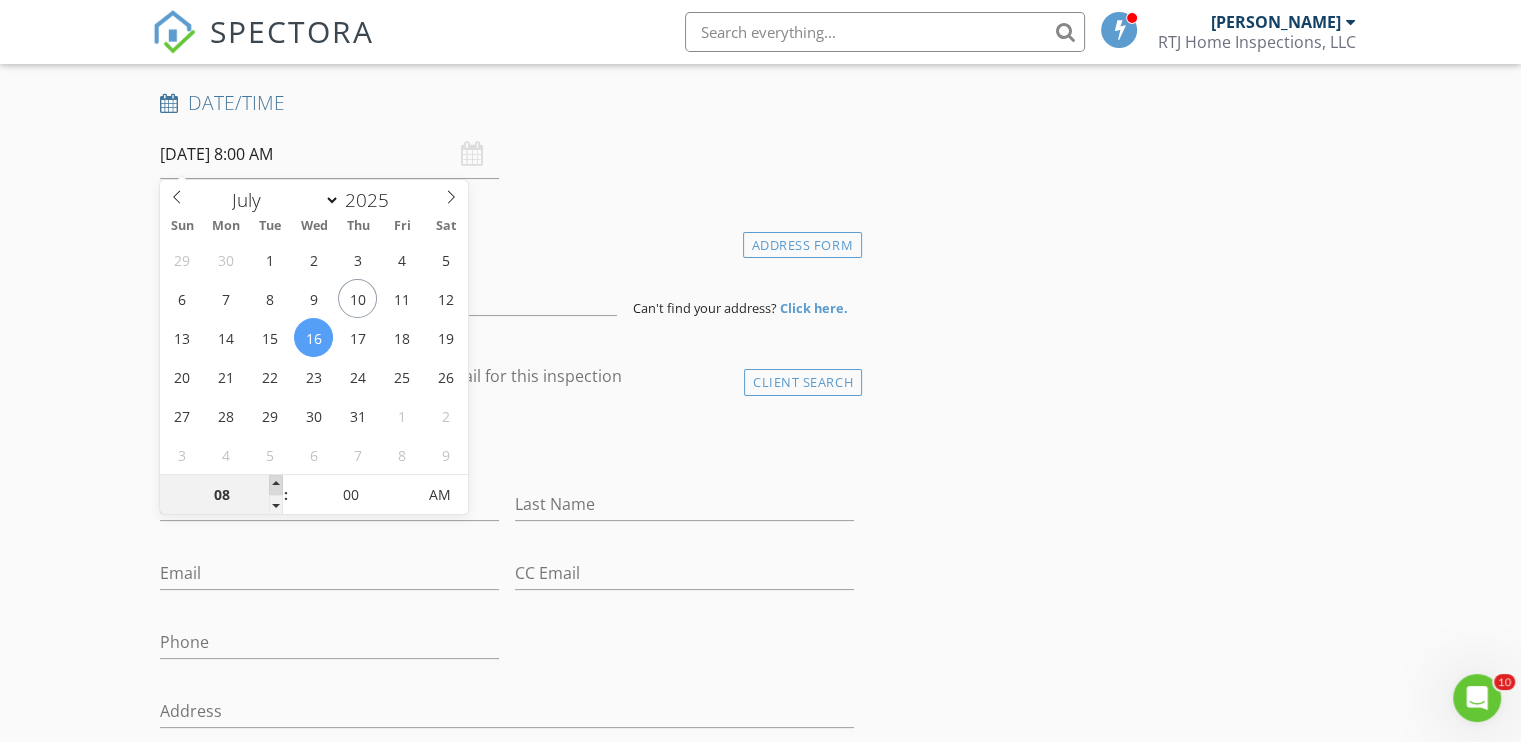 type on "09" 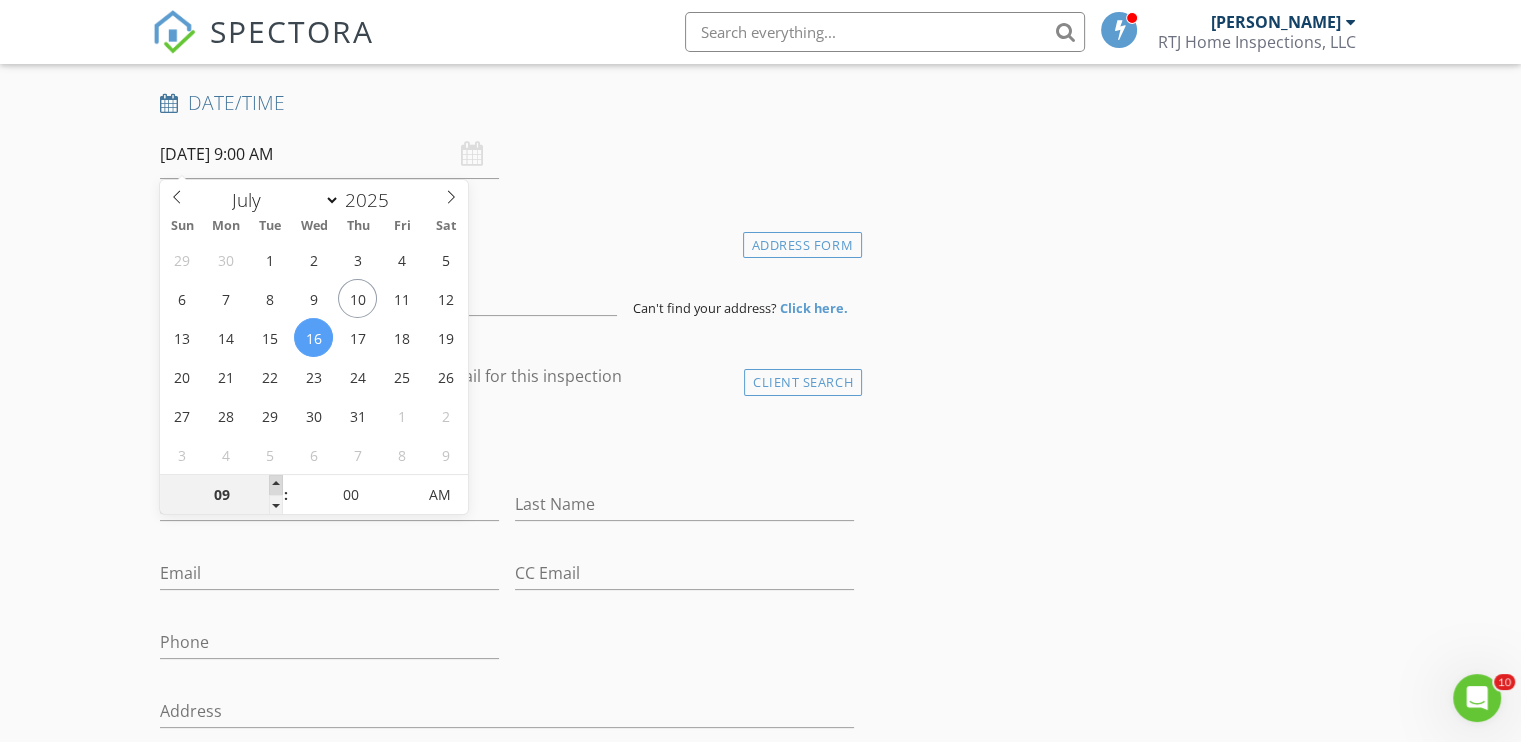 click at bounding box center [276, 485] 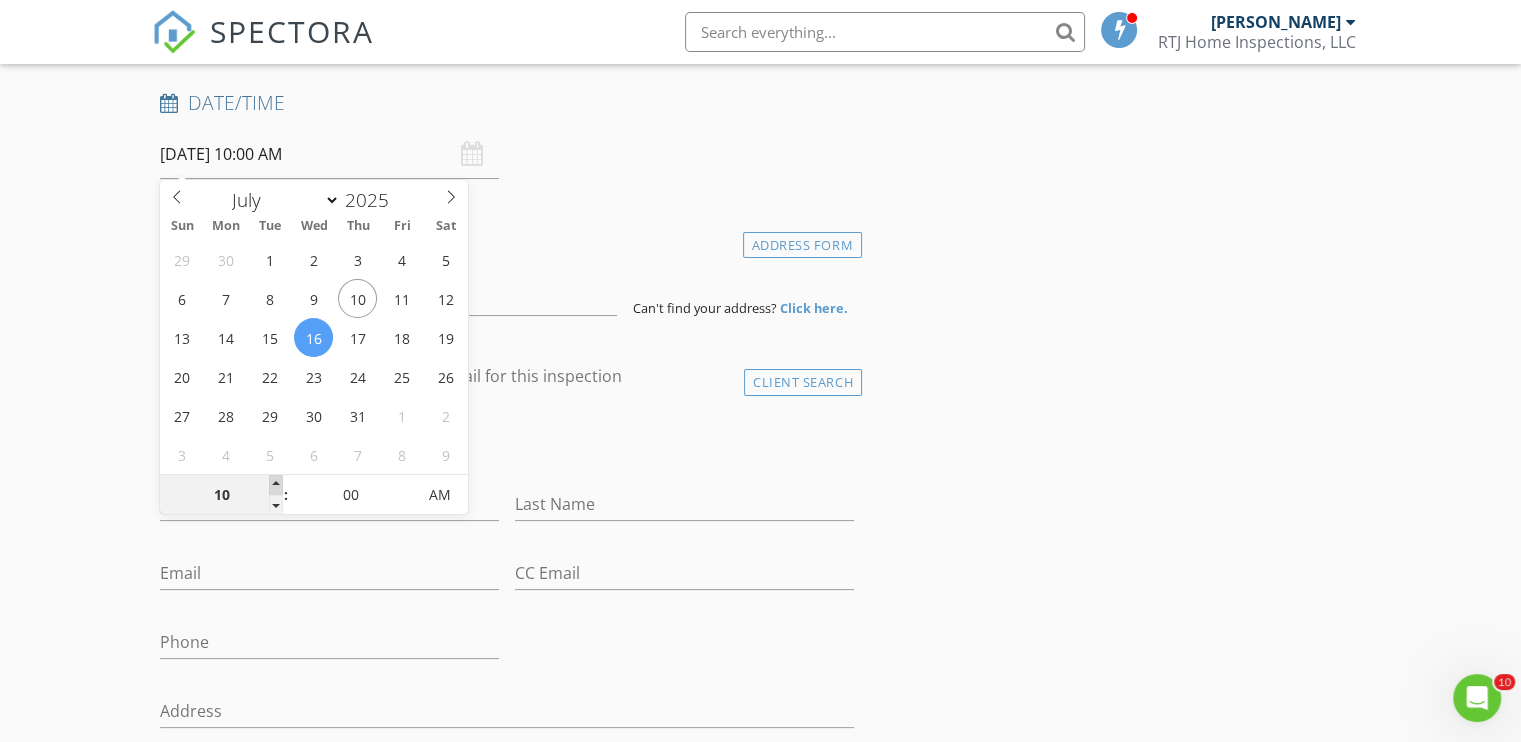 click at bounding box center [276, 485] 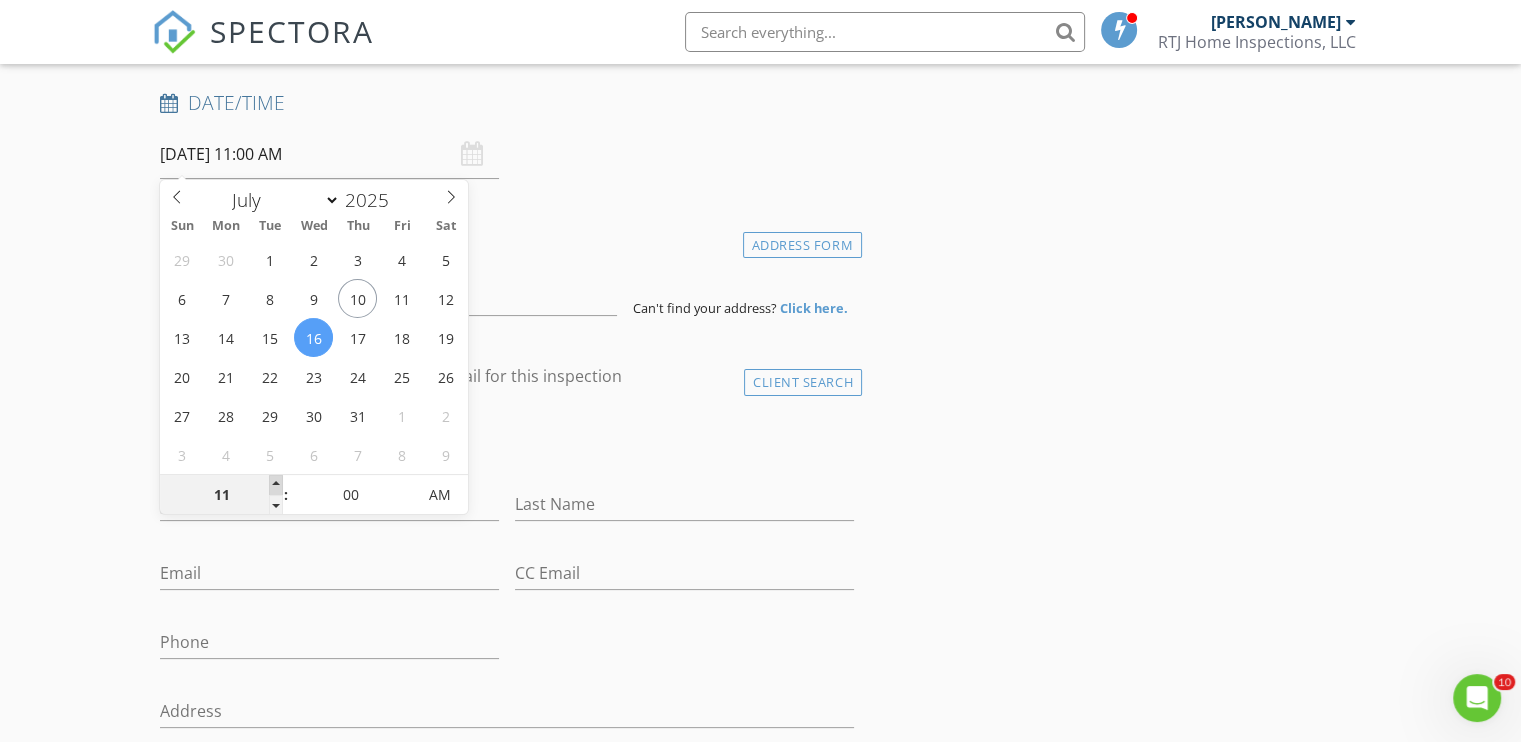 click at bounding box center (276, 485) 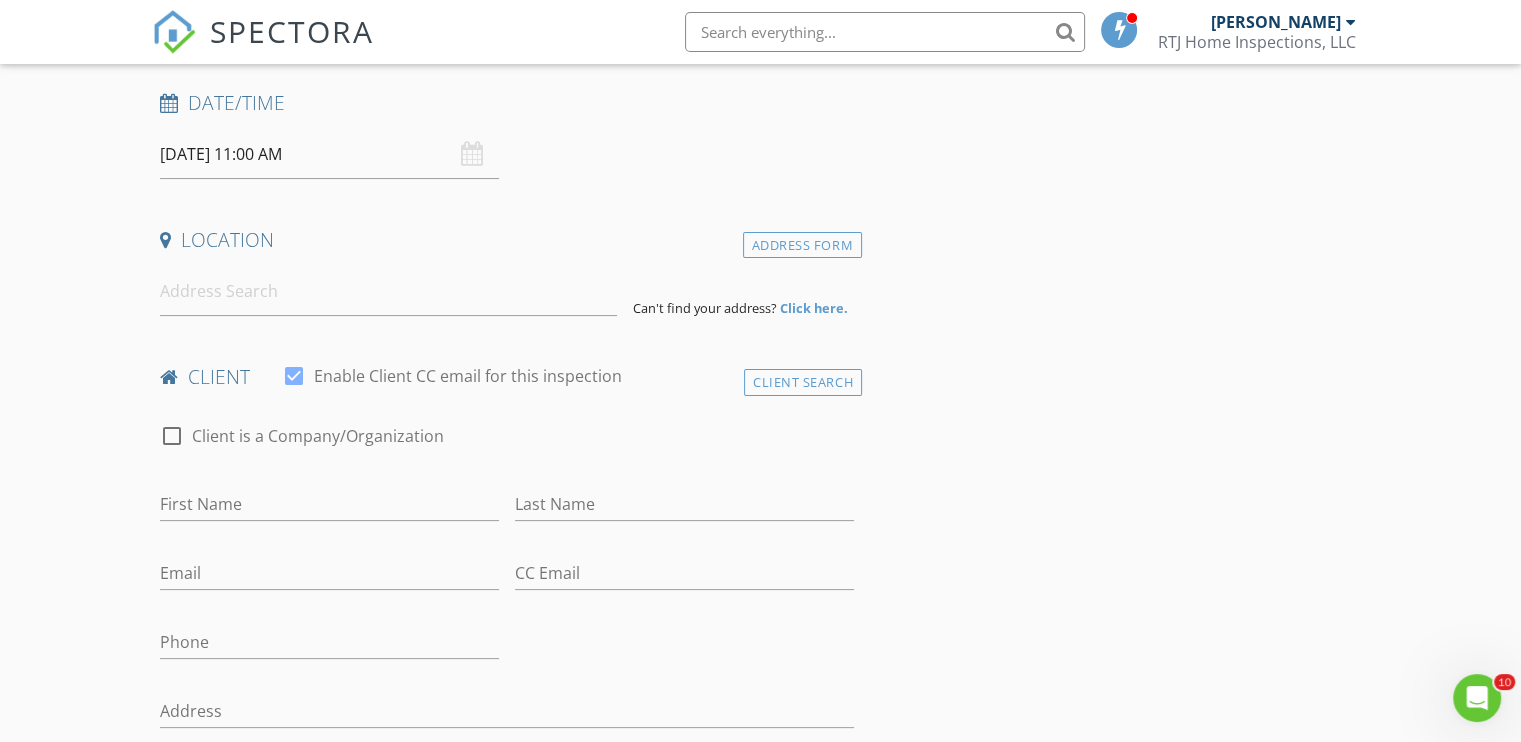 click on "check_box_outline_blank Client is a Company/Organization" at bounding box center (507, 438) 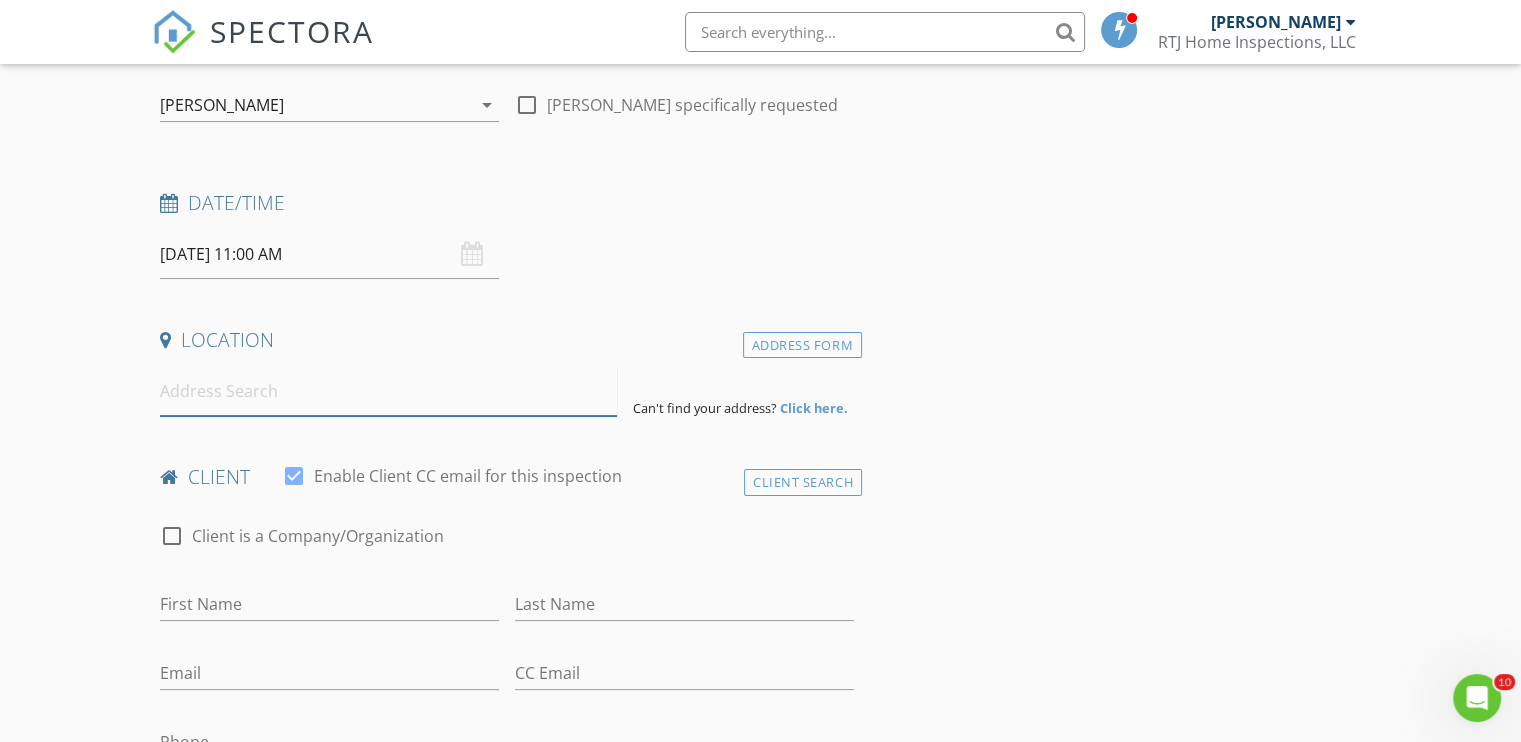 click at bounding box center [388, 391] 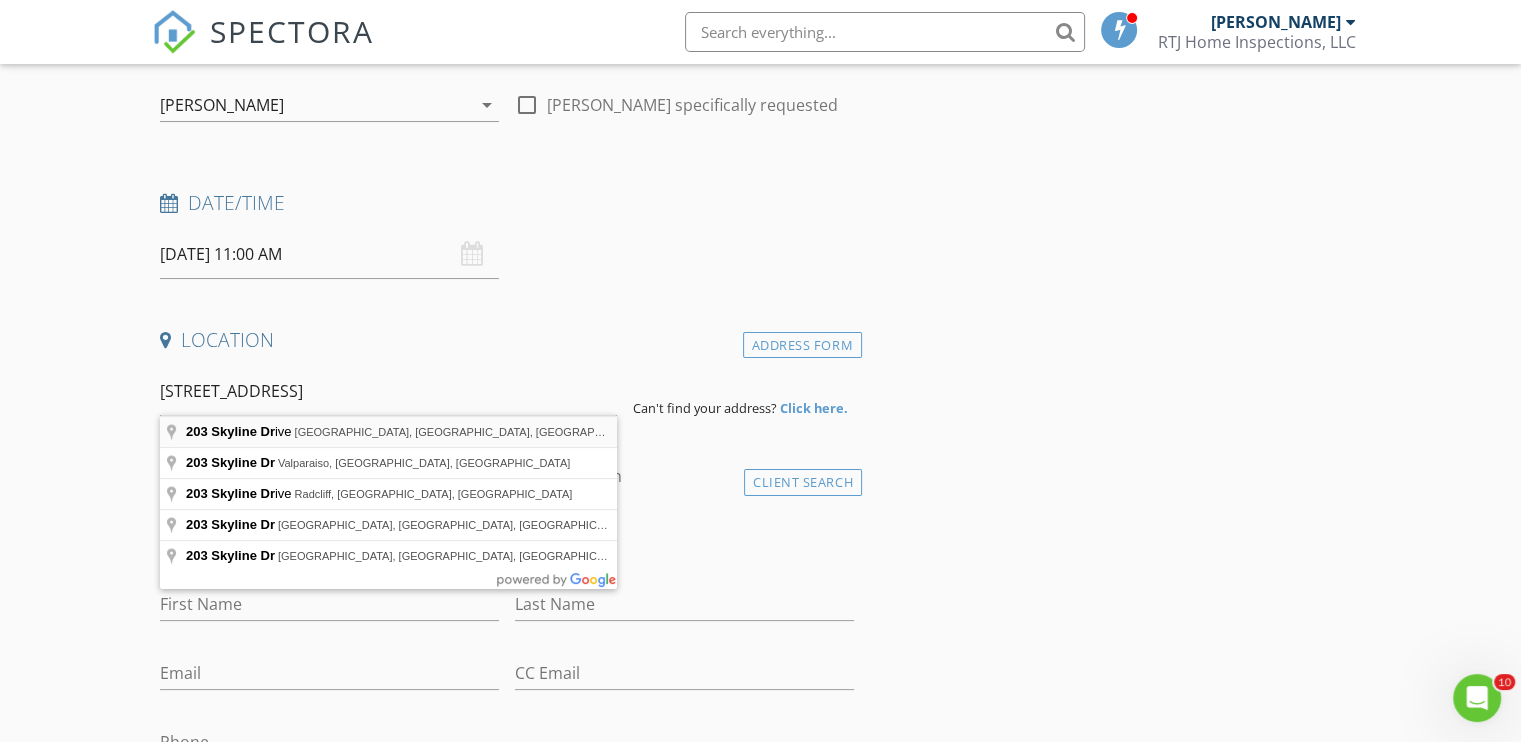 type on "203 Skyline Drive, Marion, IL, USA" 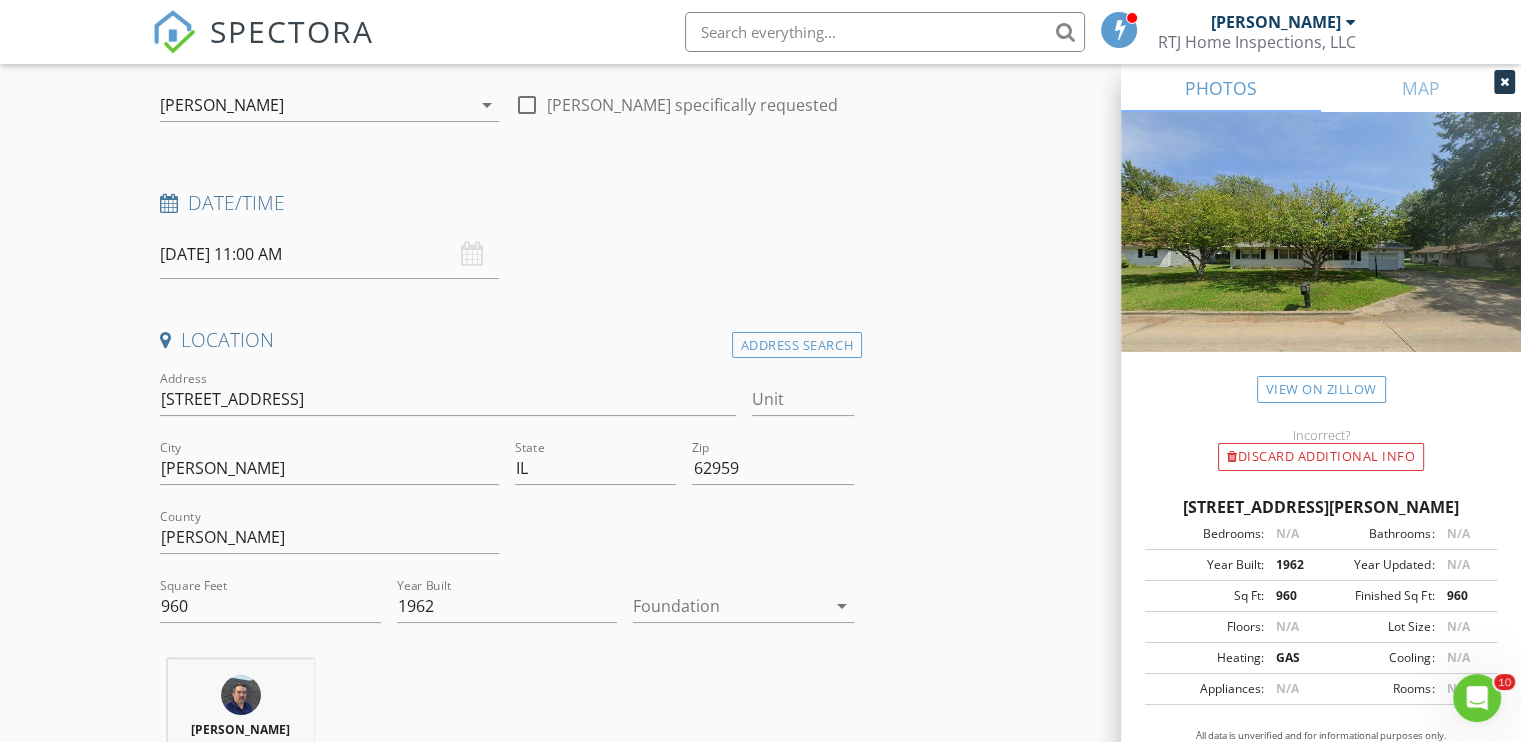 click at bounding box center (729, 606) 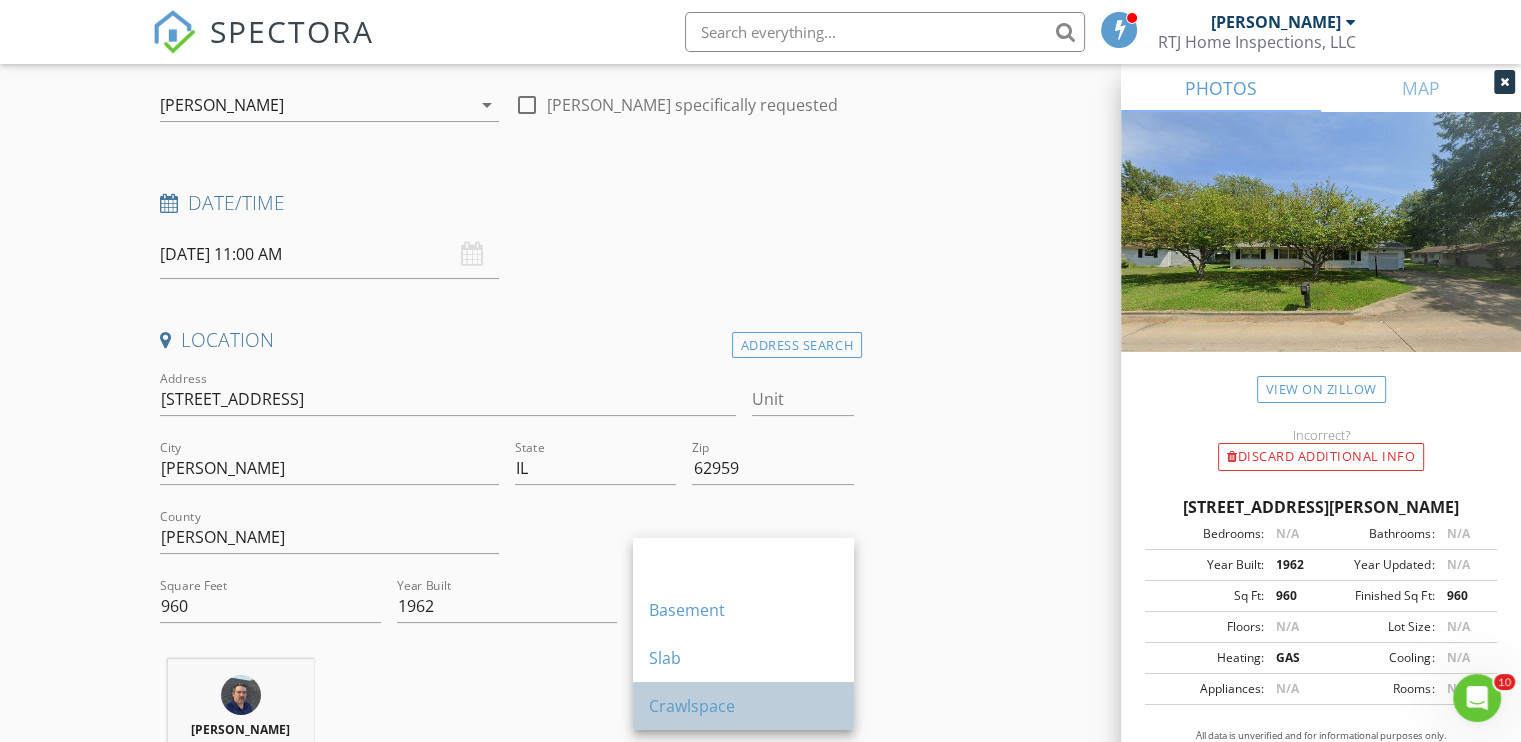 click on "Crawlspace" at bounding box center (743, 706) 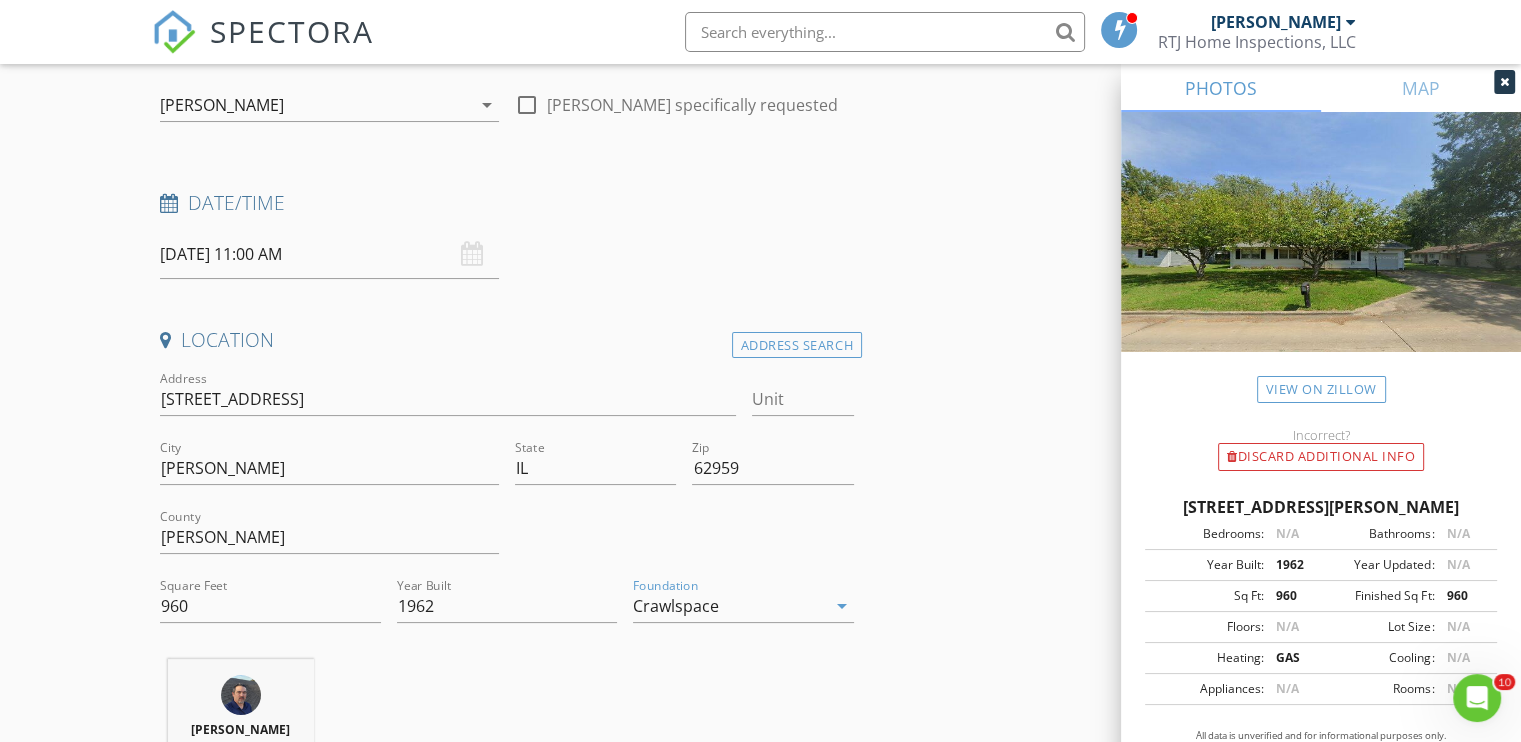 click on "Crawlspace" at bounding box center (676, 606) 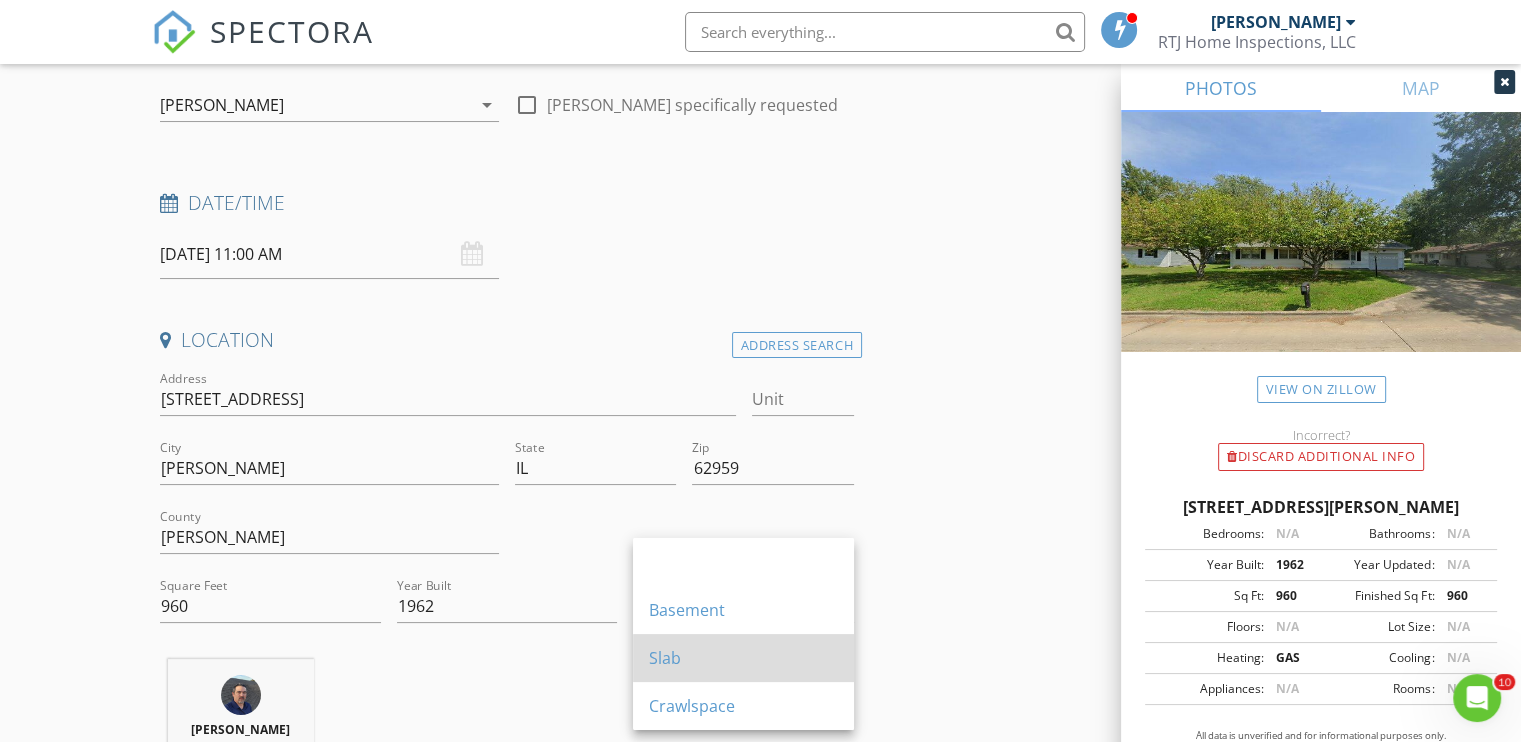 click on "Slab" at bounding box center [743, 658] 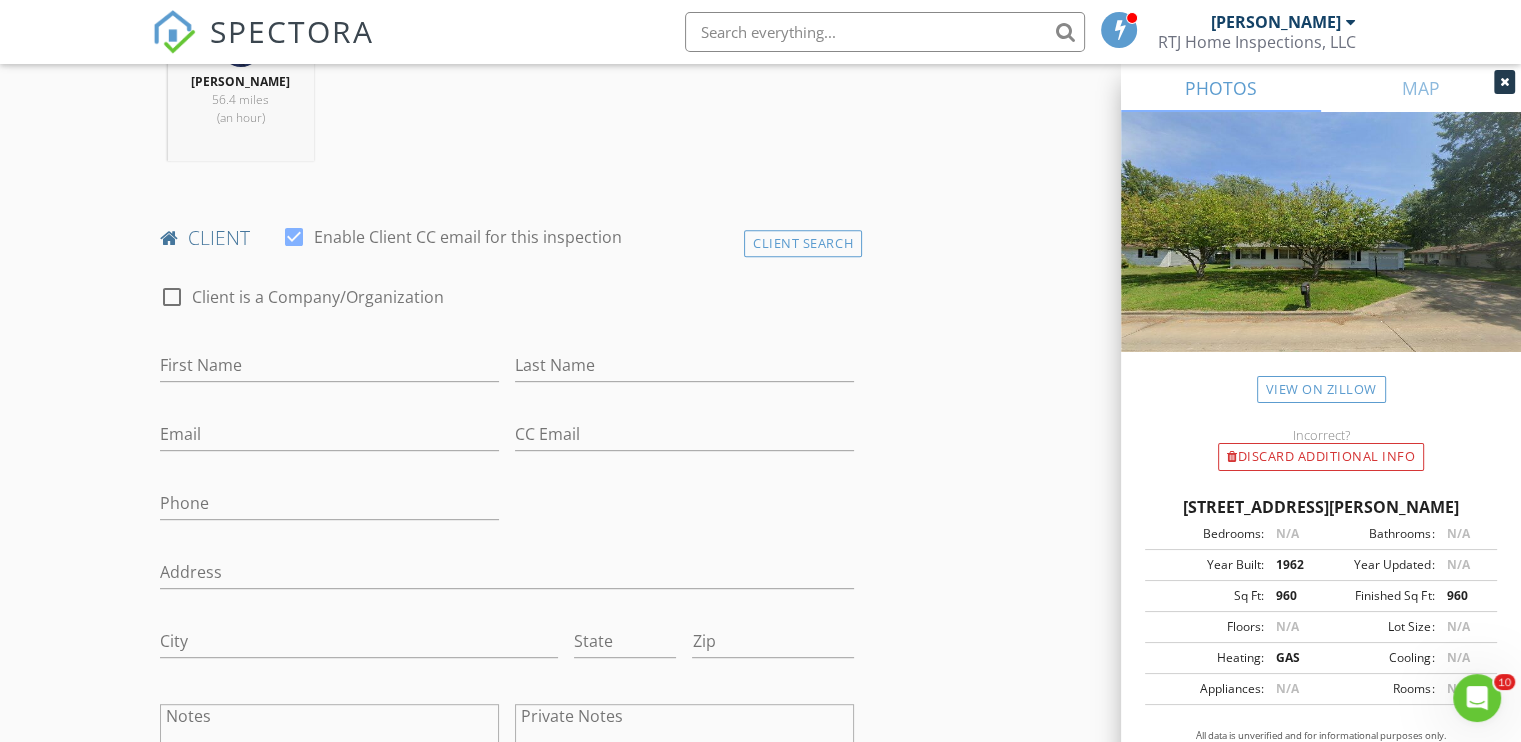 scroll, scrollTop: 900, scrollLeft: 0, axis: vertical 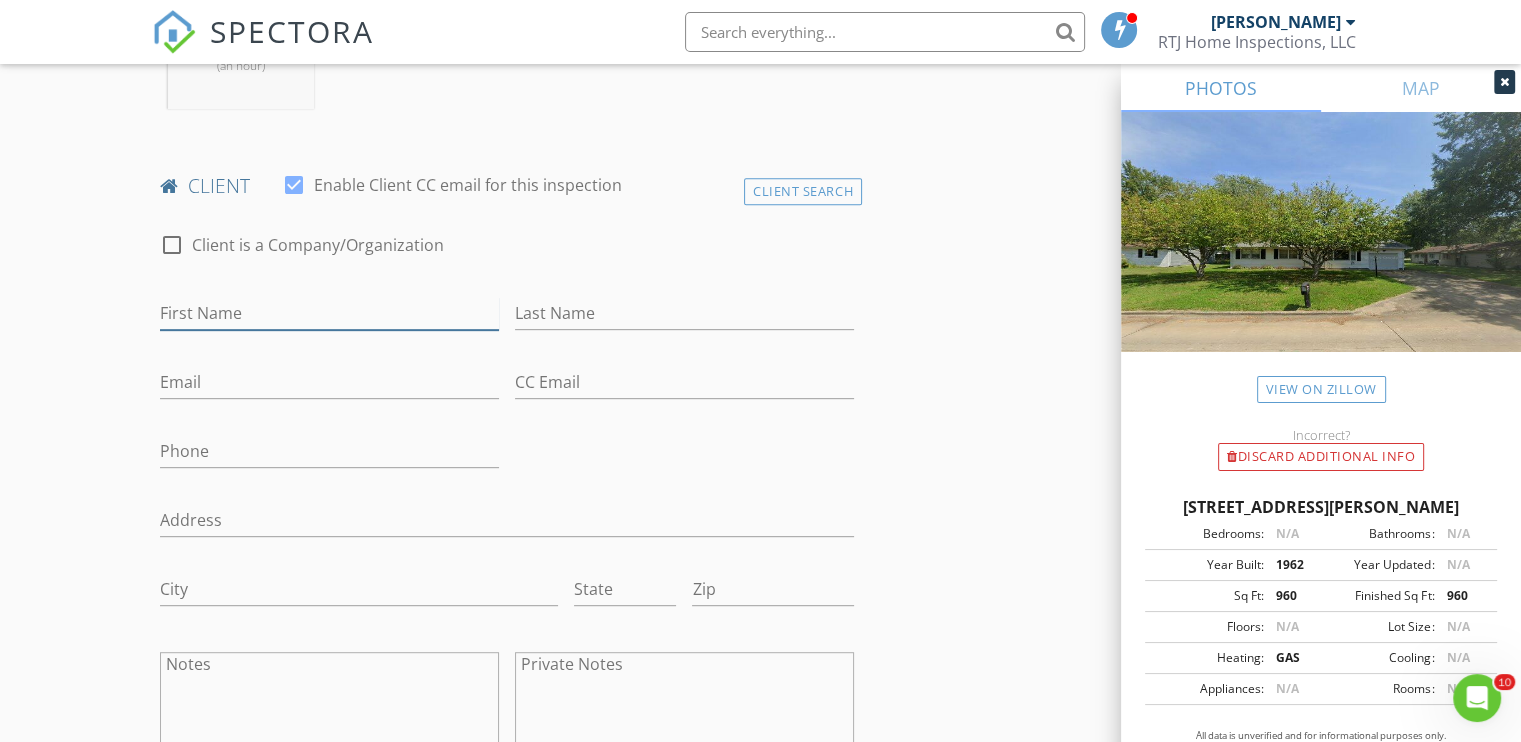 click on "First Name" at bounding box center [329, 313] 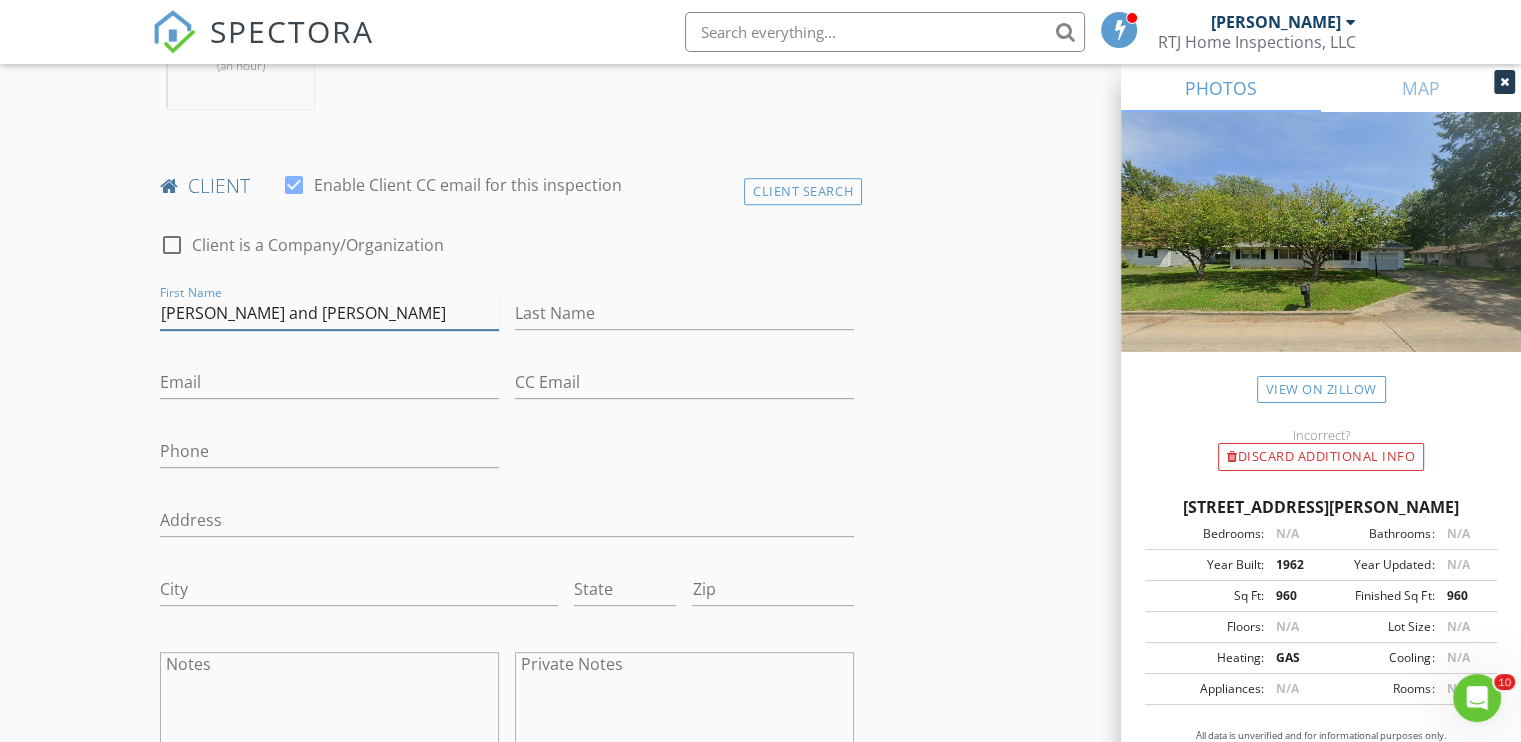 type on "Melissa and Jeff" 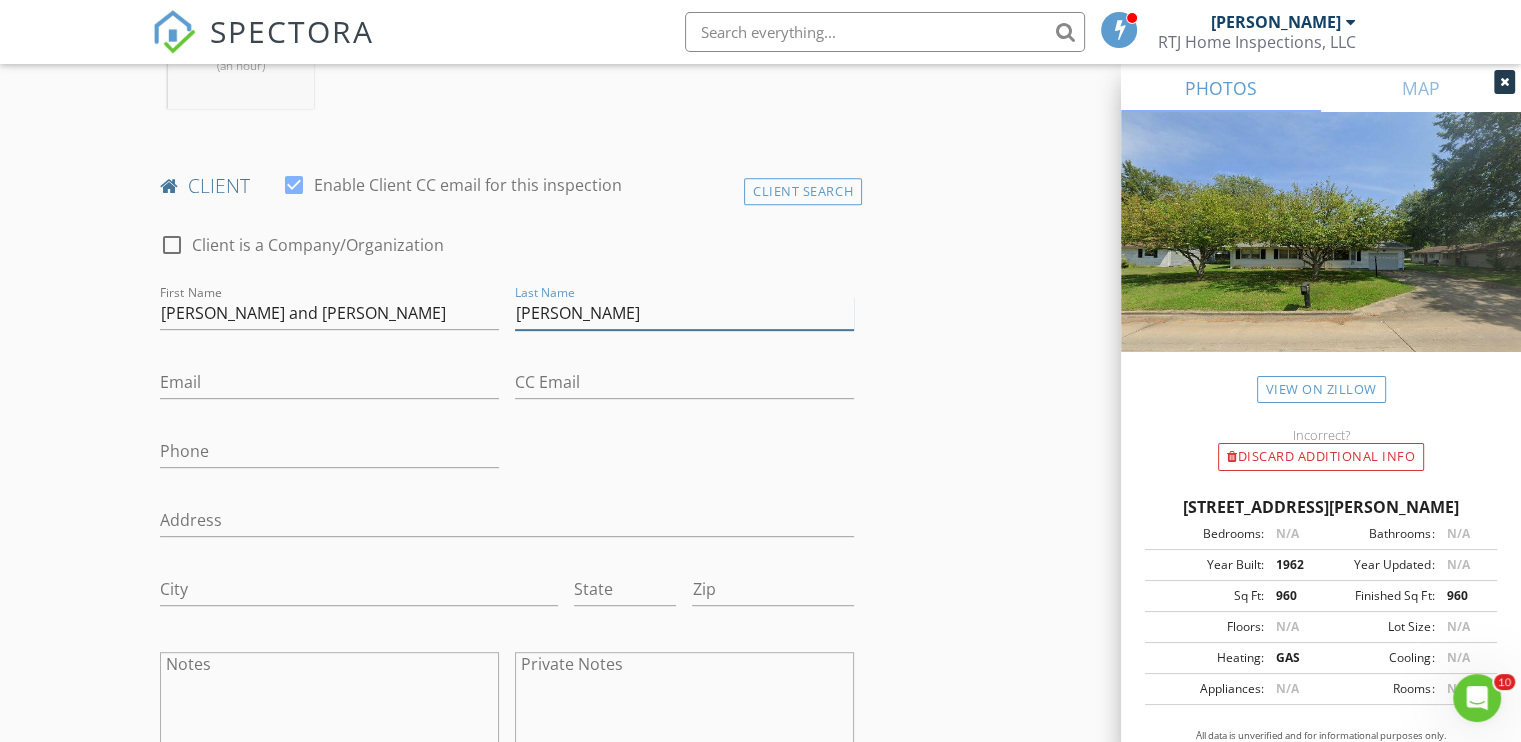 type on "Smith" 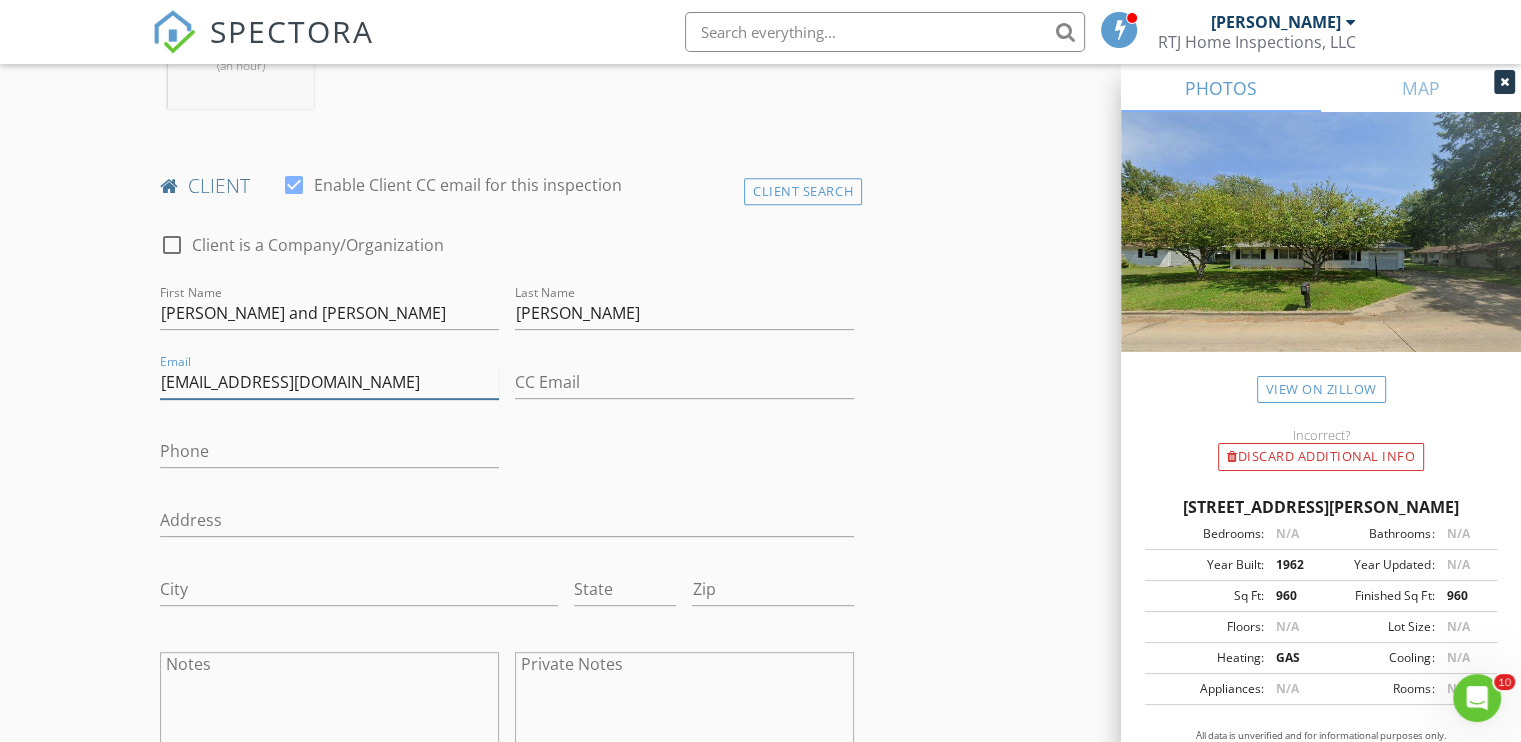 type on "missmelissaschultz@gmail.com" 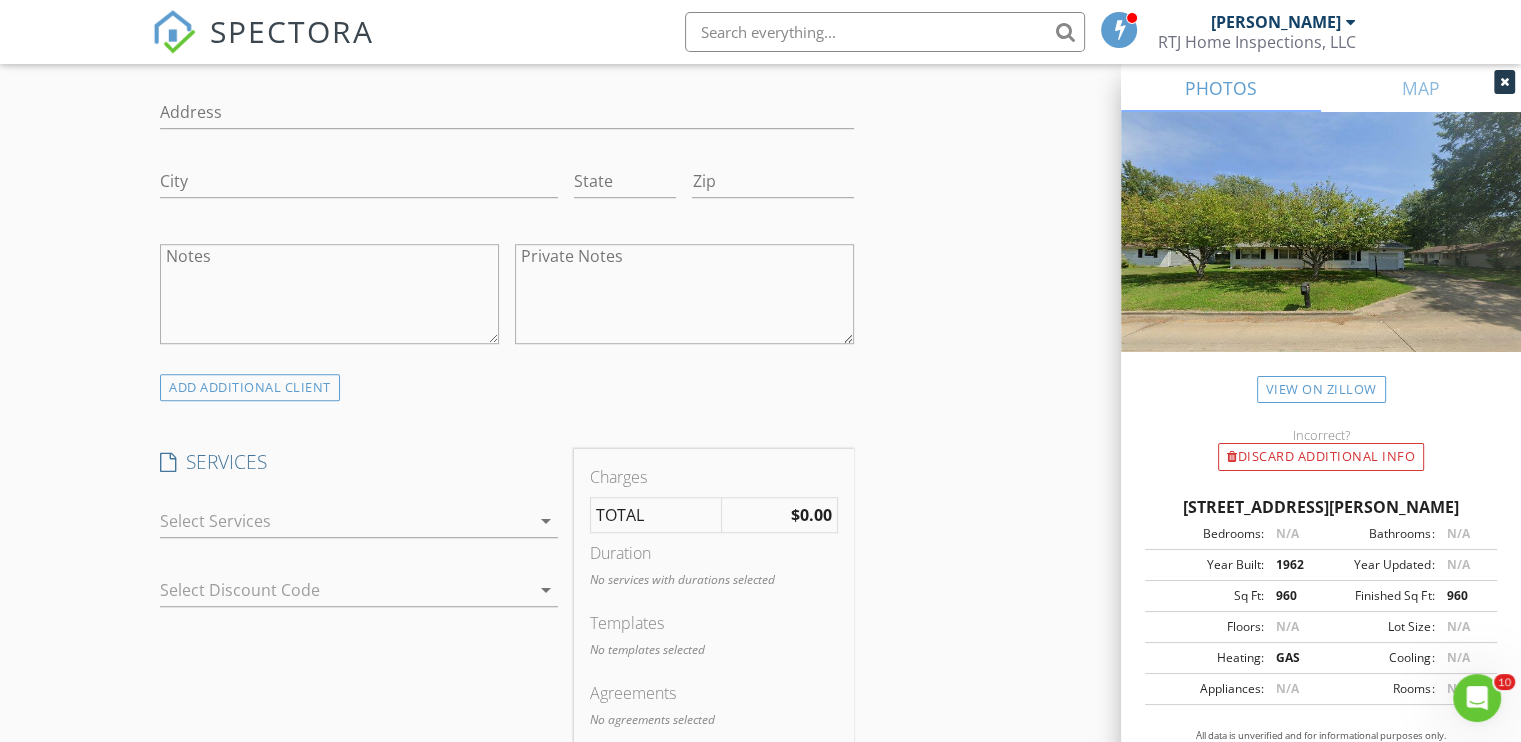 scroll, scrollTop: 1400, scrollLeft: 0, axis: vertical 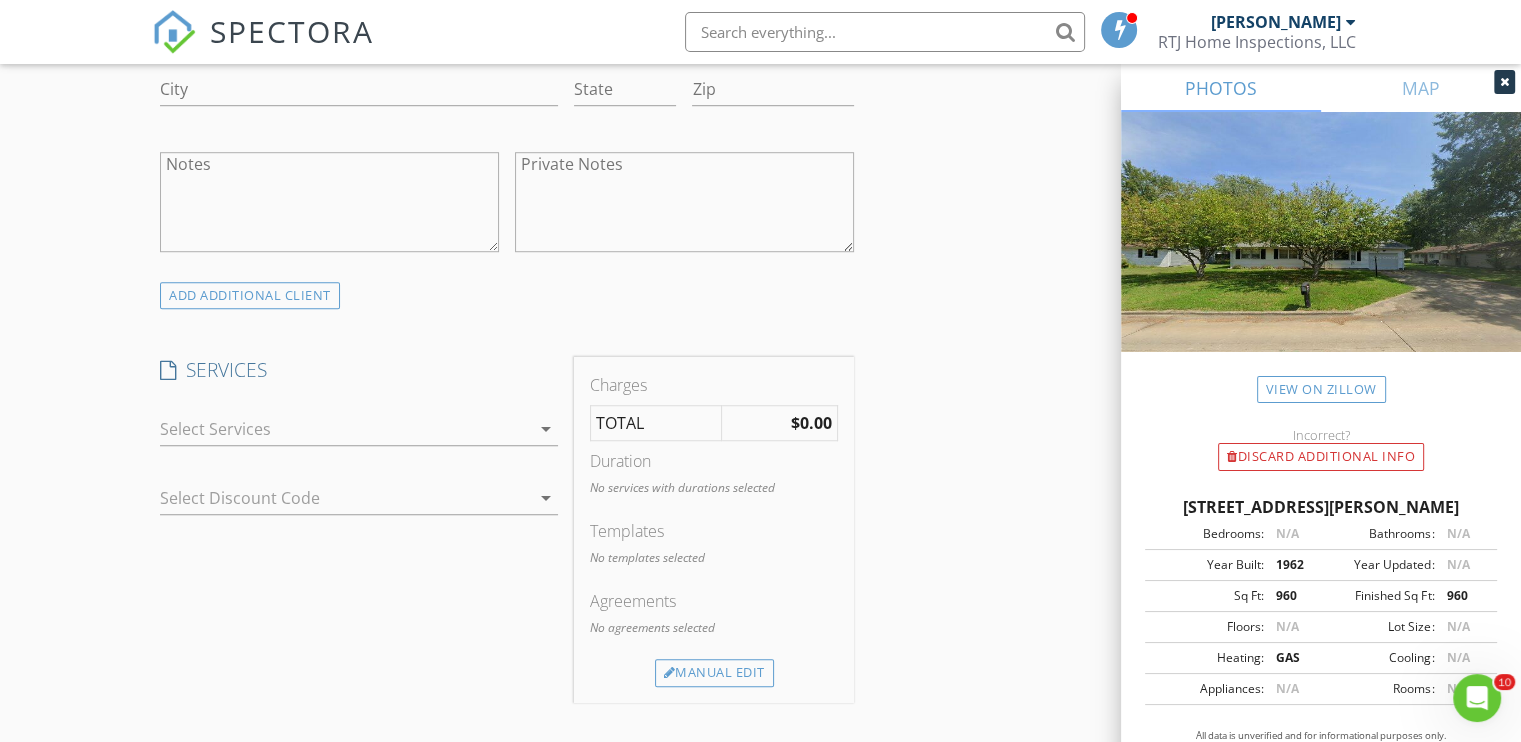type on "618-922-0968" 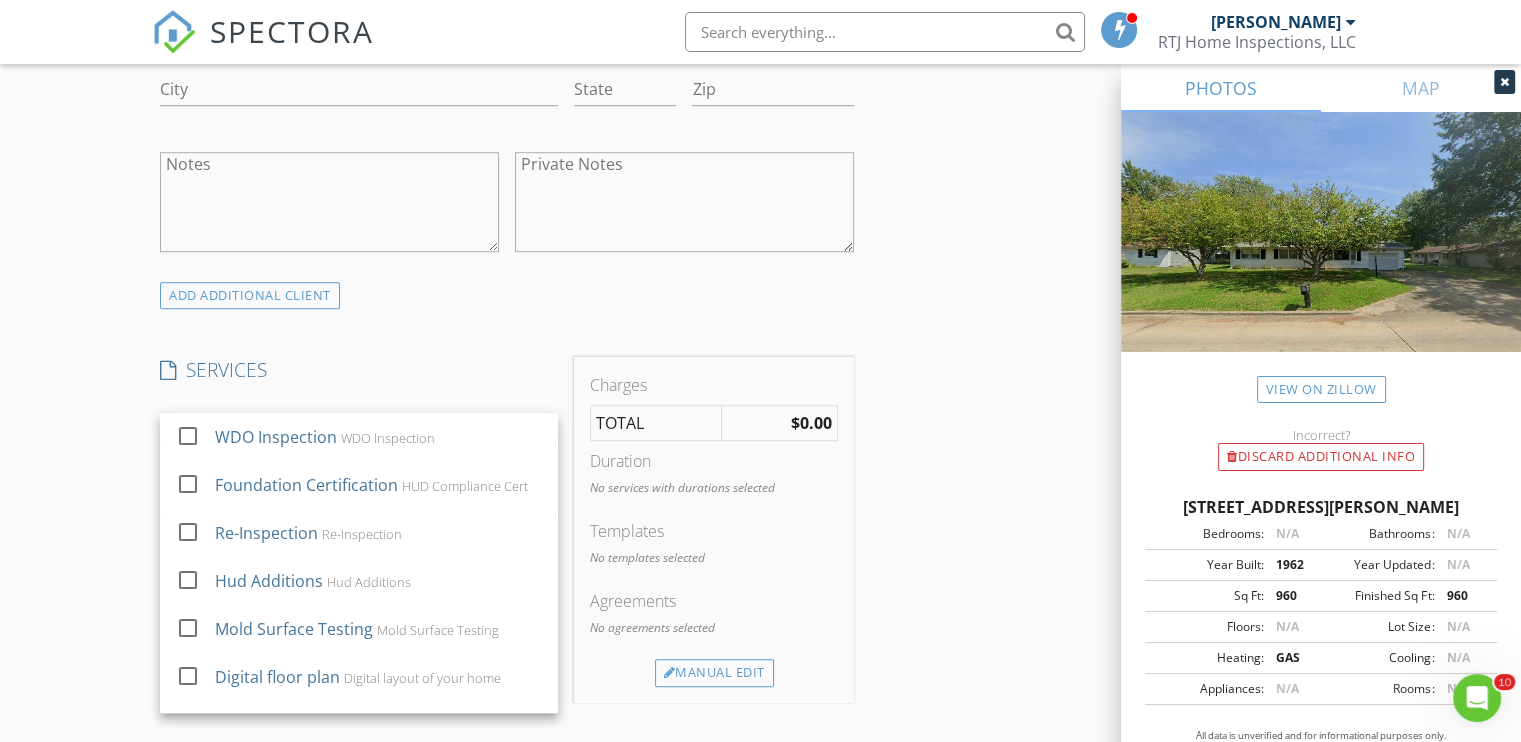 scroll, scrollTop: 196, scrollLeft: 0, axis: vertical 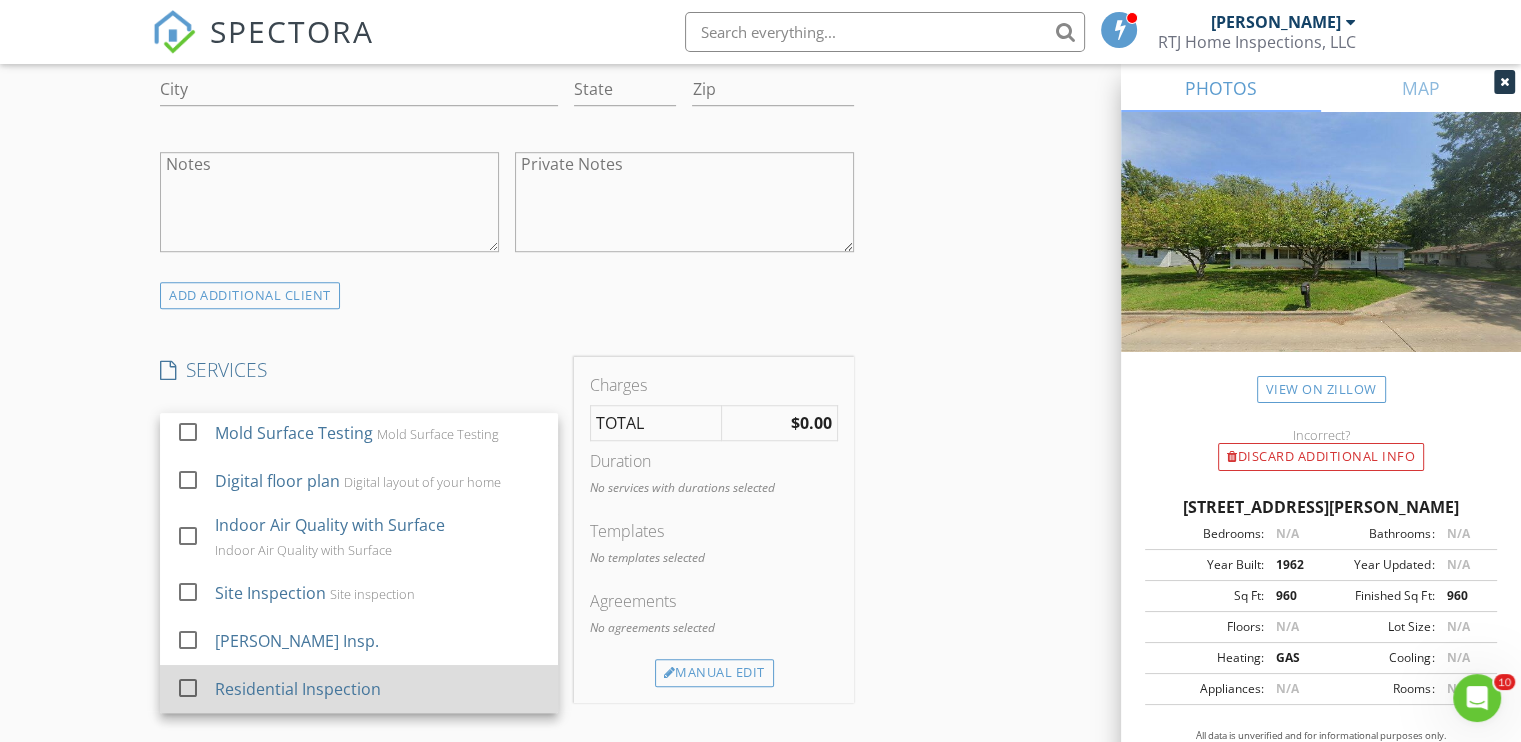 click on "Residential Inspection" at bounding box center (298, 689) 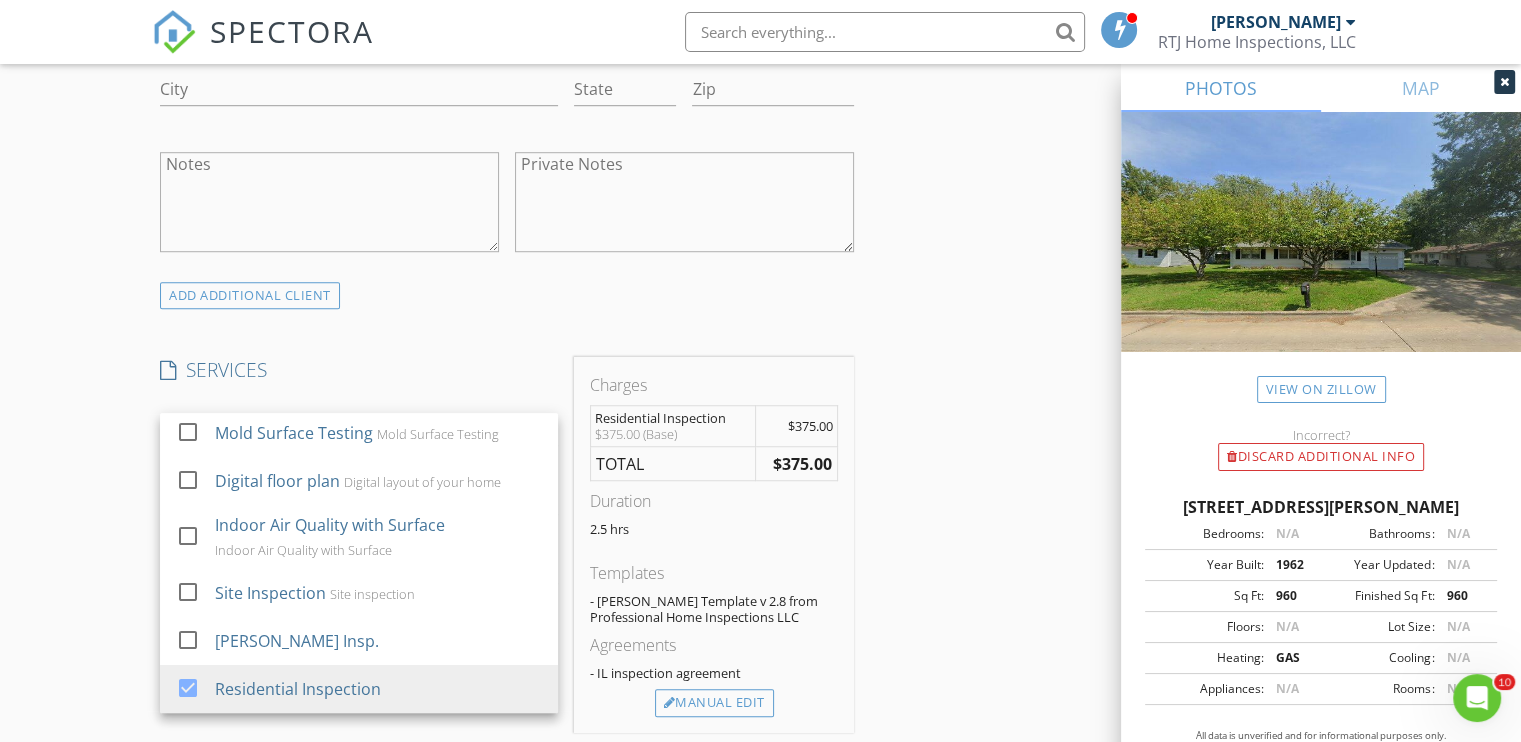 click on "New Inspection
Click here to use the New Order Form
INSPECTOR(S)
check_box   Robert Johnson   PRIMARY   Robert Johnson arrow_drop_down   check_box_outline_blank Robert Johnson specifically requested
Date/Time
07/16/2025 11:00 AM
Location
Address Search       Address 203 Skyline Dr   Unit   City Marion   State IL   Zip 62959   County Williamson     Square Feet 960   Year Built 1962   Foundation Slab arrow_drop_down     Robert Johnson     56.4 miles     (an hour)
client
check_box Enable Client CC email for this inspection   Client Search     check_box_outline_blank Client is a Company/Organization     First Name Melissa and Jeff   Last Name Smith   Email missmelissaschultz@gmail.com   CC Email   Phone 618-922-0968   Address   City   State   Zip       Notes   Private Notes
ADD ADDITIONAL client" at bounding box center [760, 478] 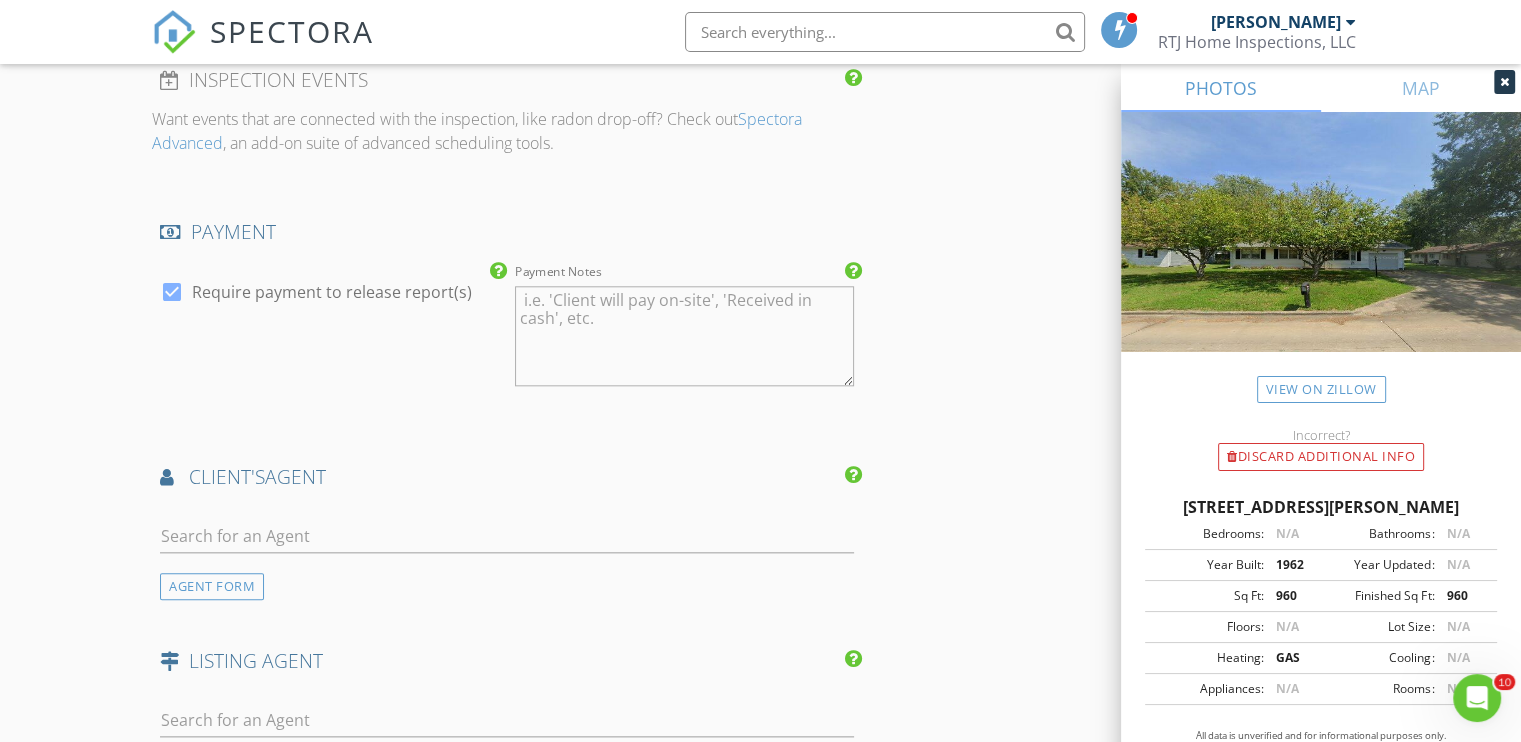 scroll, scrollTop: 2200, scrollLeft: 0, axis: vertical 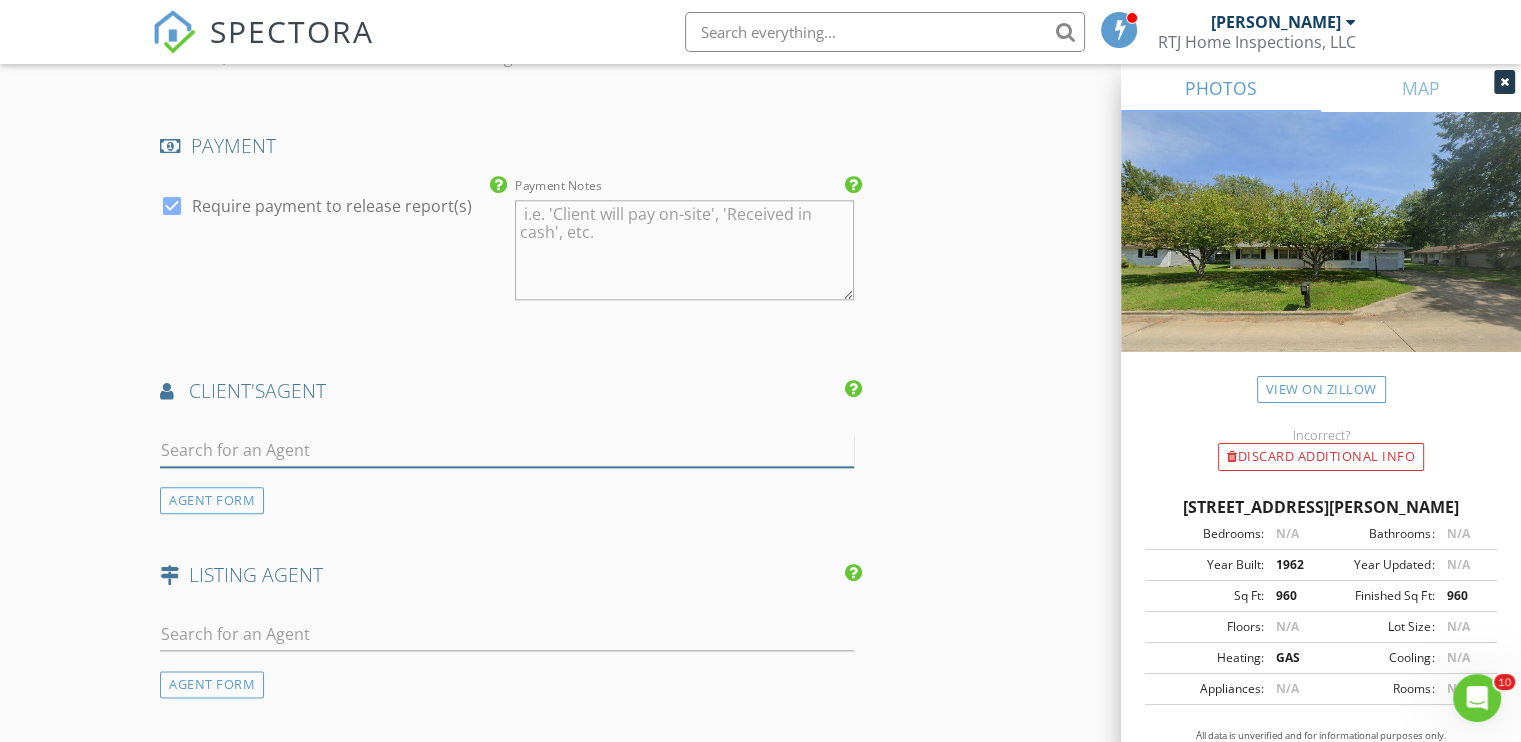 click at bounding box center (507, 450) 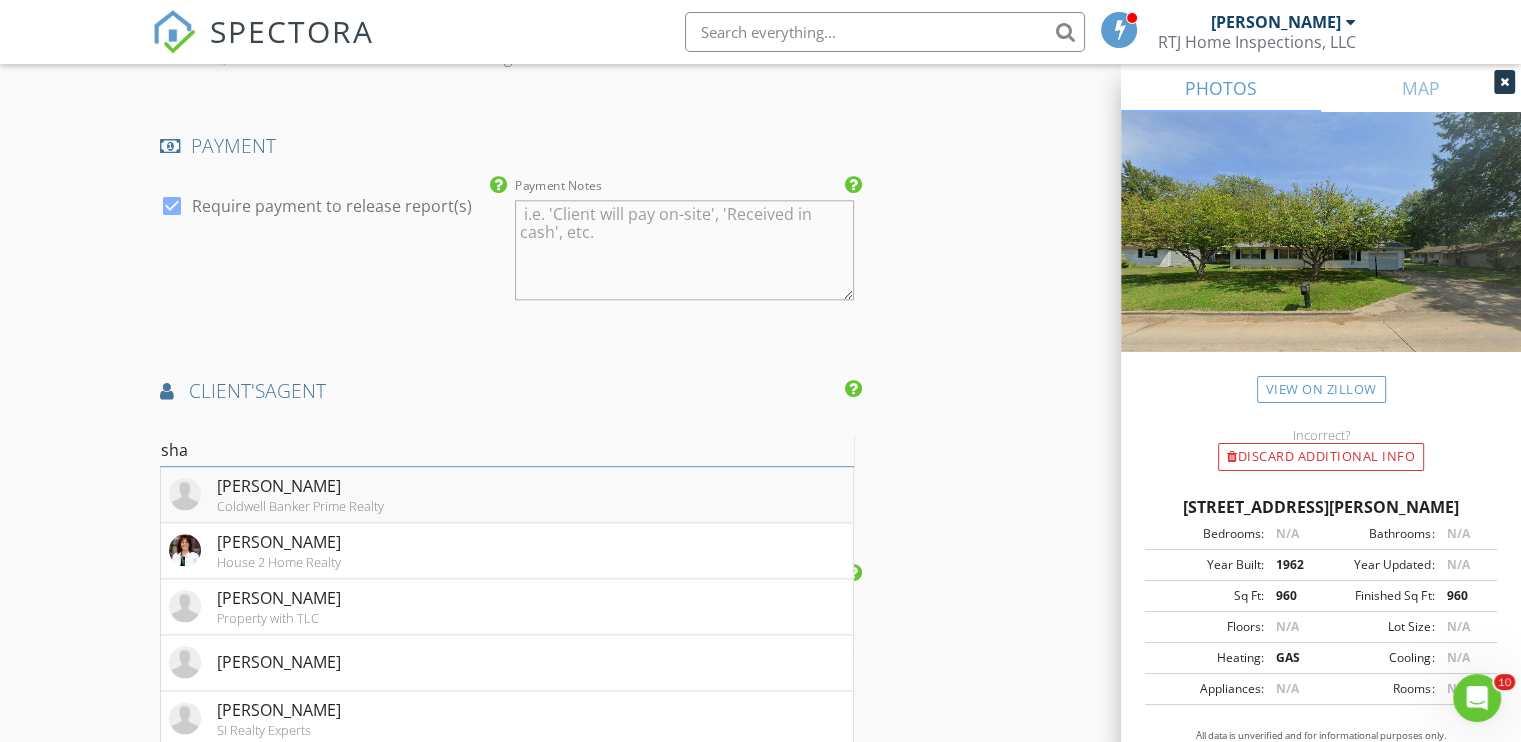 type on "sha" 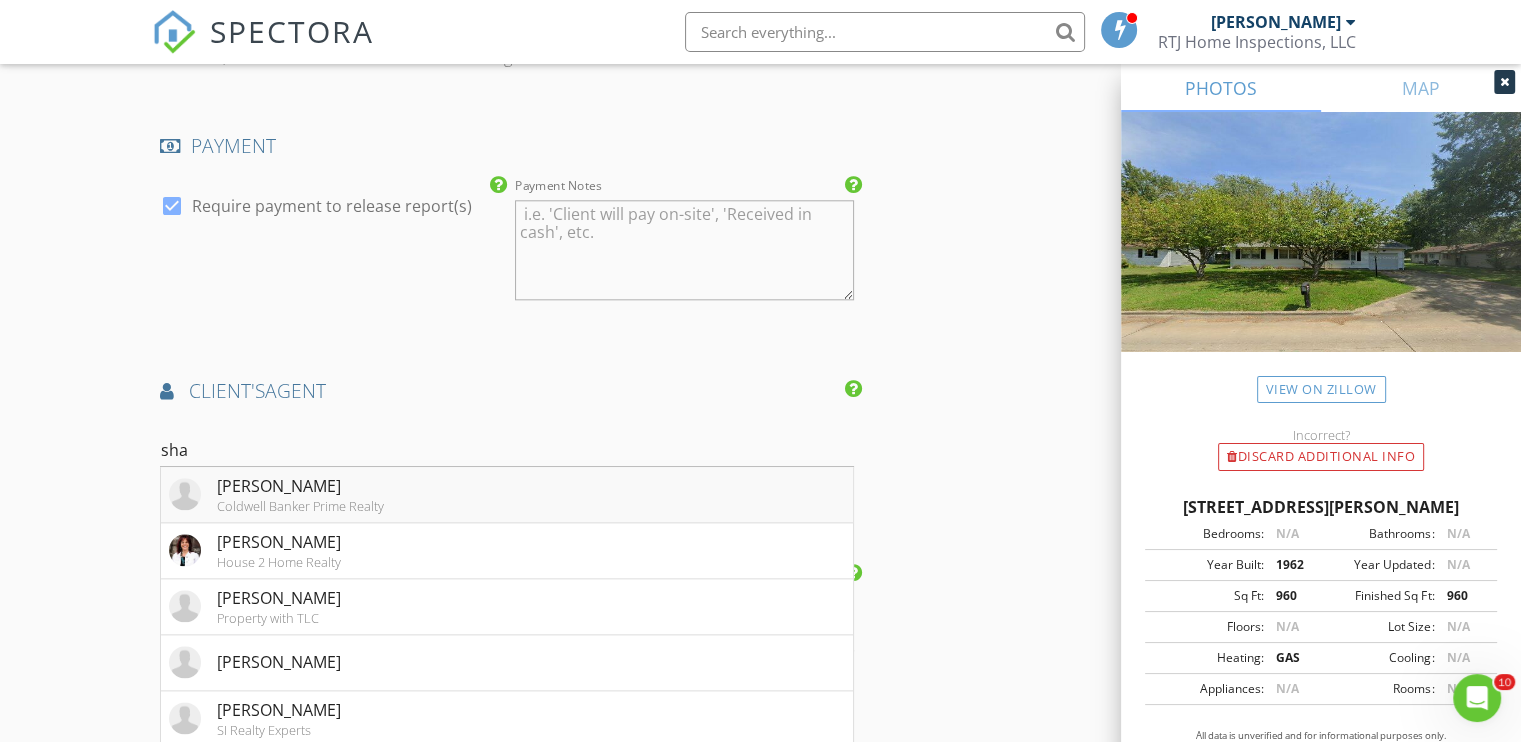 click on "shawna Donovan" at bounding box center (300, 486) 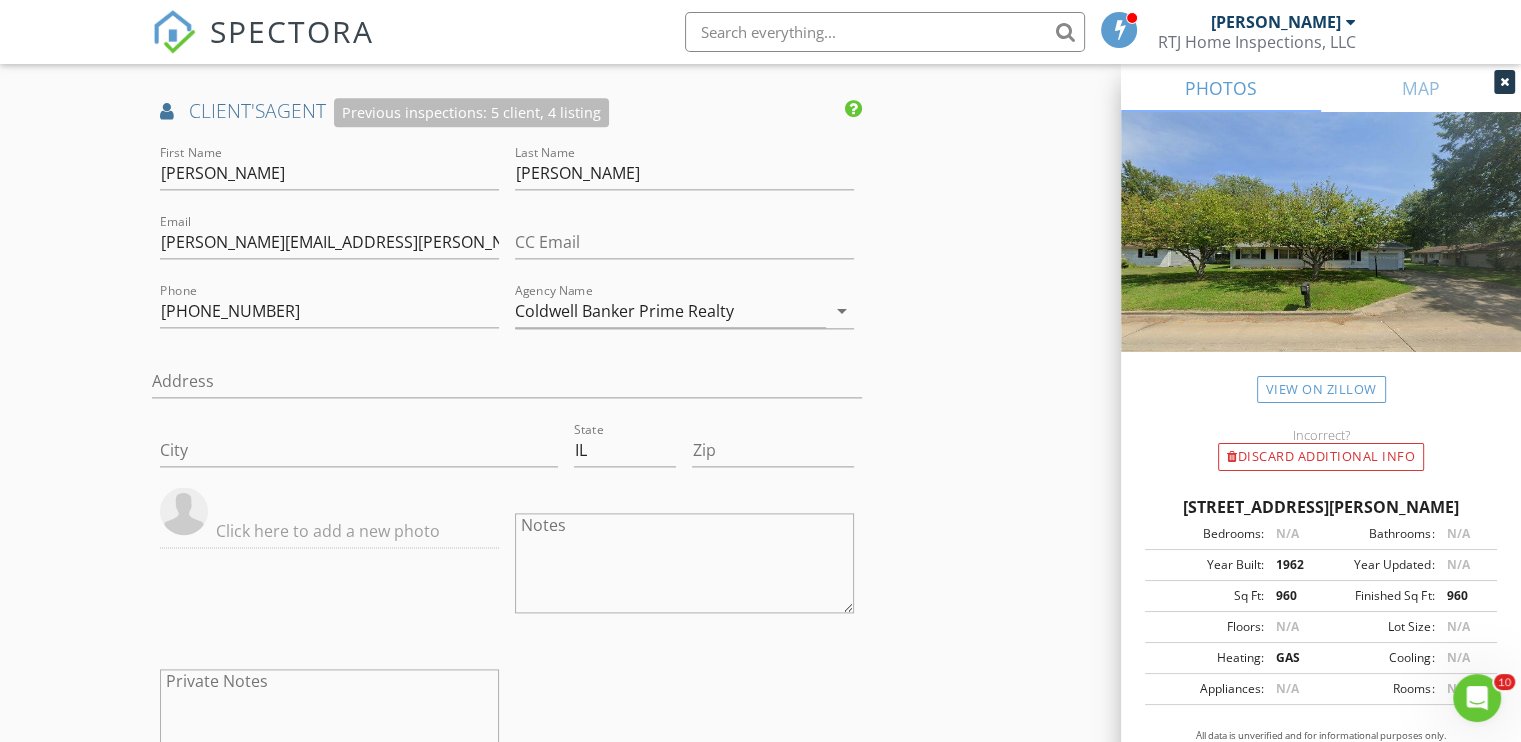 scroll, scrollTop: 2500, scrollLeft: 0, axis: vertical 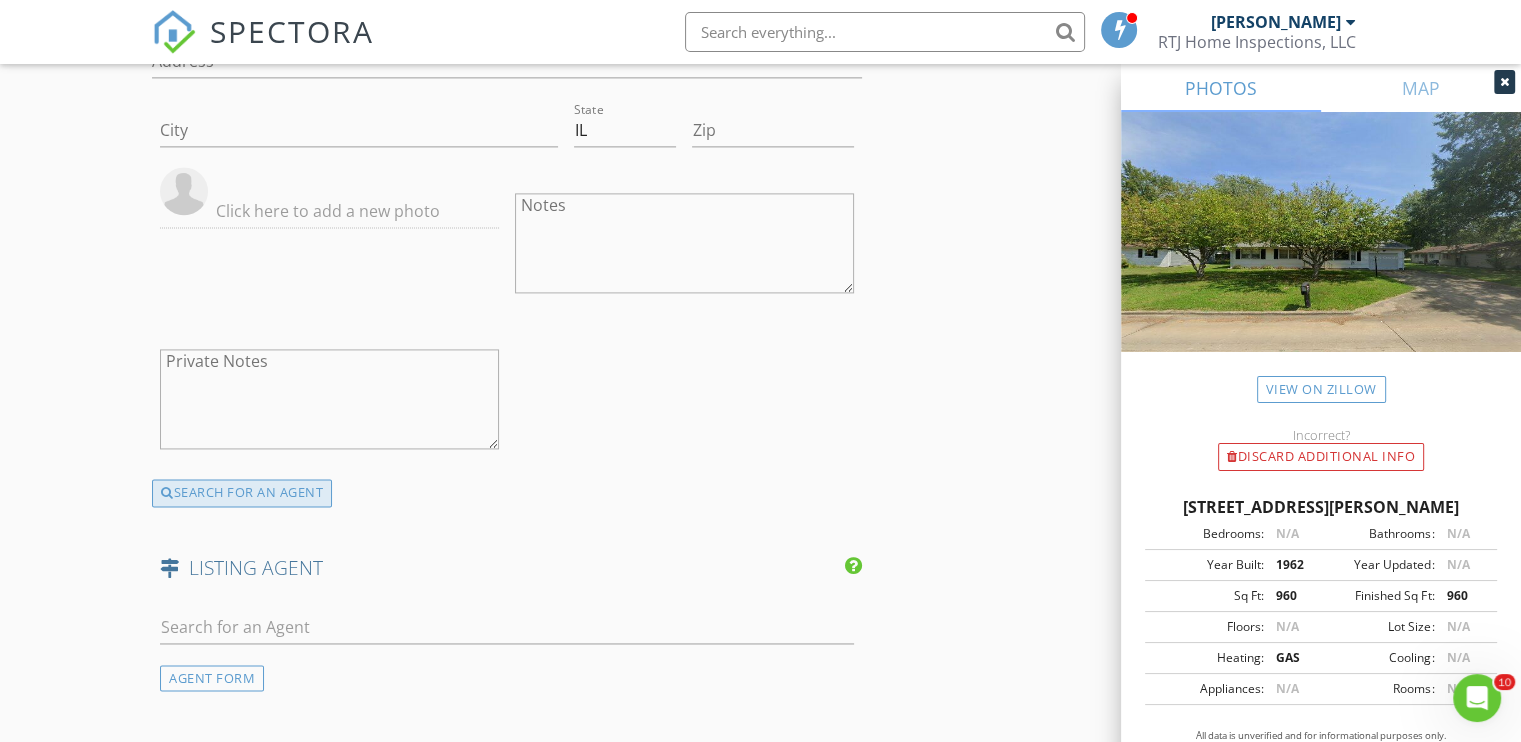 click on "SEARCH FOR AN AGENT" at bounding box center [242, 493] 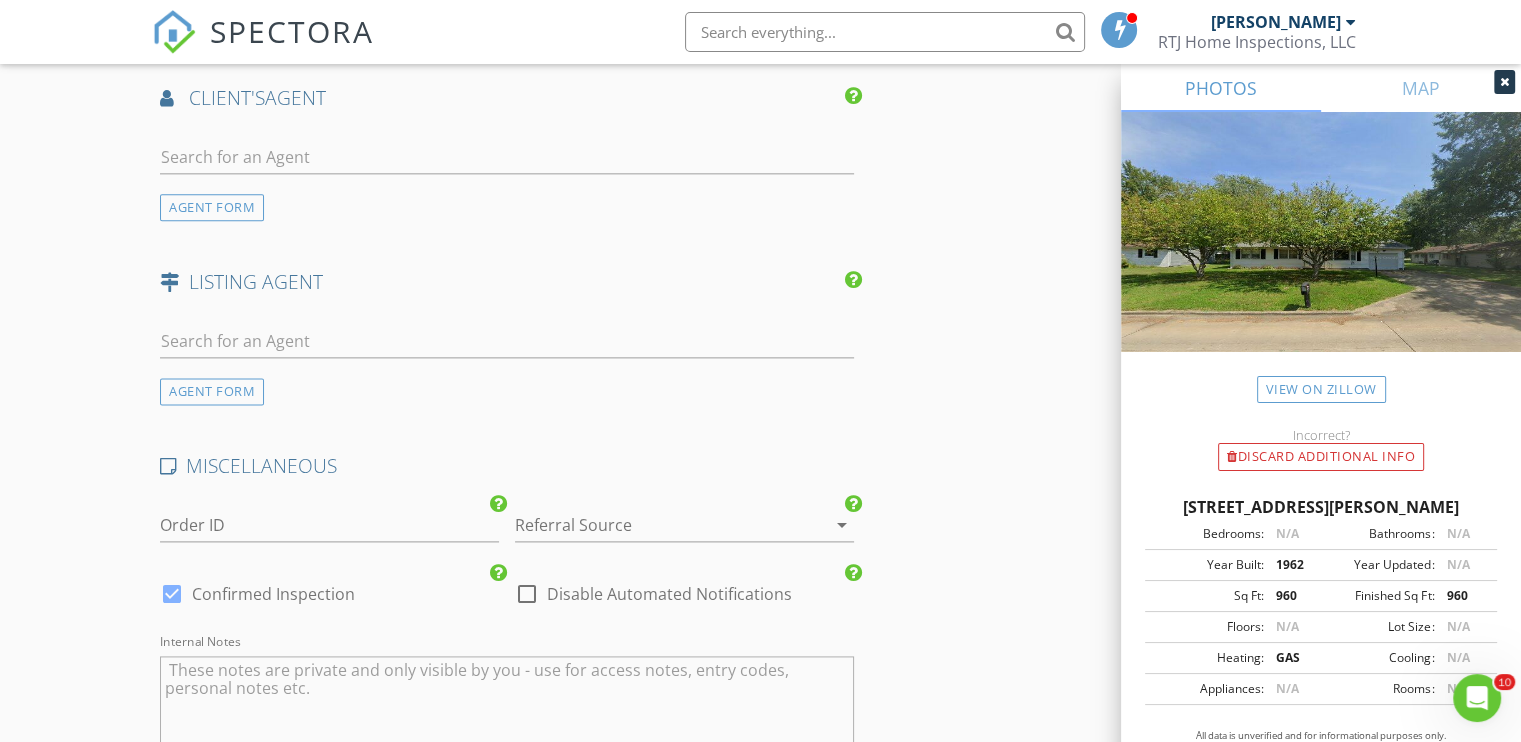 scroll, scrollTop: 2492, scrollLeft: 0, axis: vertical 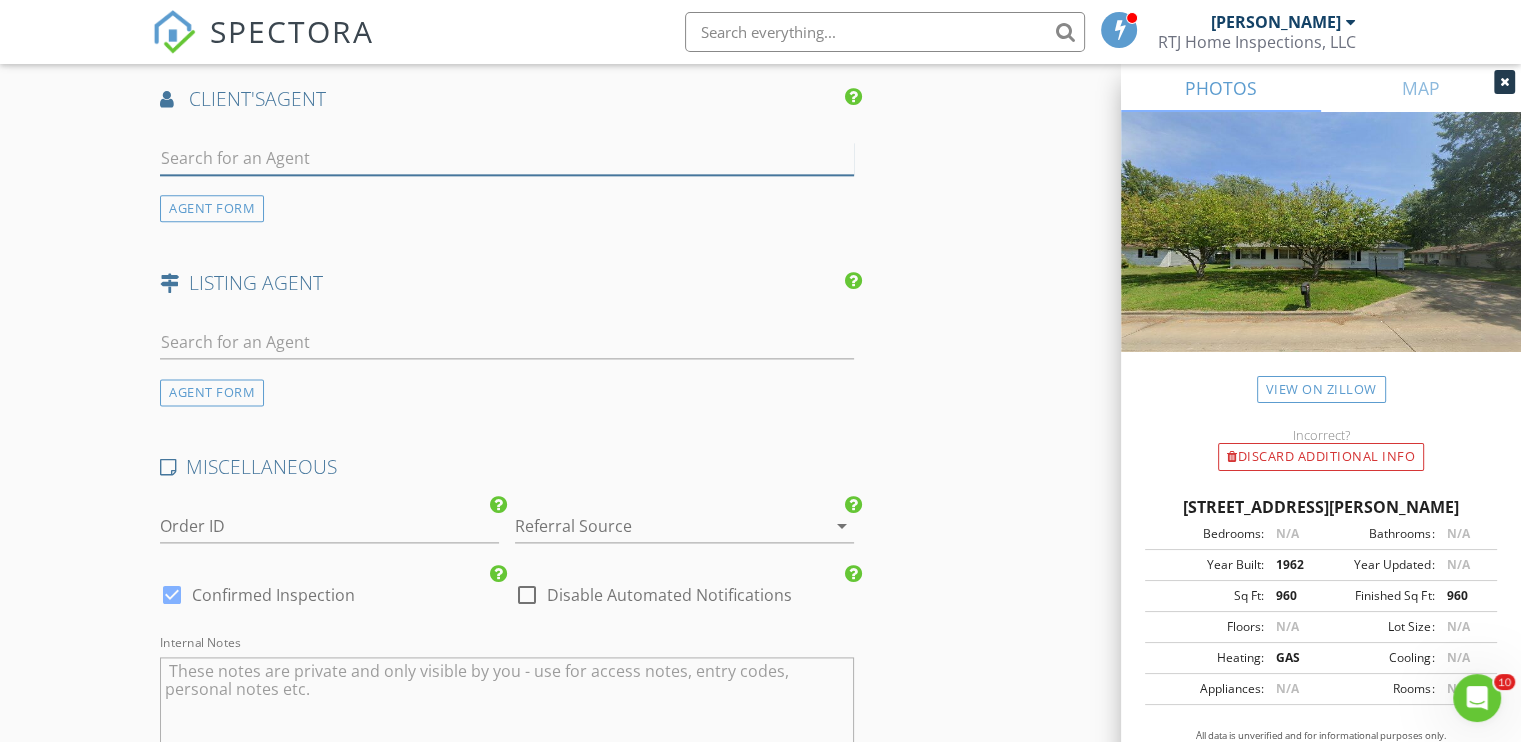 click at bounding box center (507, 158) 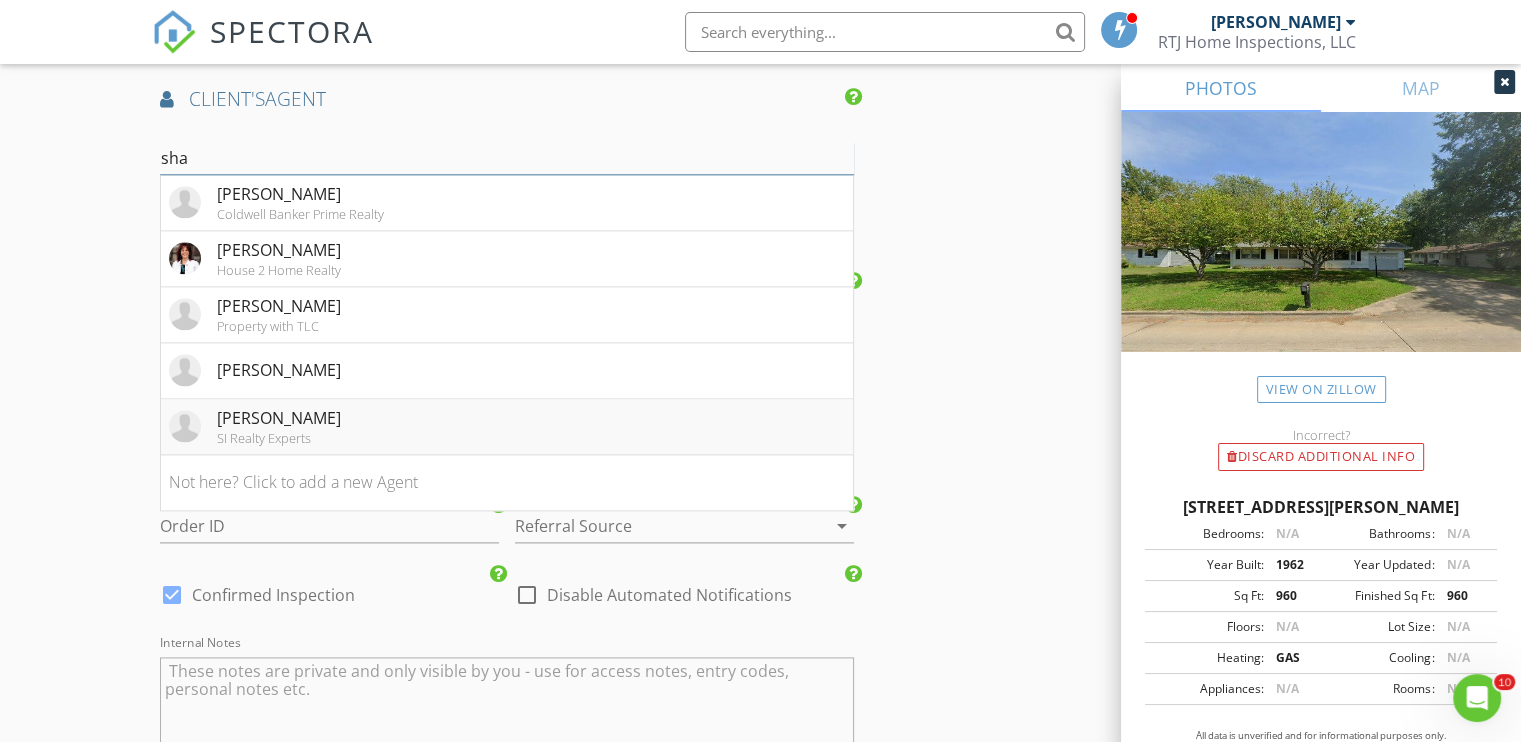 type on "sha" 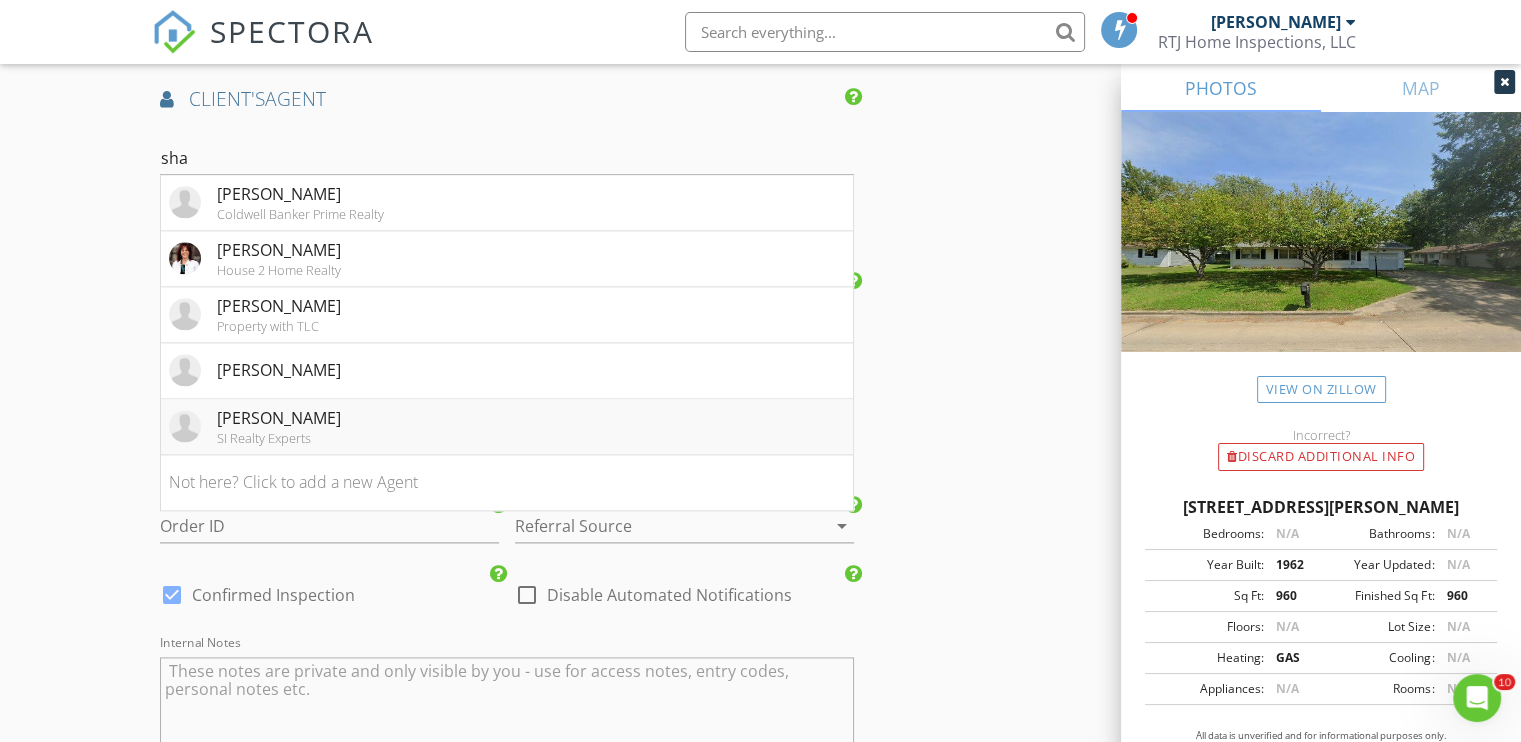 click on "SI Realty Experts" at bounding box center (279, 438) 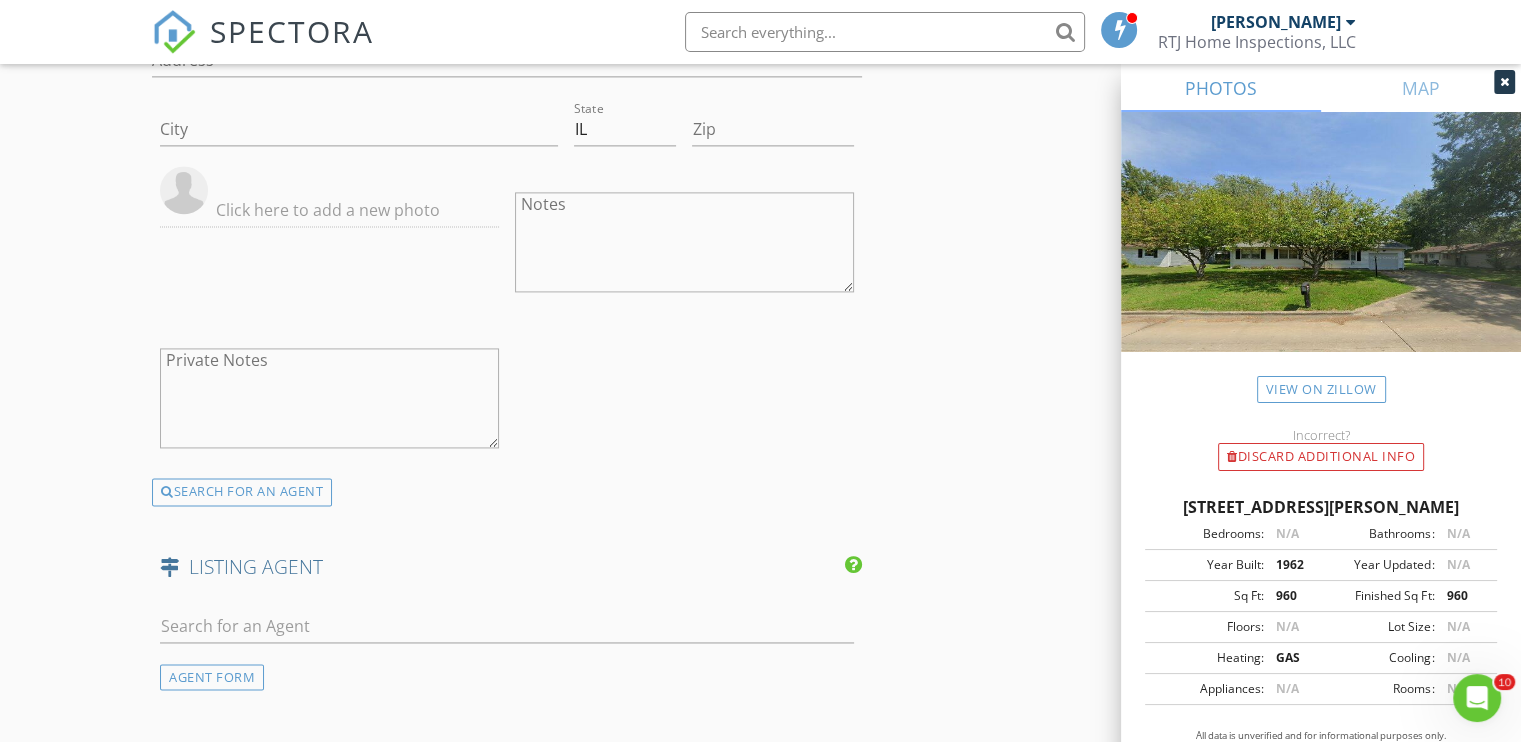 scroll, scrollTop: 2892, scrollLeft: 0, axis: vertical 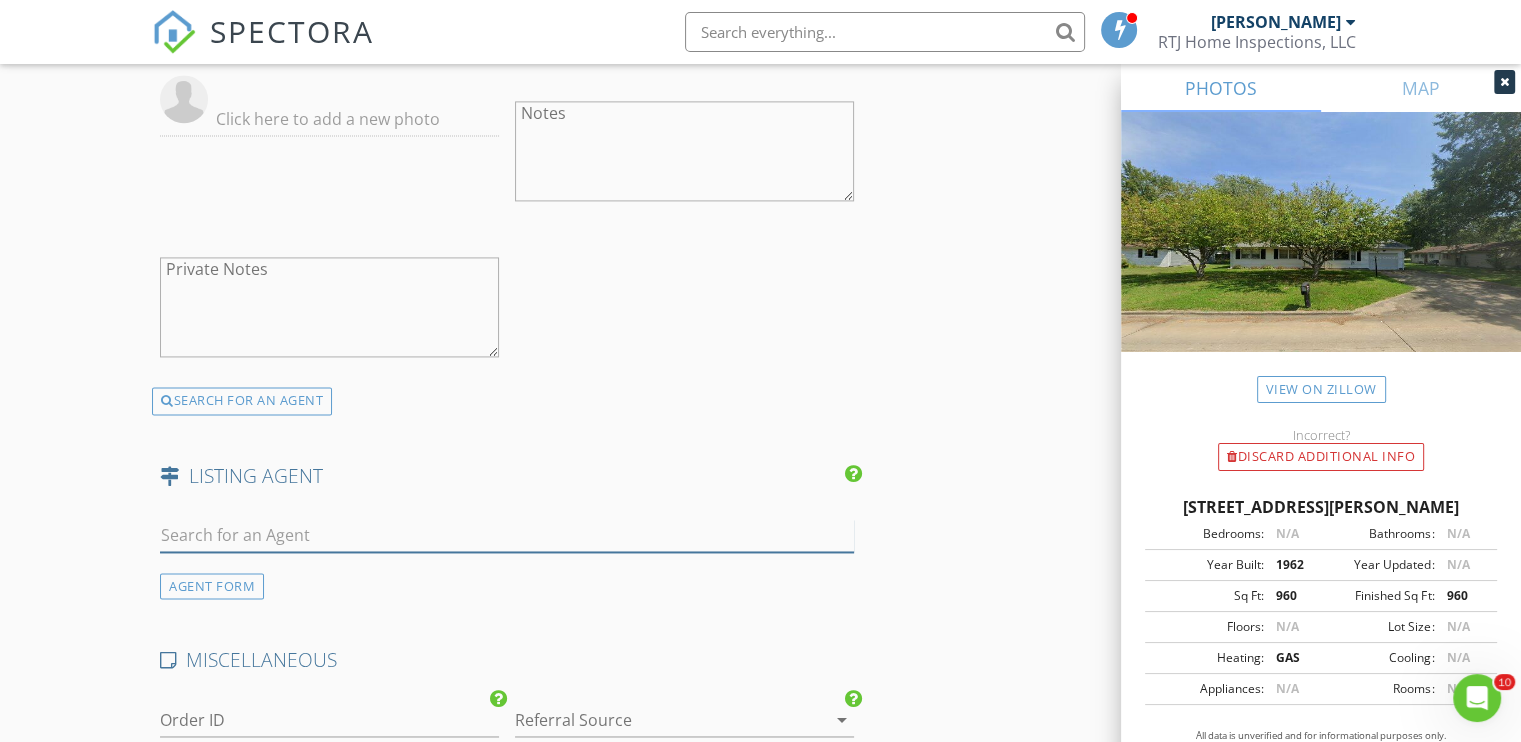 click at bounding box center [507, 535] 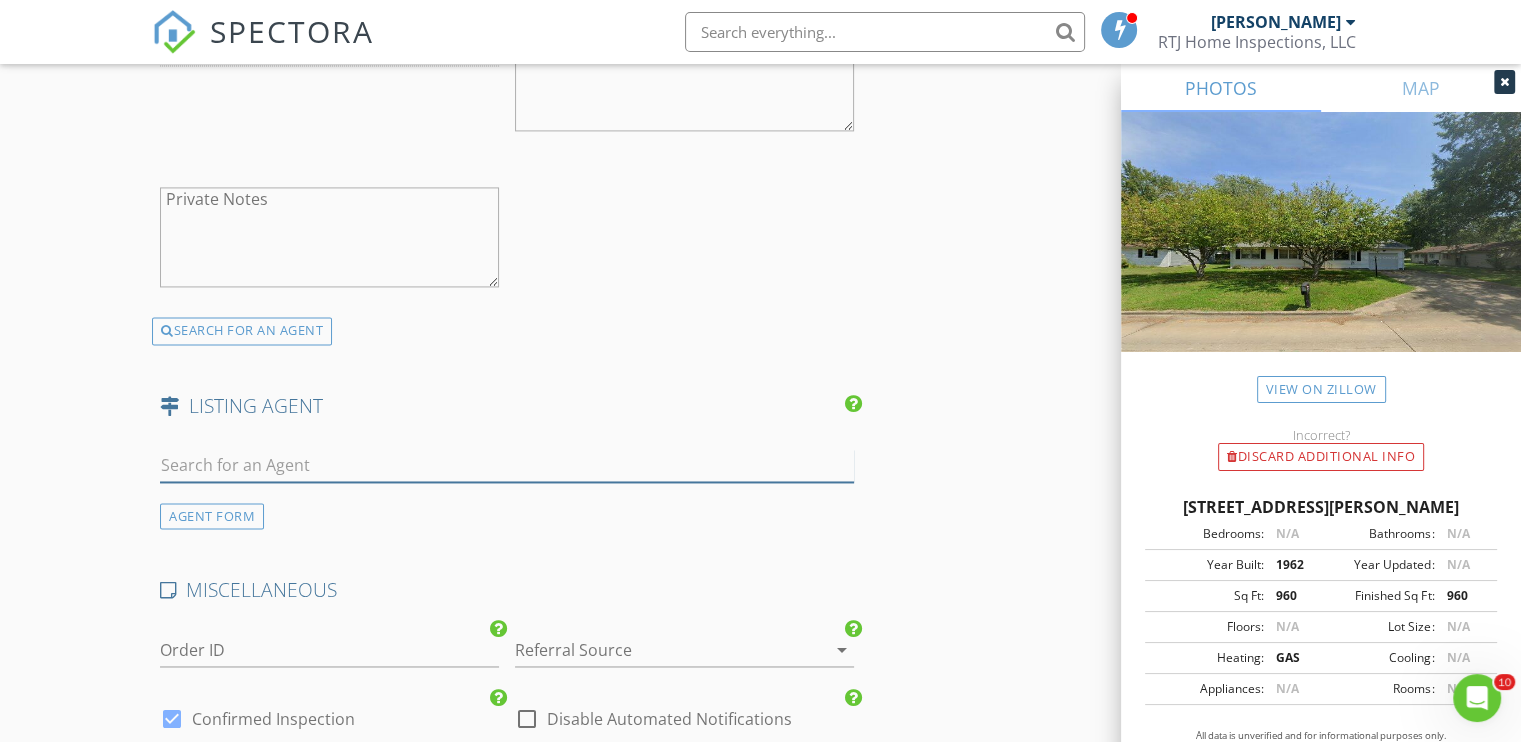 scroll, scrollTop: 2992, scrollLeft: 0, axis: vertical 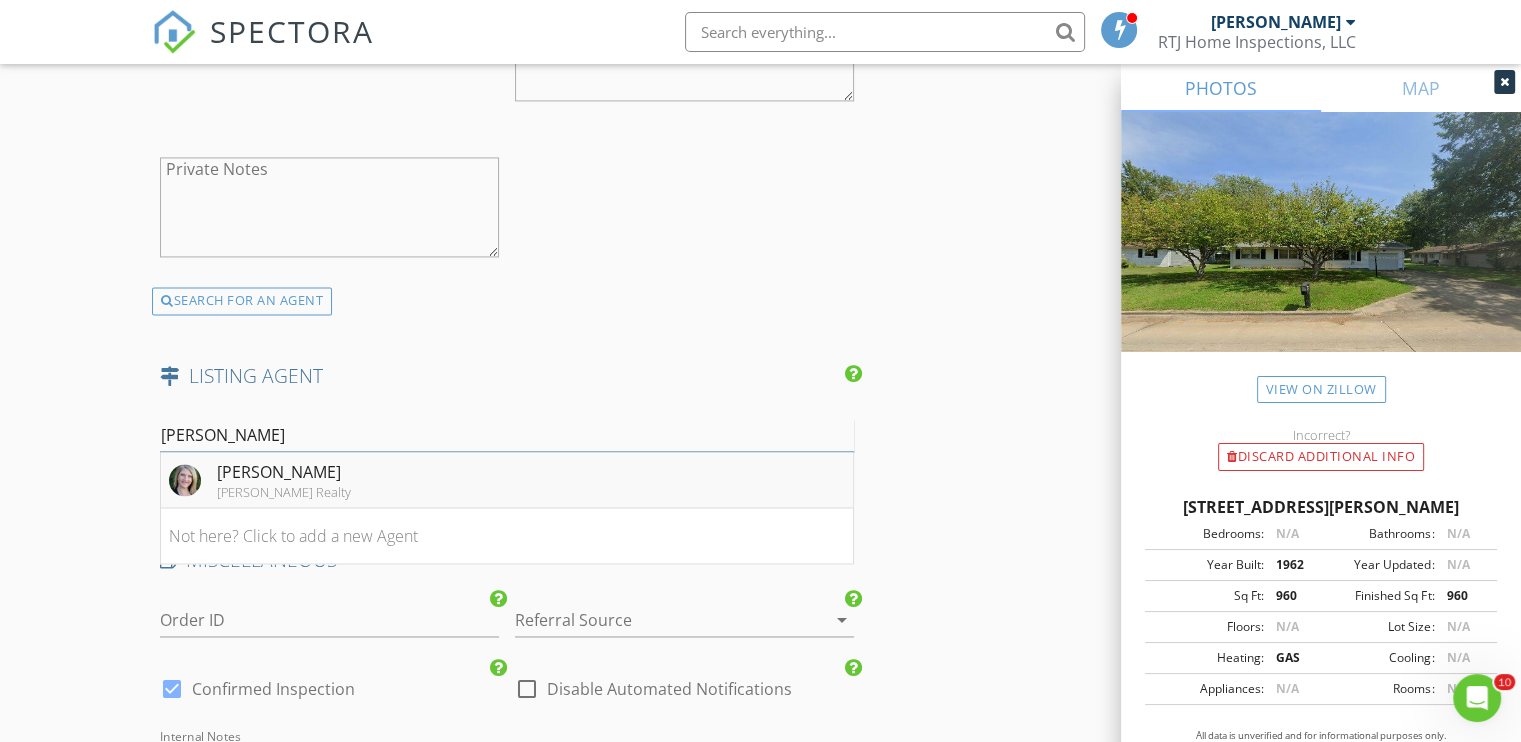 type on "lori" 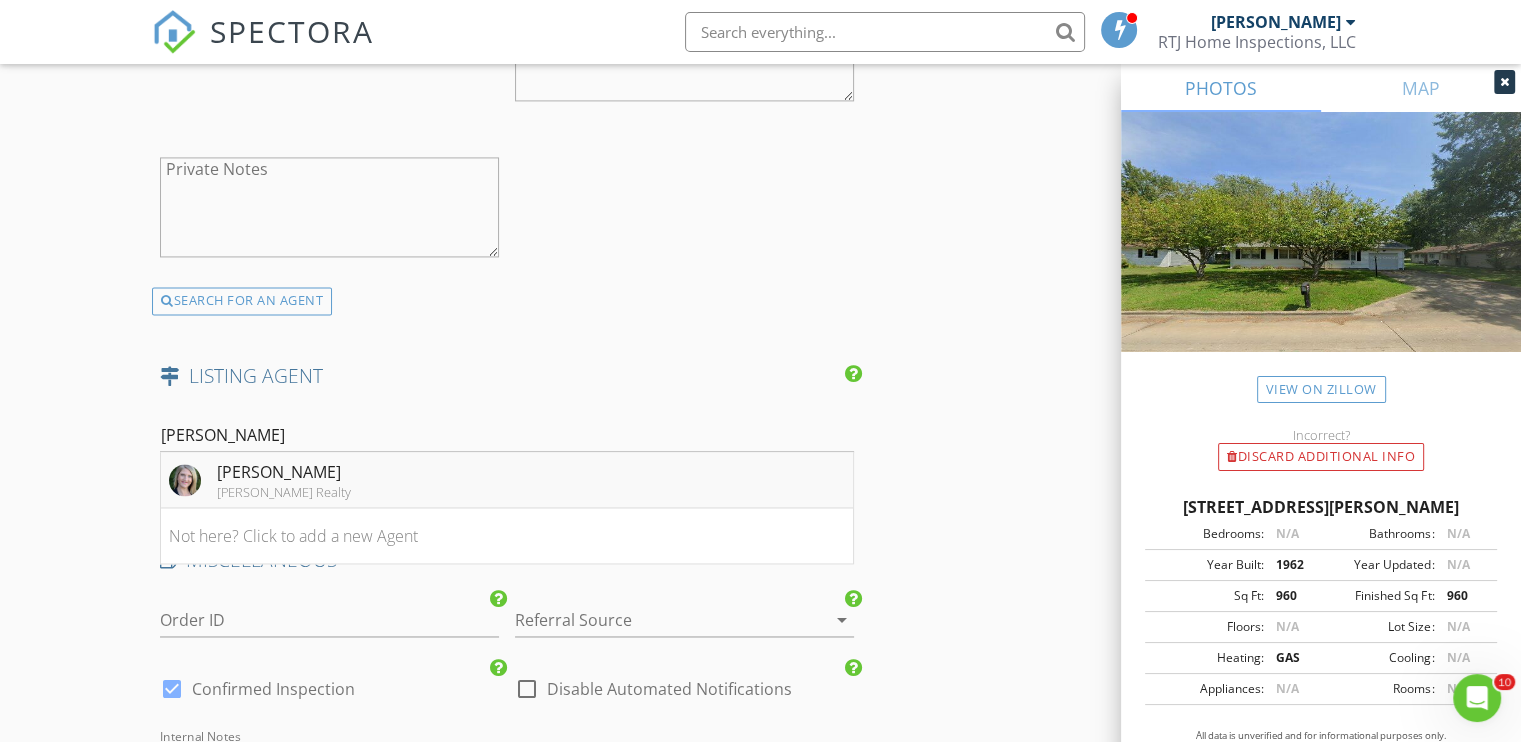 click on "Lori-Anna Walker" at bounding box center [284, 472] 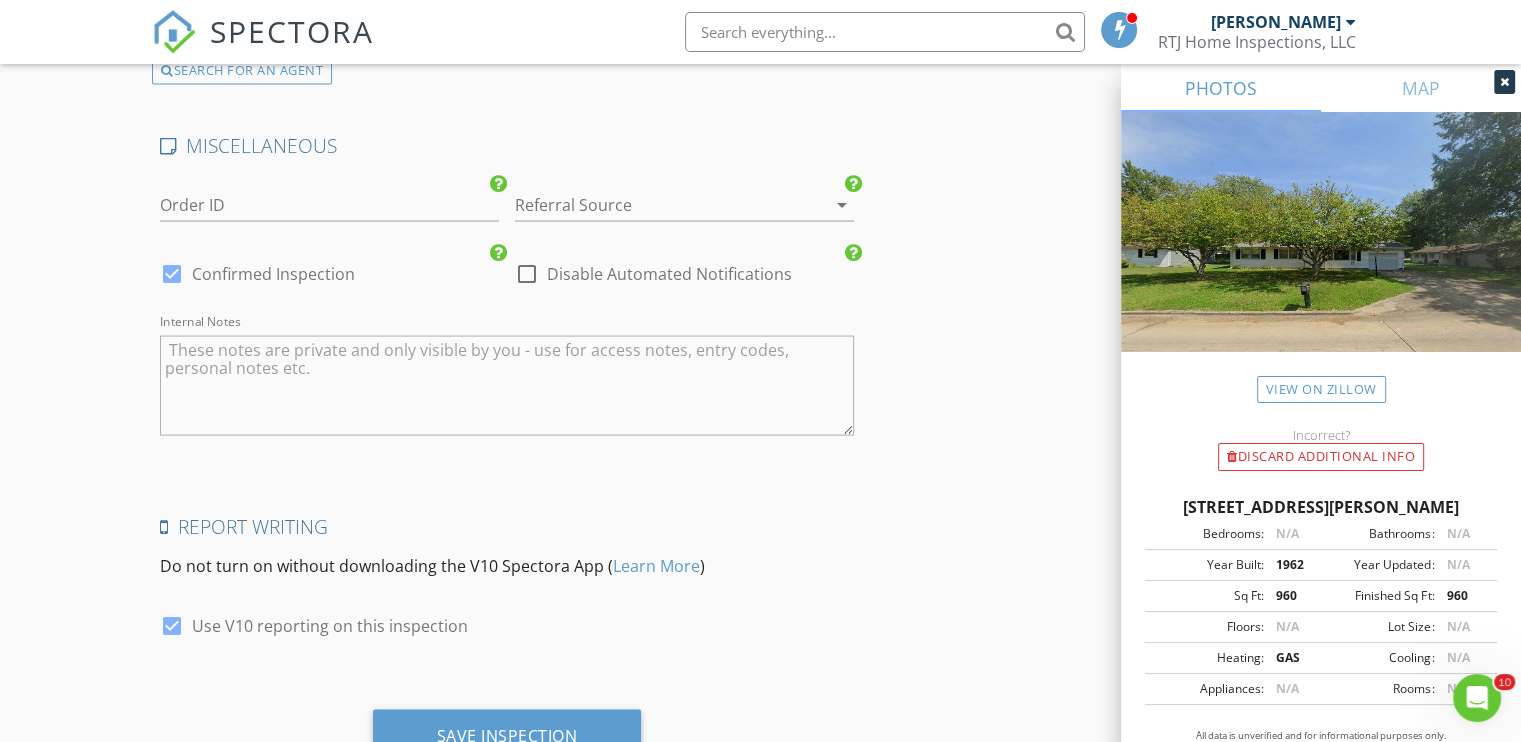scroll, scrollTop: 4075, scrollLeft: 0, axis: vertical 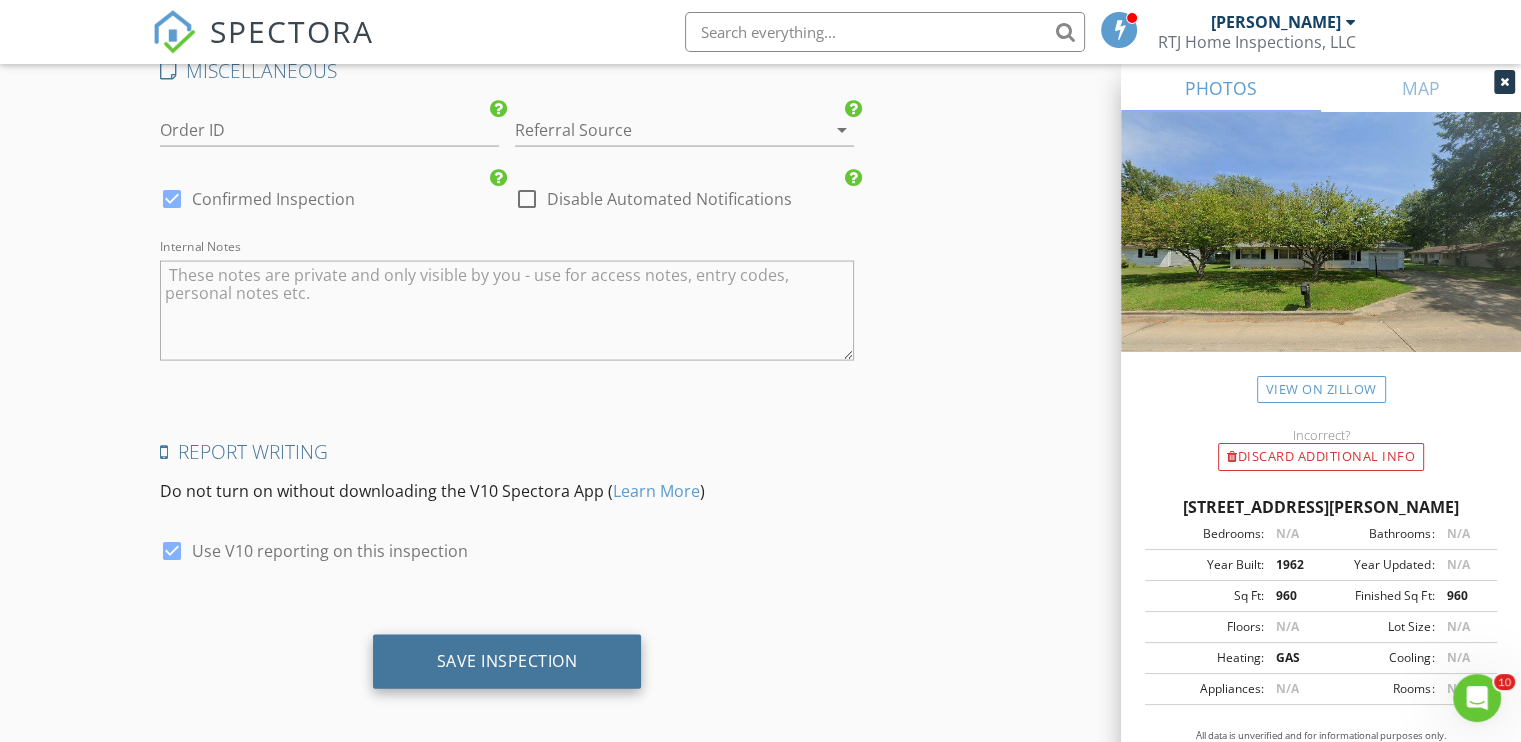 click on "Save Inspection" at bounding box center [507, 661] 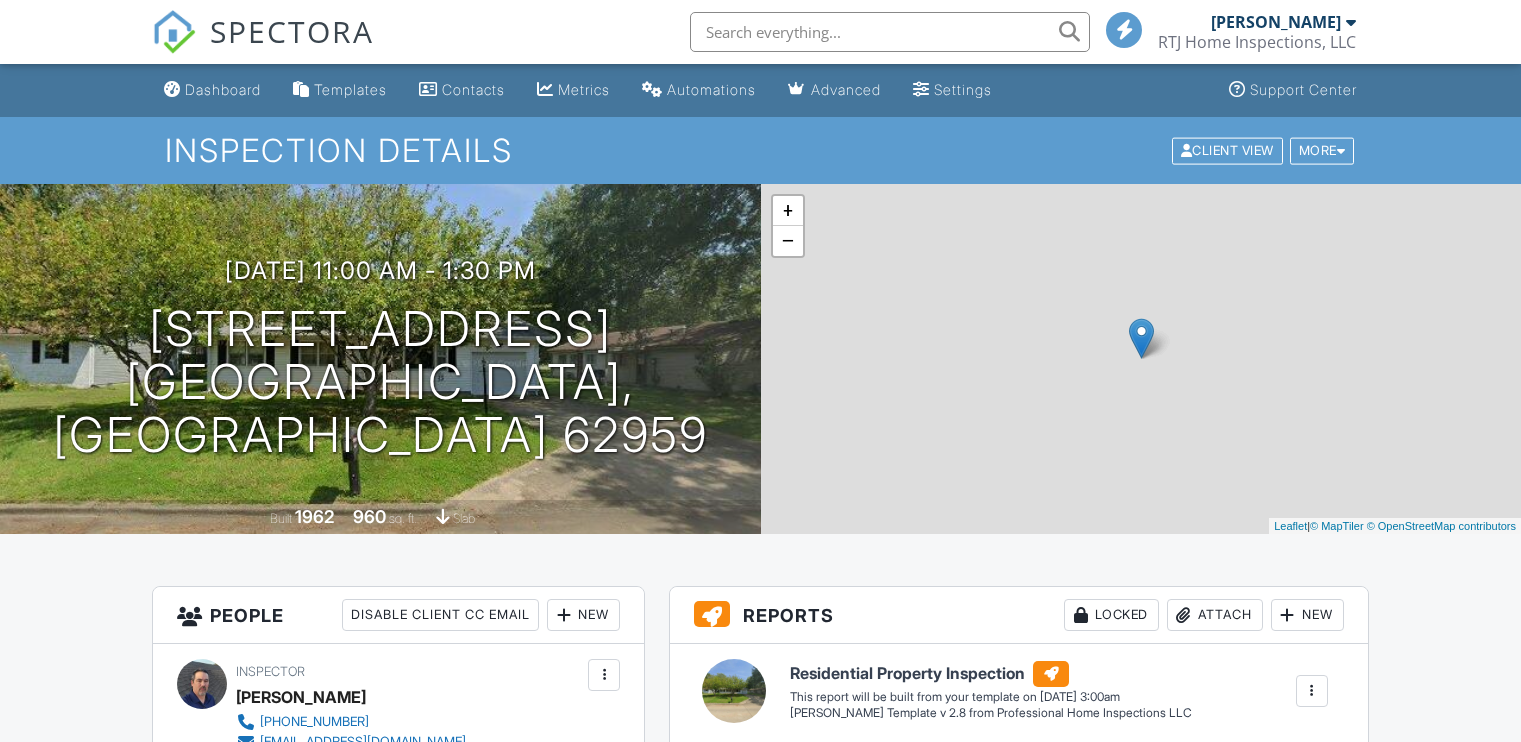 scroll, scrollTop: 0, scrollLeft: 0, axis: both 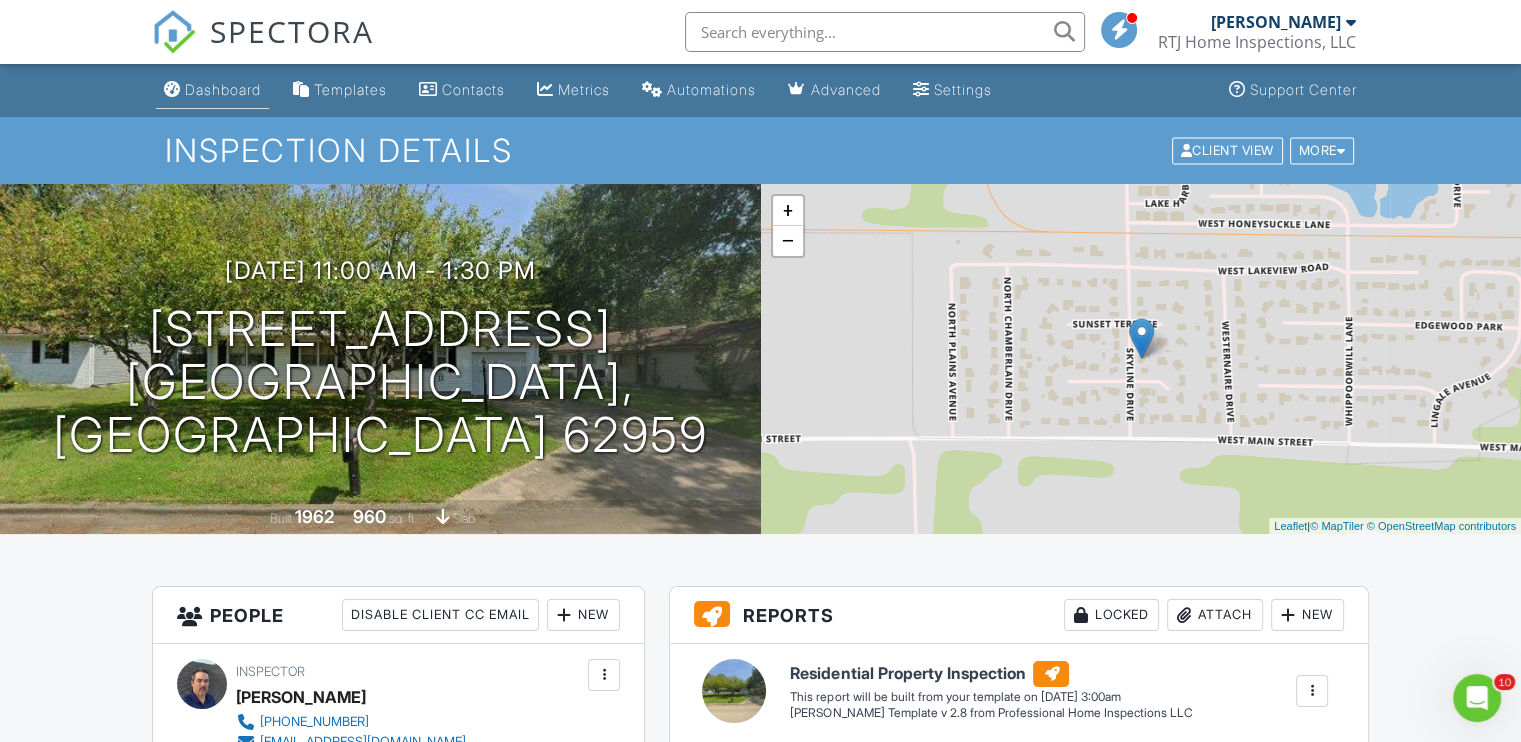 click on "Dashboard" at bounding box center [223, 89] 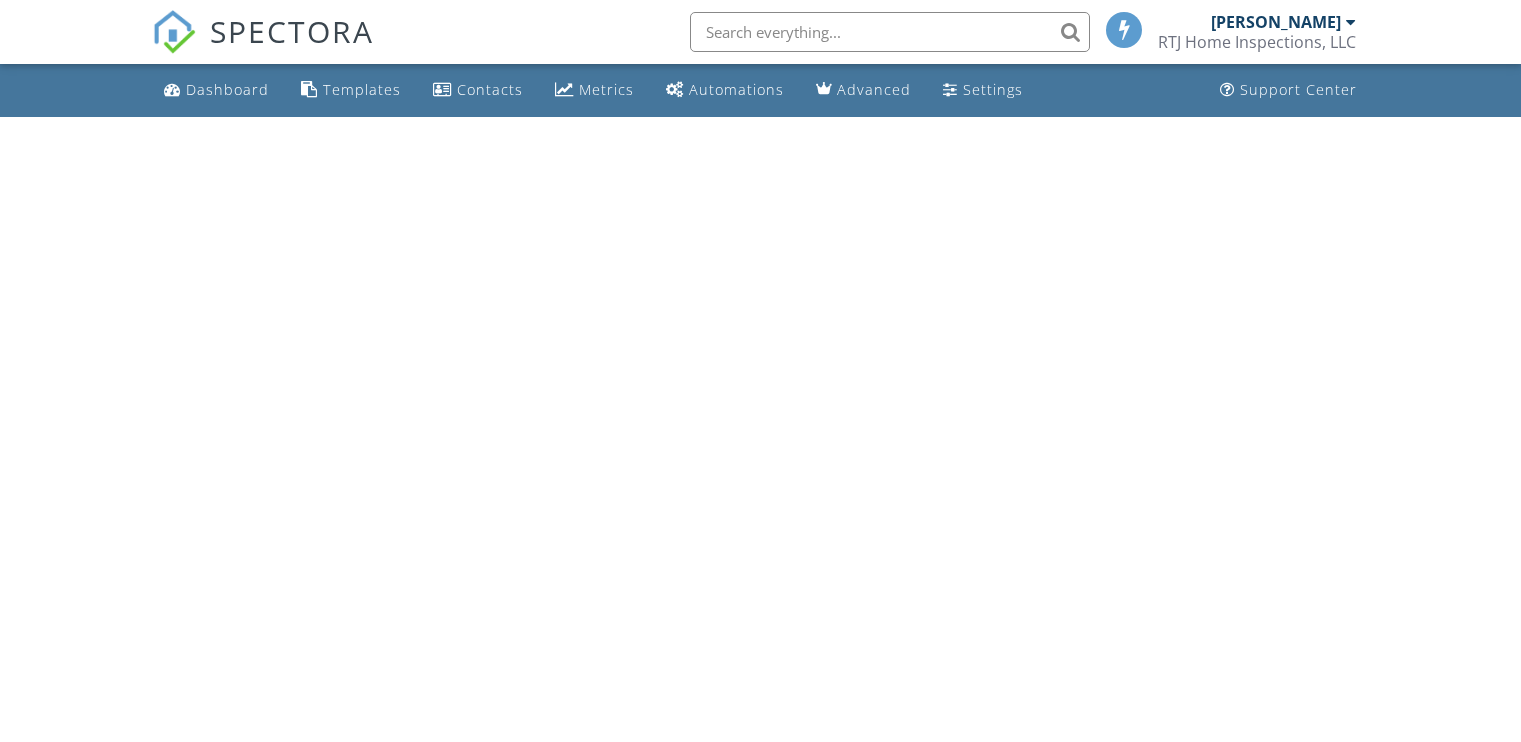 scroll, scrollTop: 0, scrollLeft: 0, axis: both 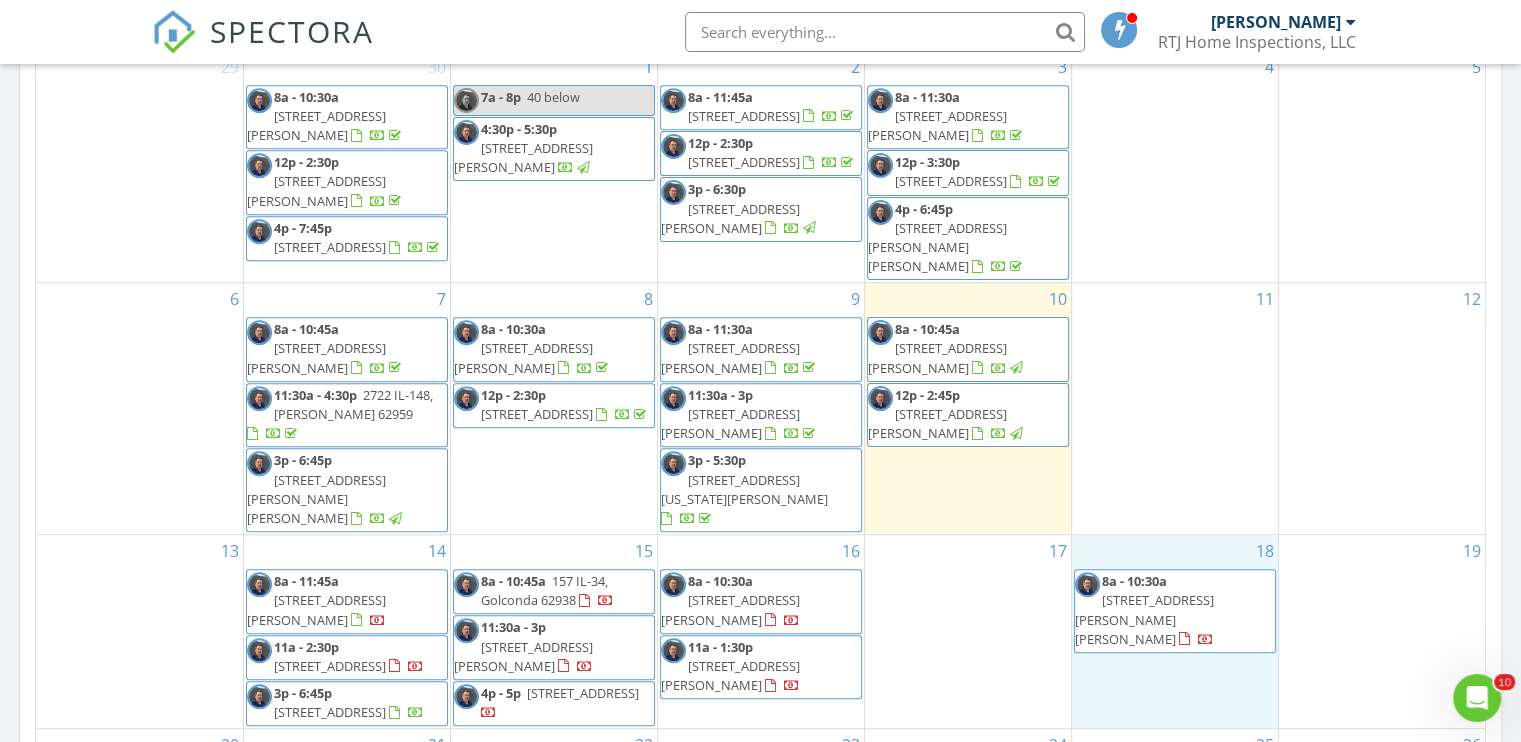 click on "18
8a - 10:30a
[STREET_ADDRESS][PERSON_NAME][PERSON_NAME]" at bounding box center [1175, 631] 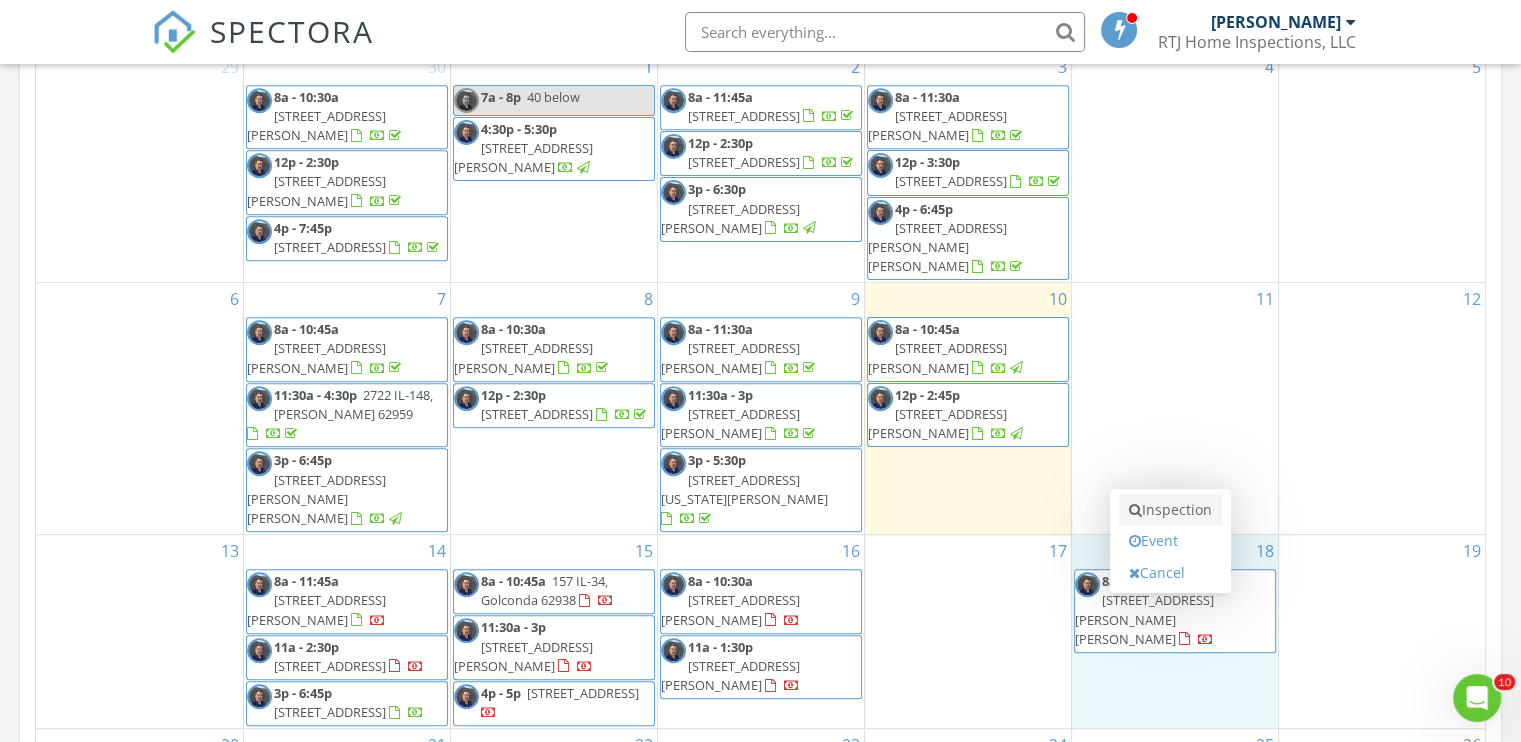 click on "Inspection" at bounding box center [1170, 510] 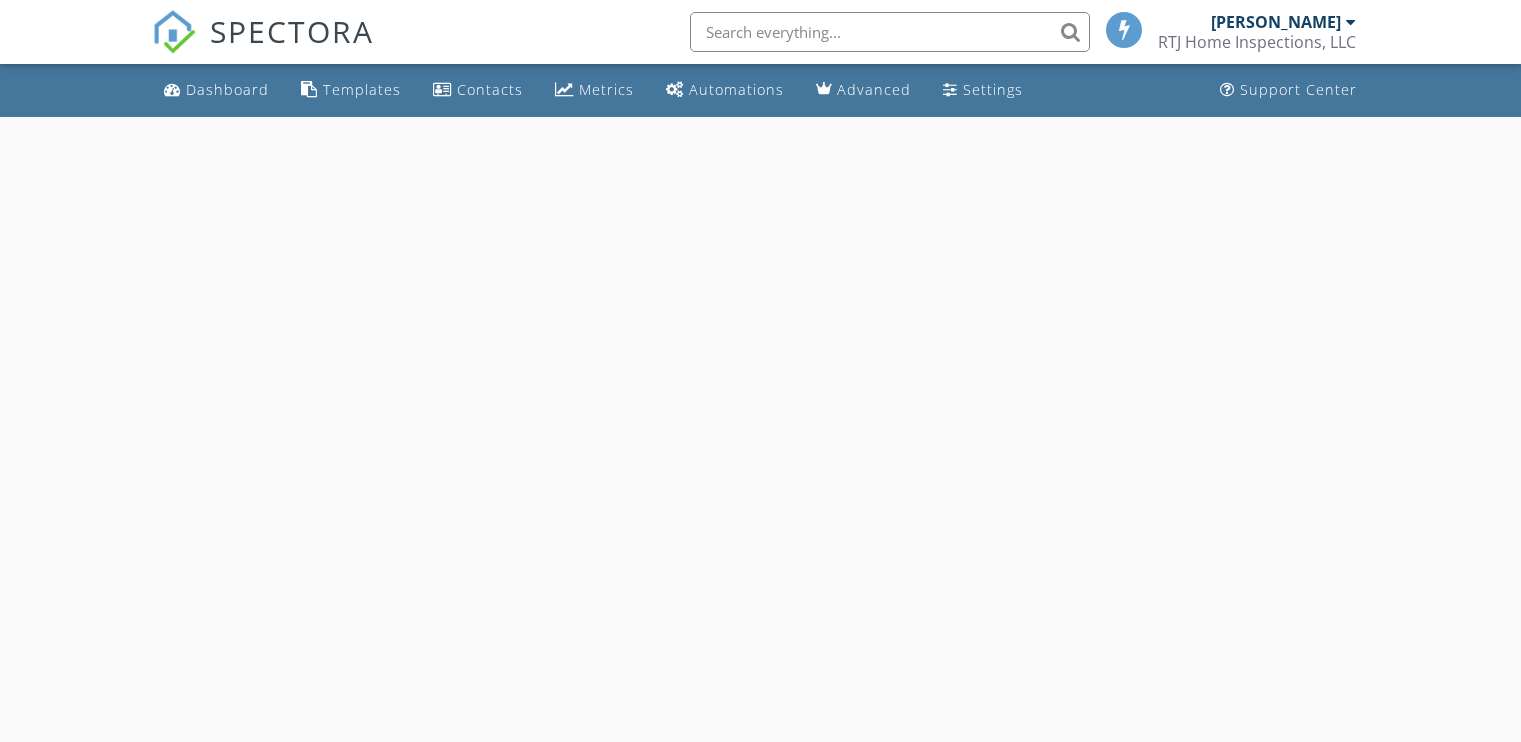 scroll, scrollTop: 0, scrollLeft: 0, axis: both 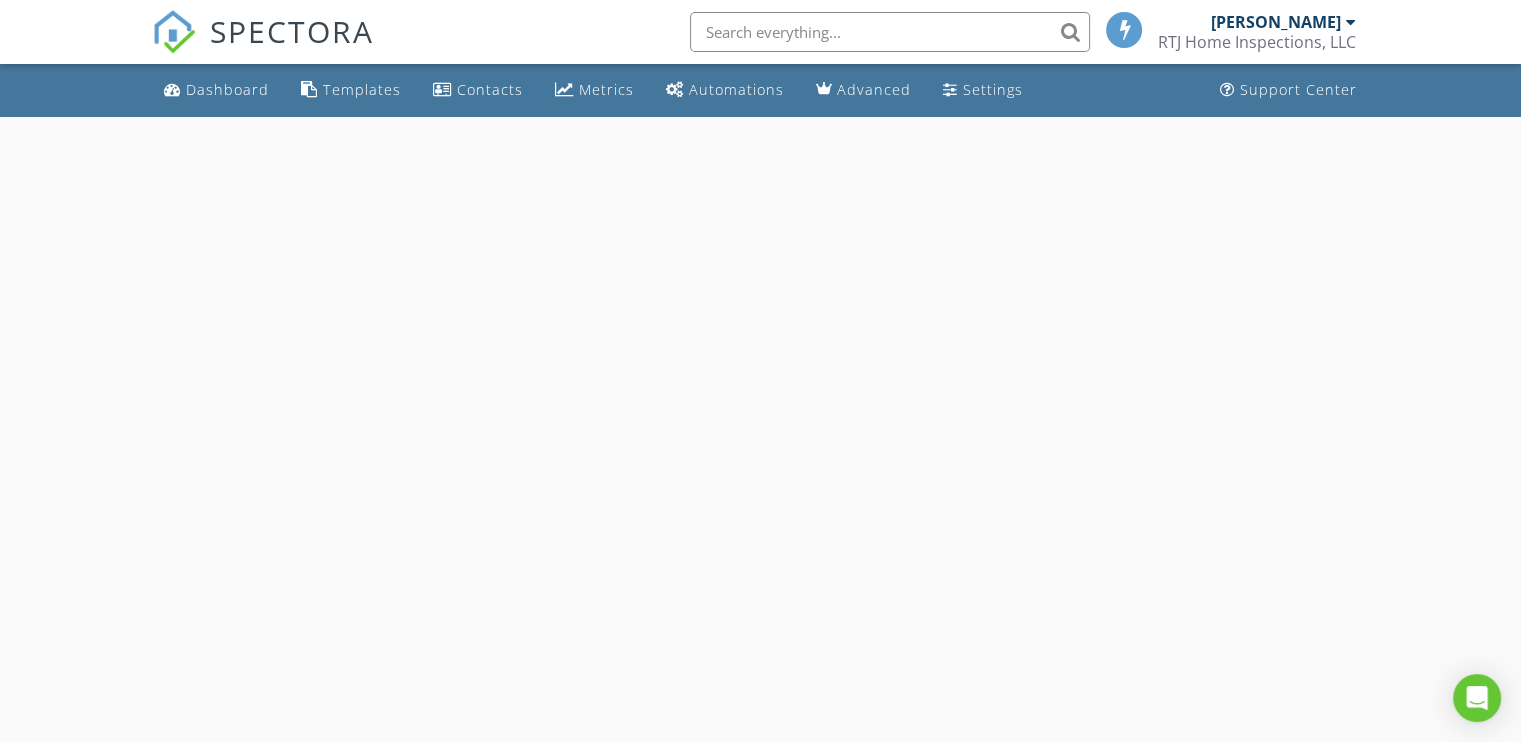 select on "6" 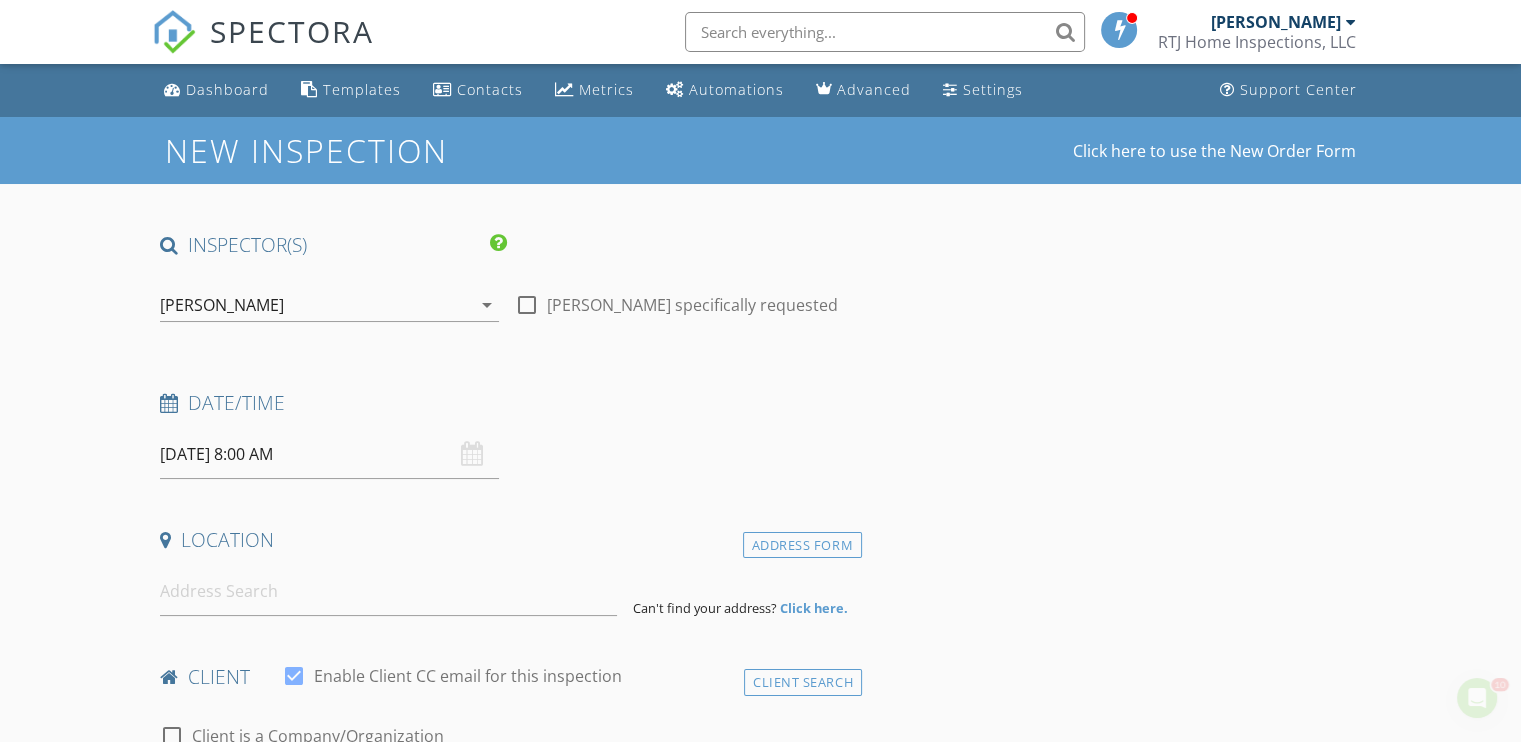 scroll, scrollTop: 0, scrollLeft: 0, axis: both 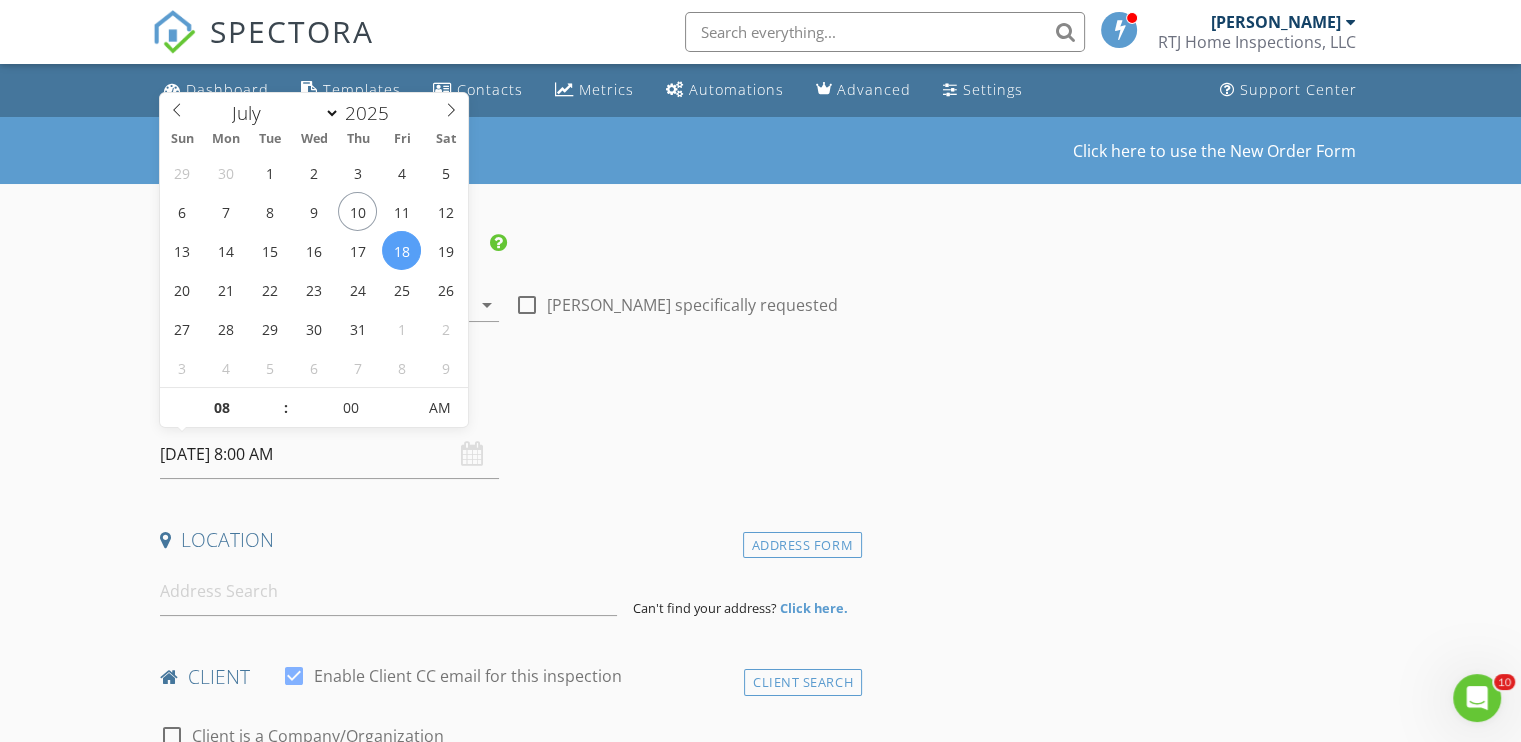 click on "[DATE] 8:00 AM" at bounding box center (329, 454) 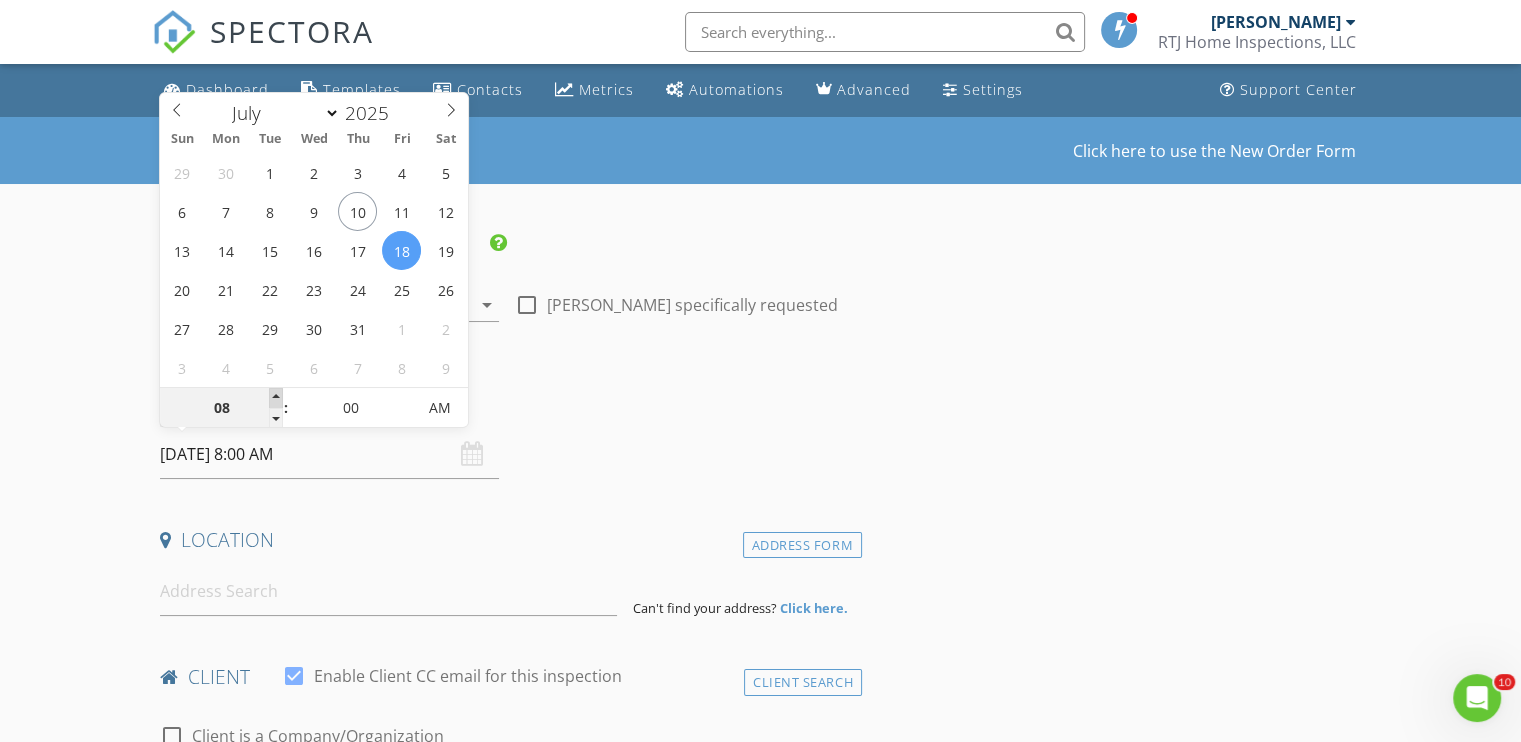 type on "09" 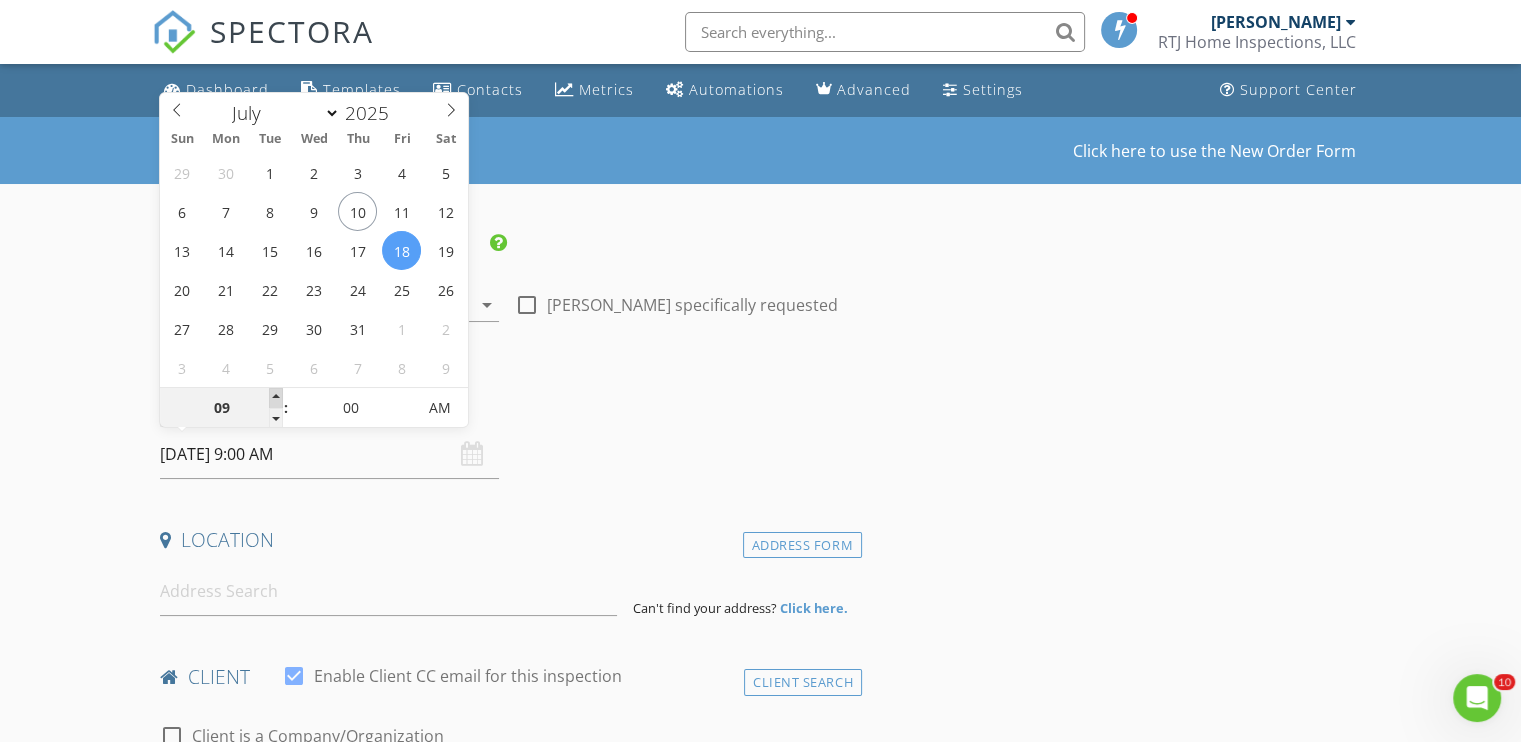click at bounding box center [276, 398] 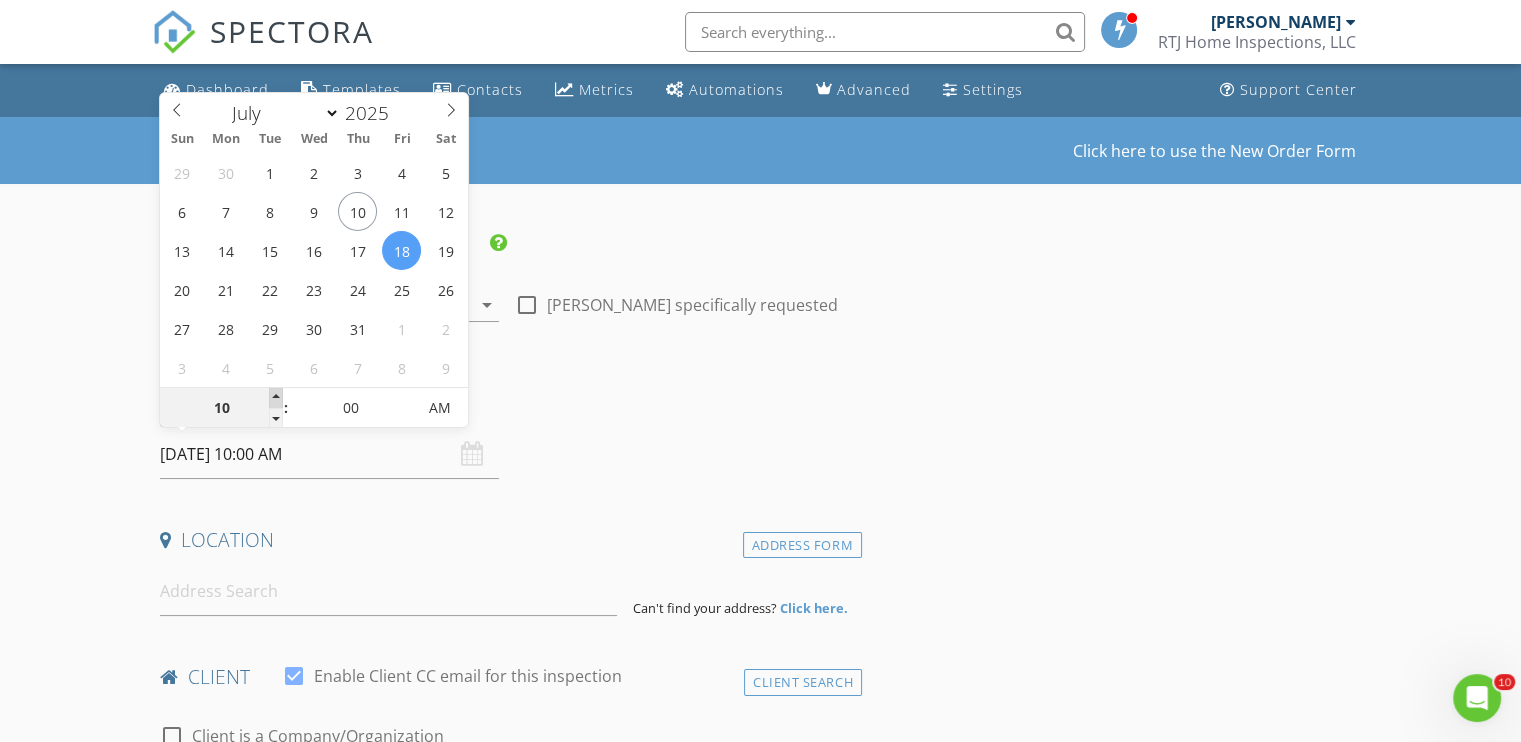 click at bounding box center (276, 398) 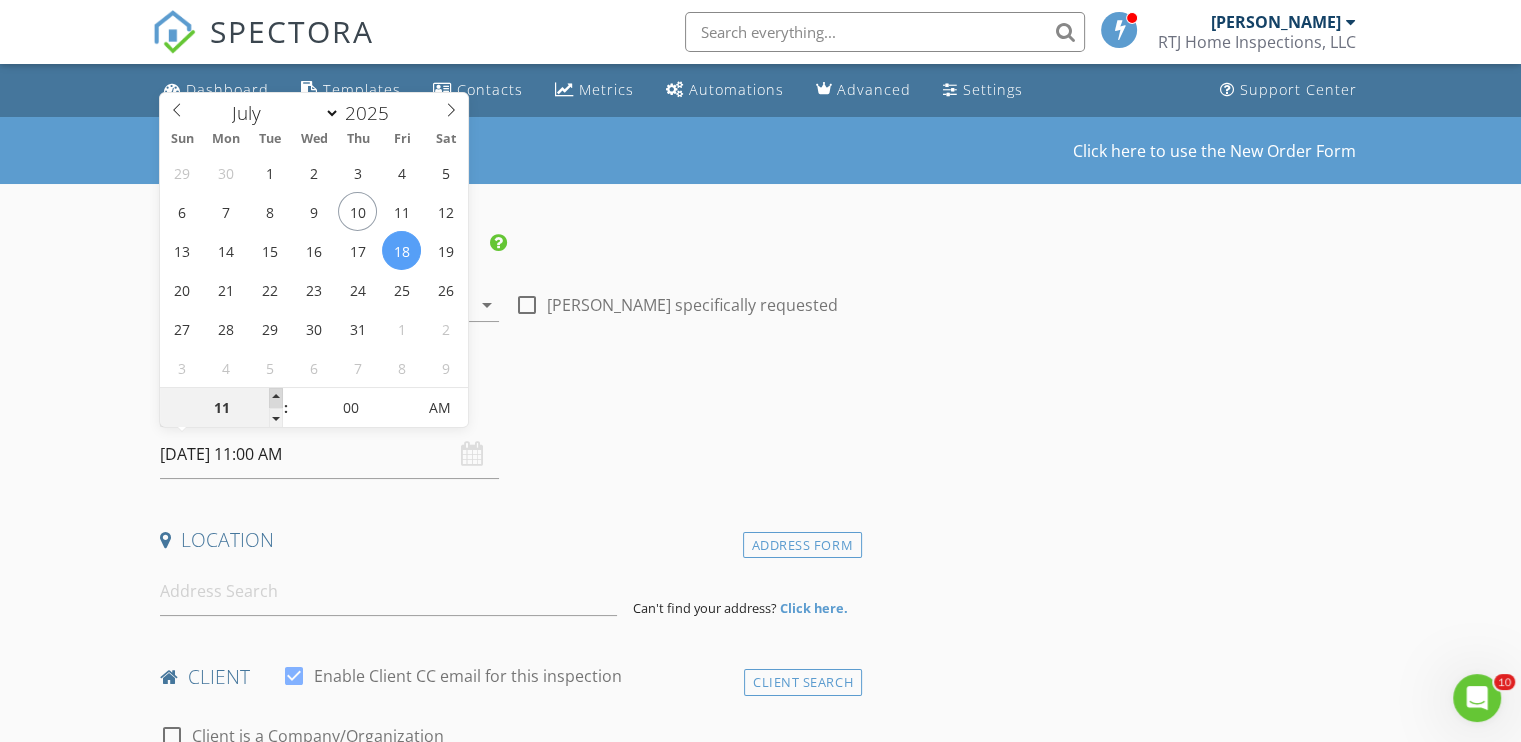 click at bounding box center [276, 398] 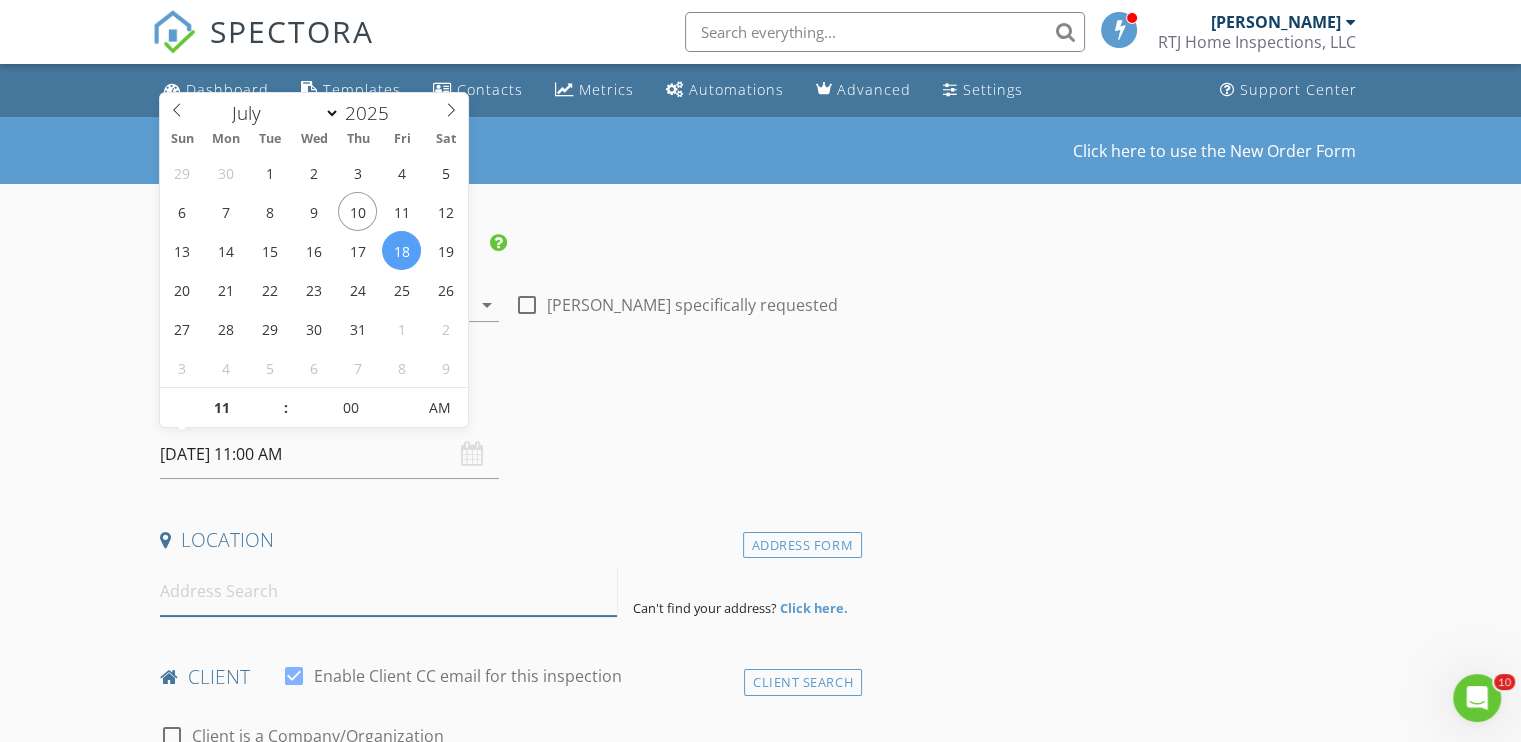 click at bounding box center (388, 591) 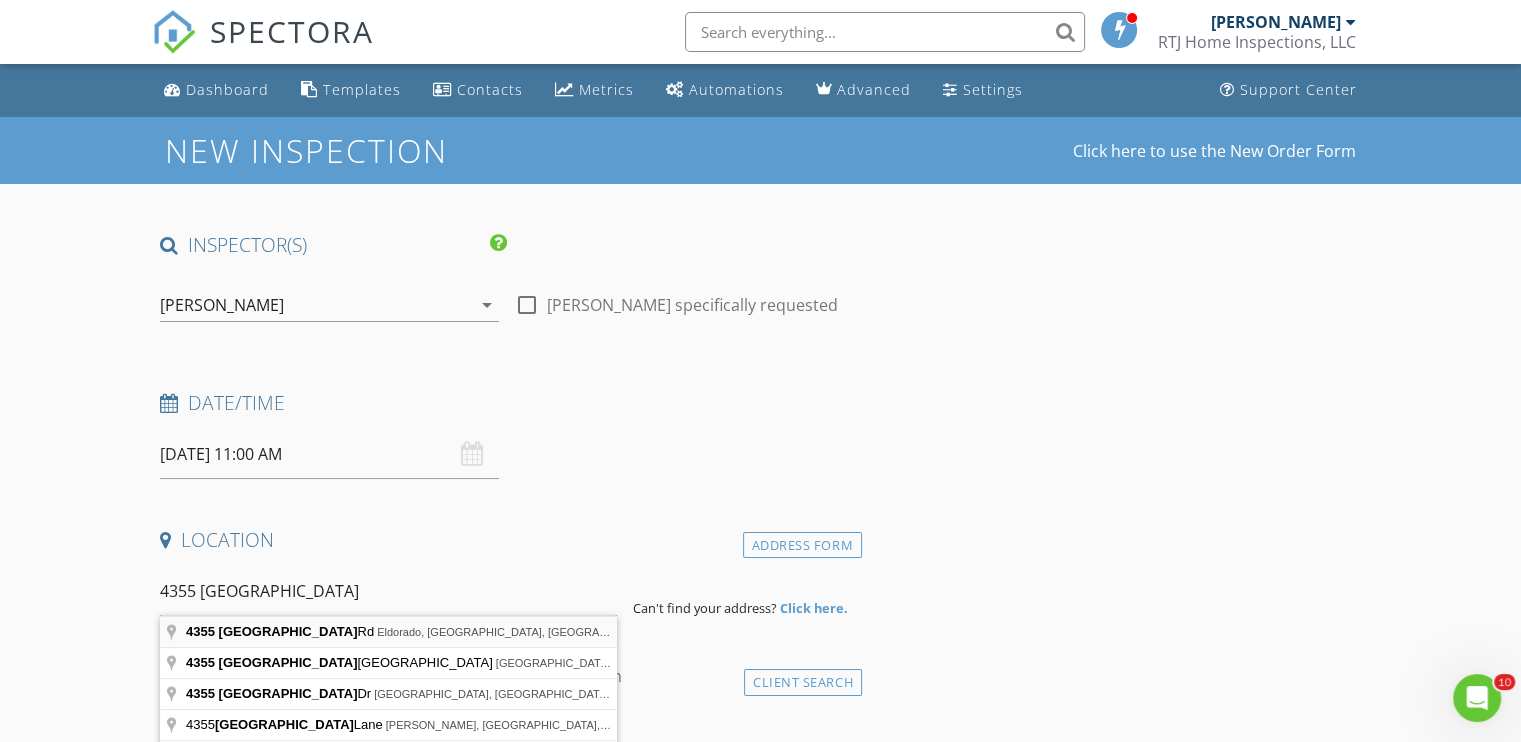 type on "4355 Raleigh Rd, Eldorado, IL, USA" 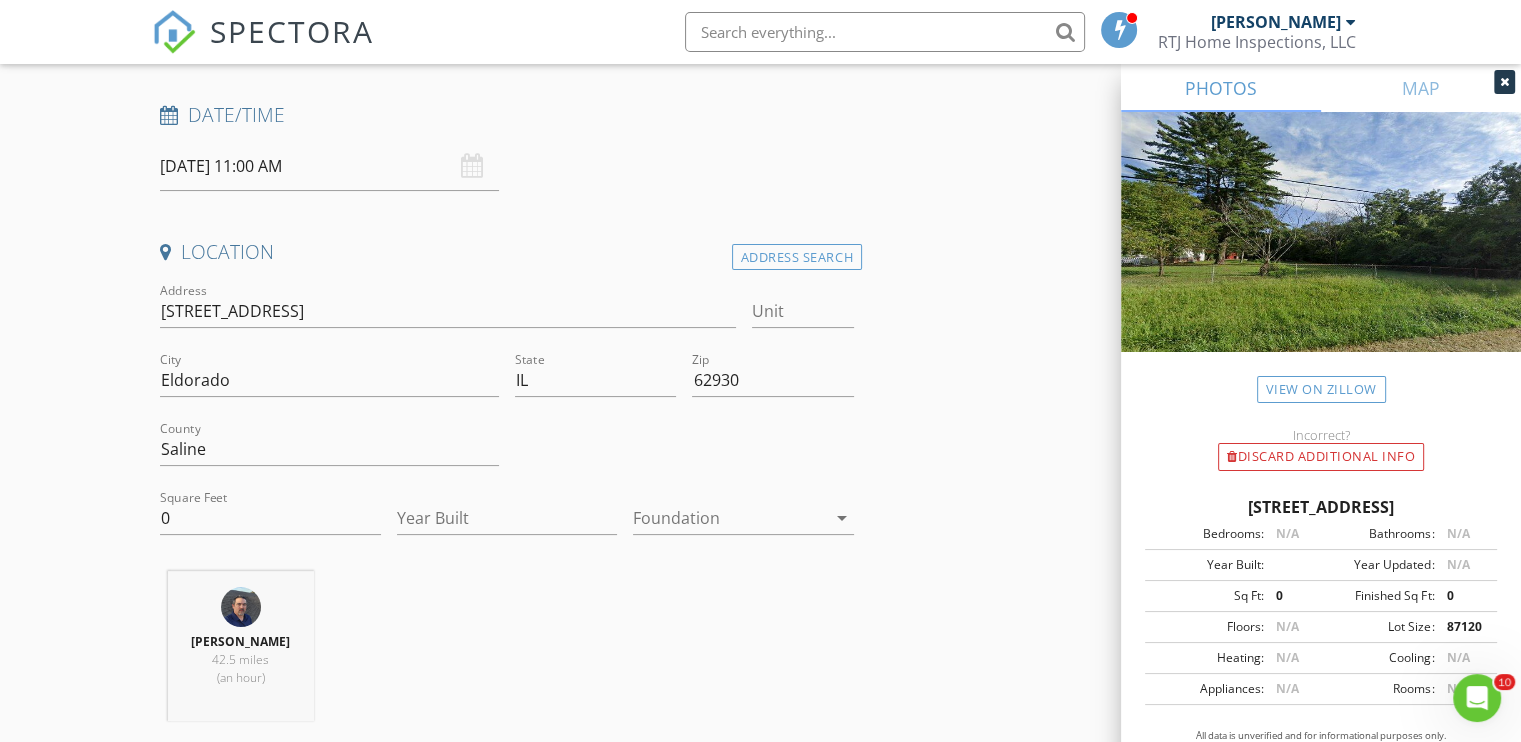 scroll, scrollTop: 300, scrollLeft: 0, axis: vertical 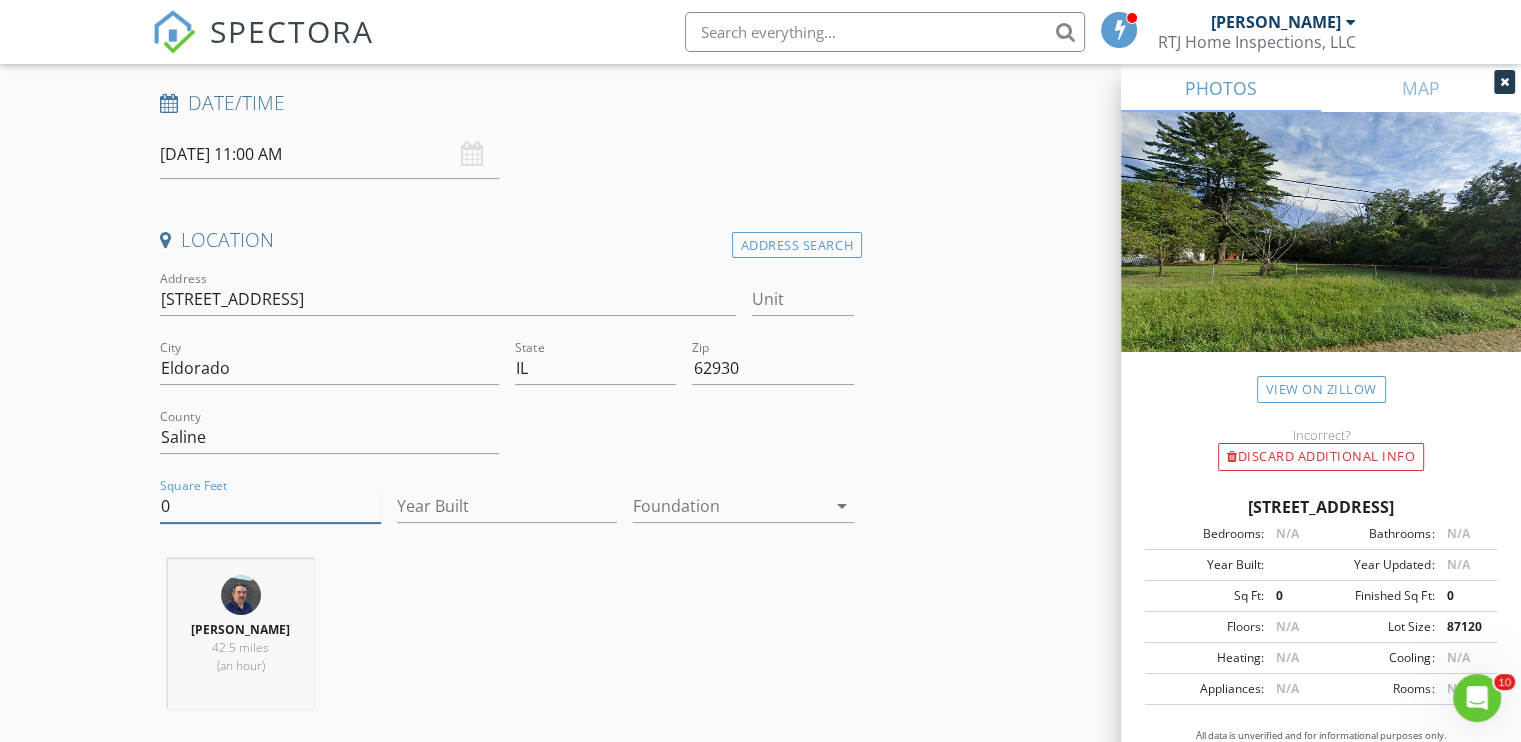 drag, startPoint x: 205, startPoint y: 513, endPoint x: 156, endPoint y: 501, distance: 50.447994 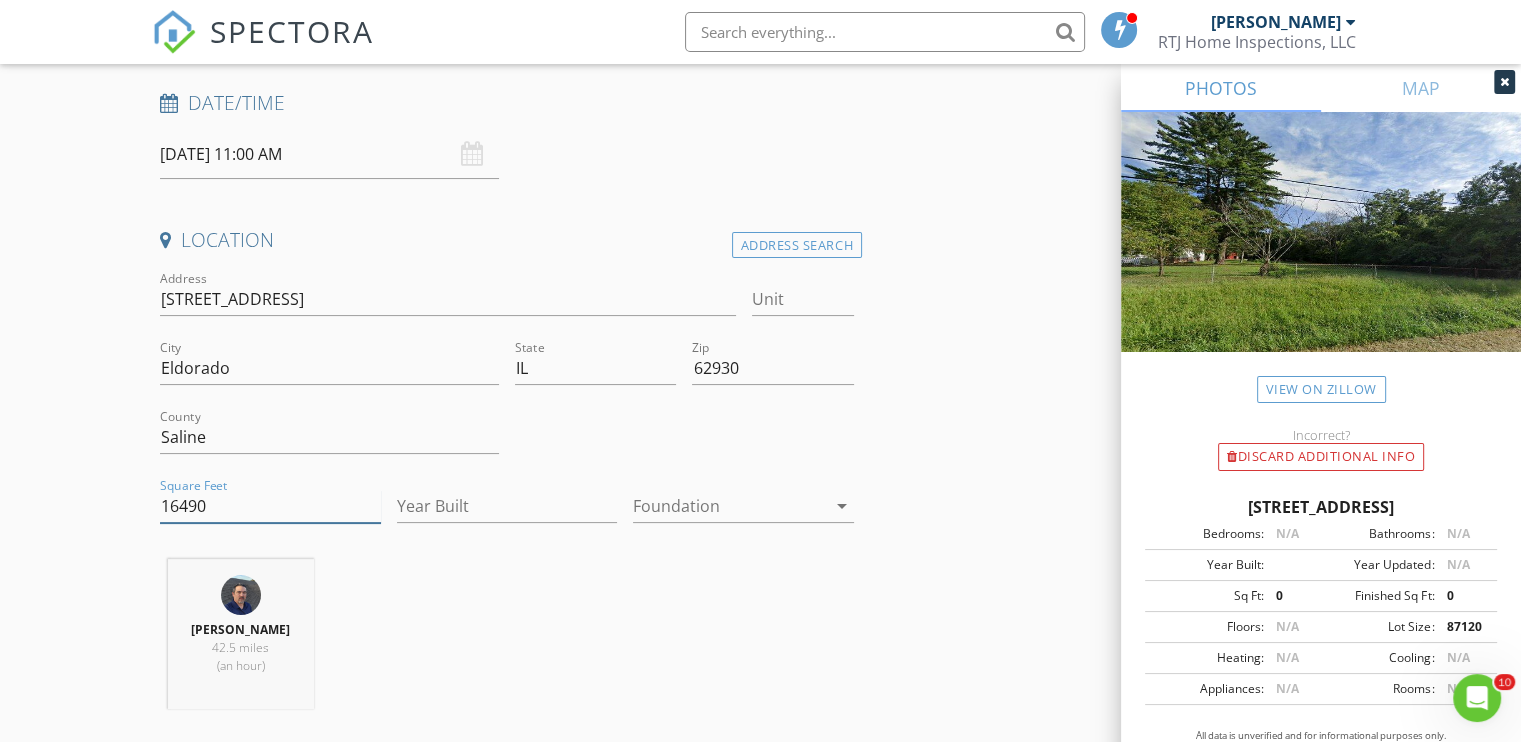 click on "16490" at bounding box center (270, 506) 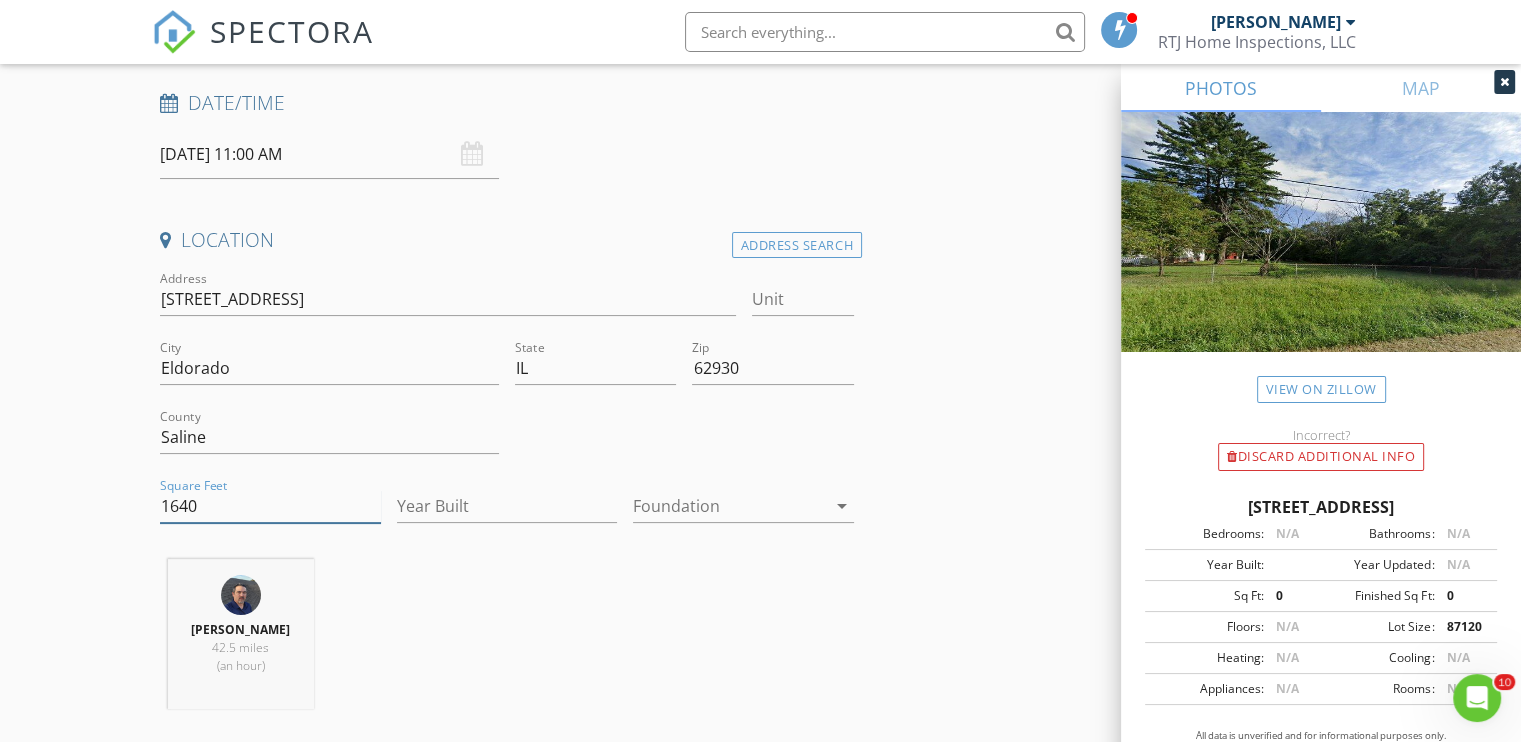 type on "1640" 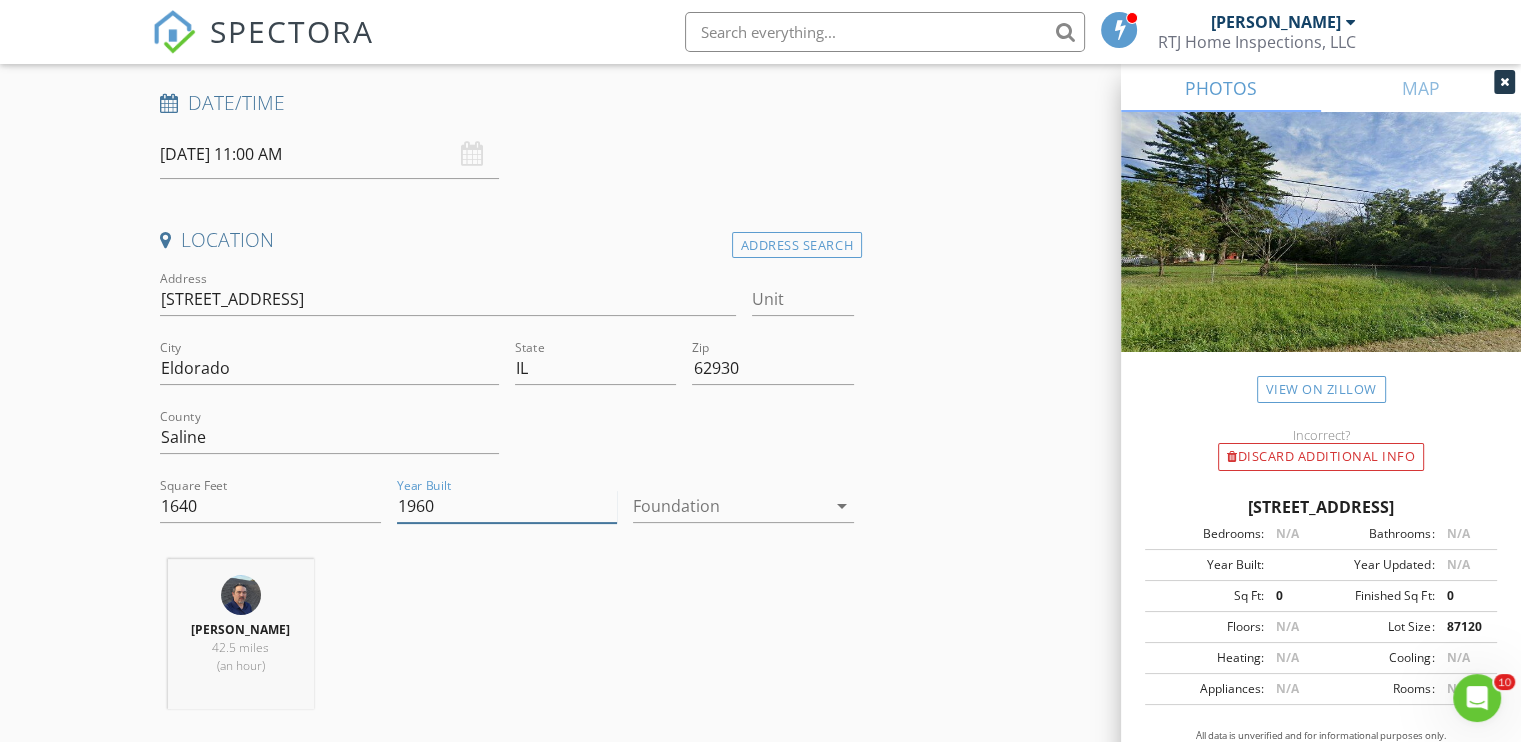 type on "1960" 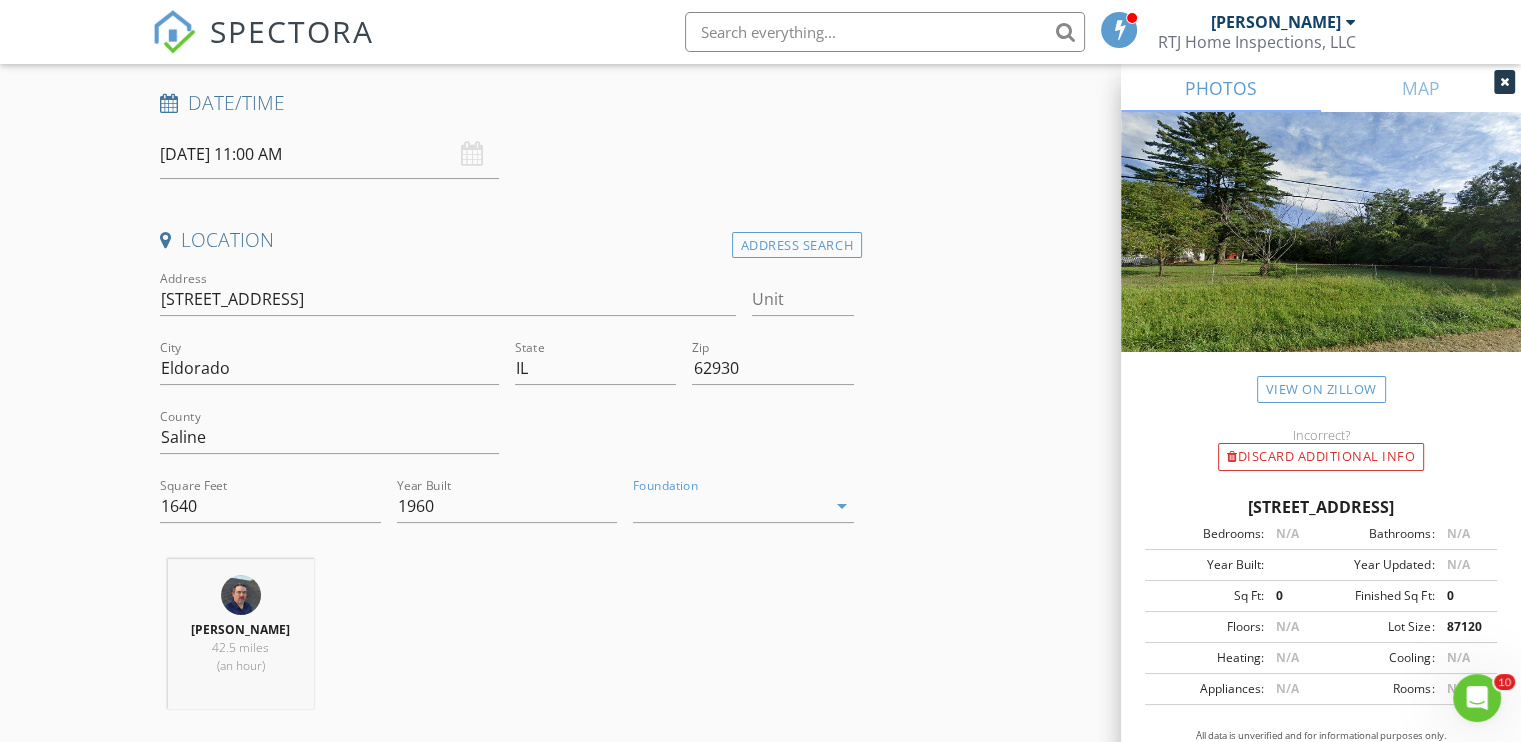 click at bounding box center (729, 506) 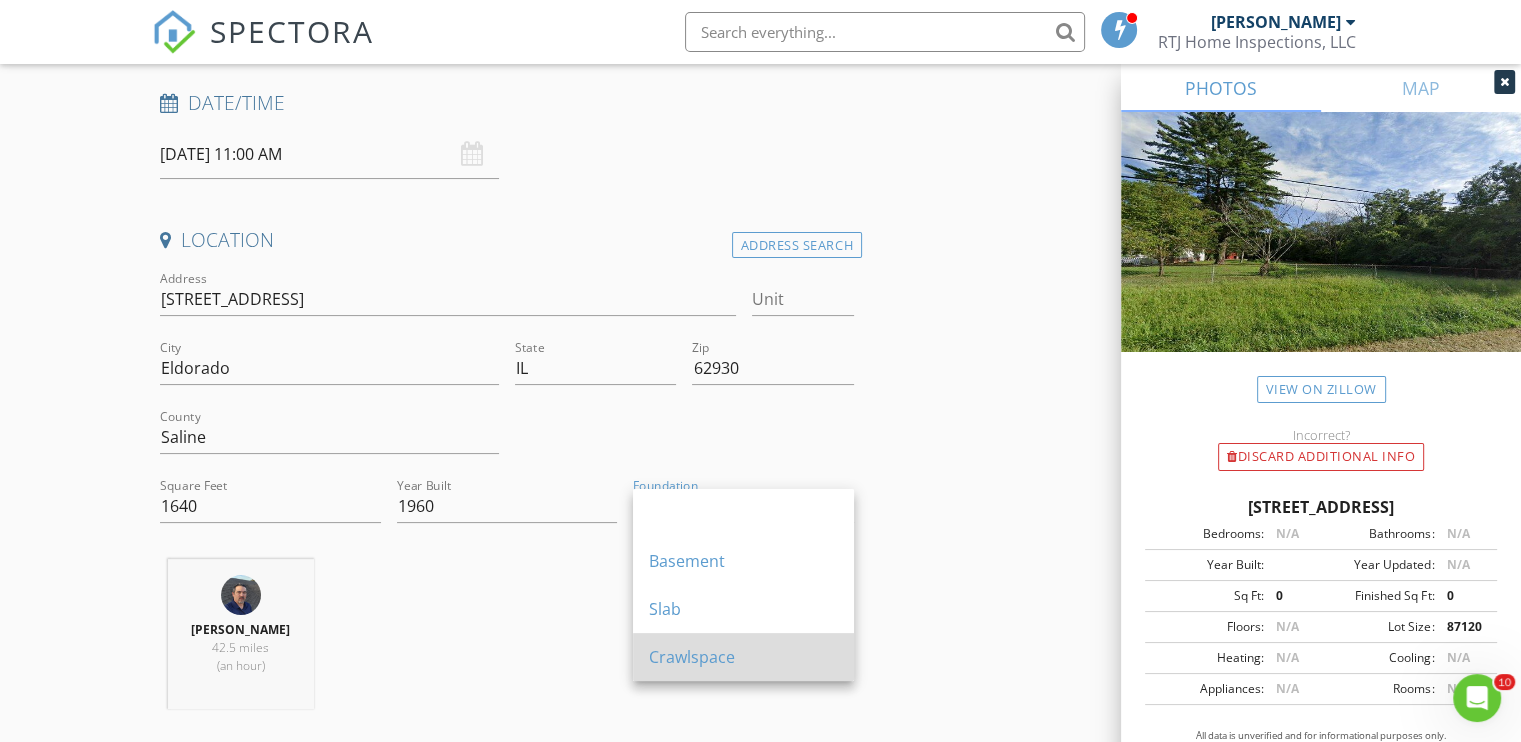 click on "Crawlspace" at bounding box center [743, 657] 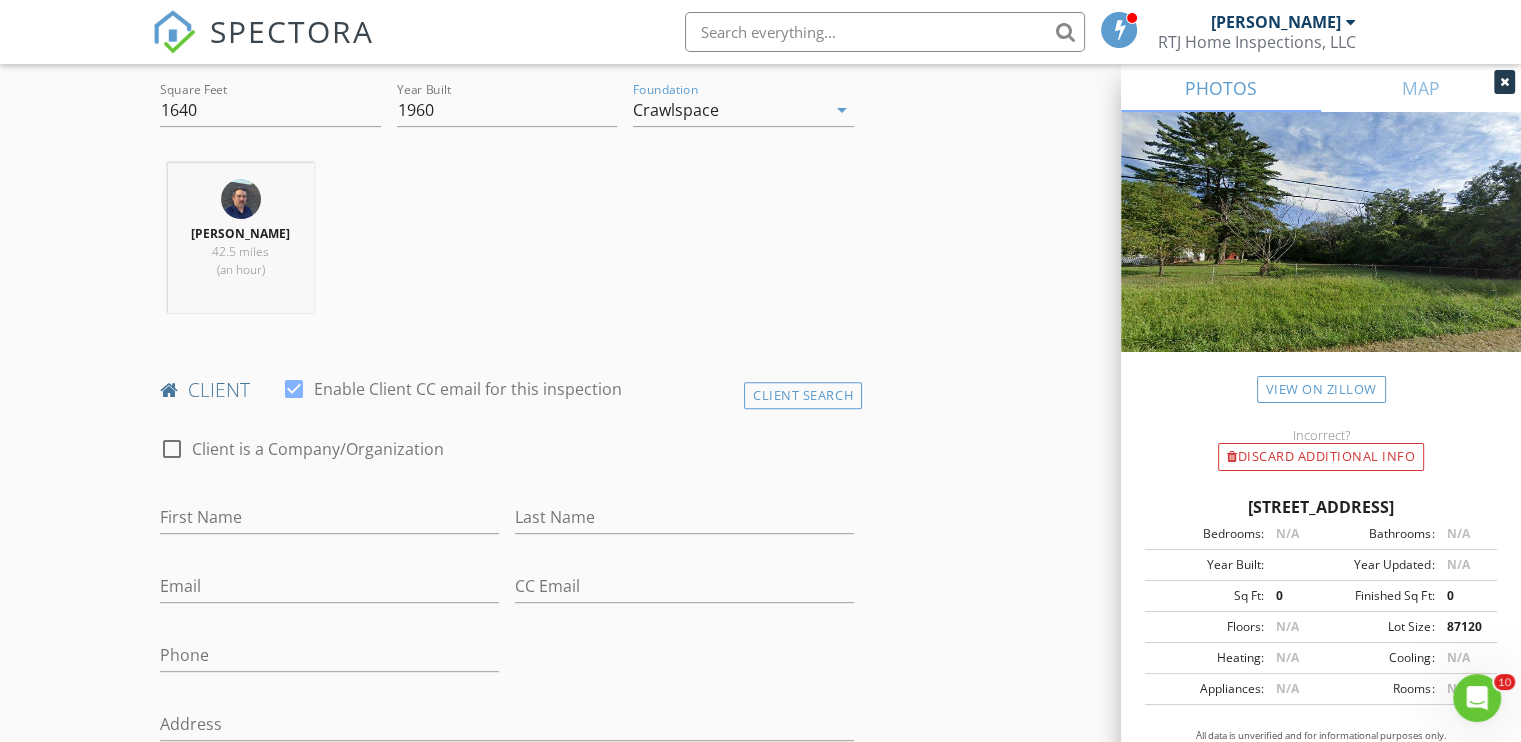 scroll, scrollTop: 700, scrollLeft: 0, axis: vertical 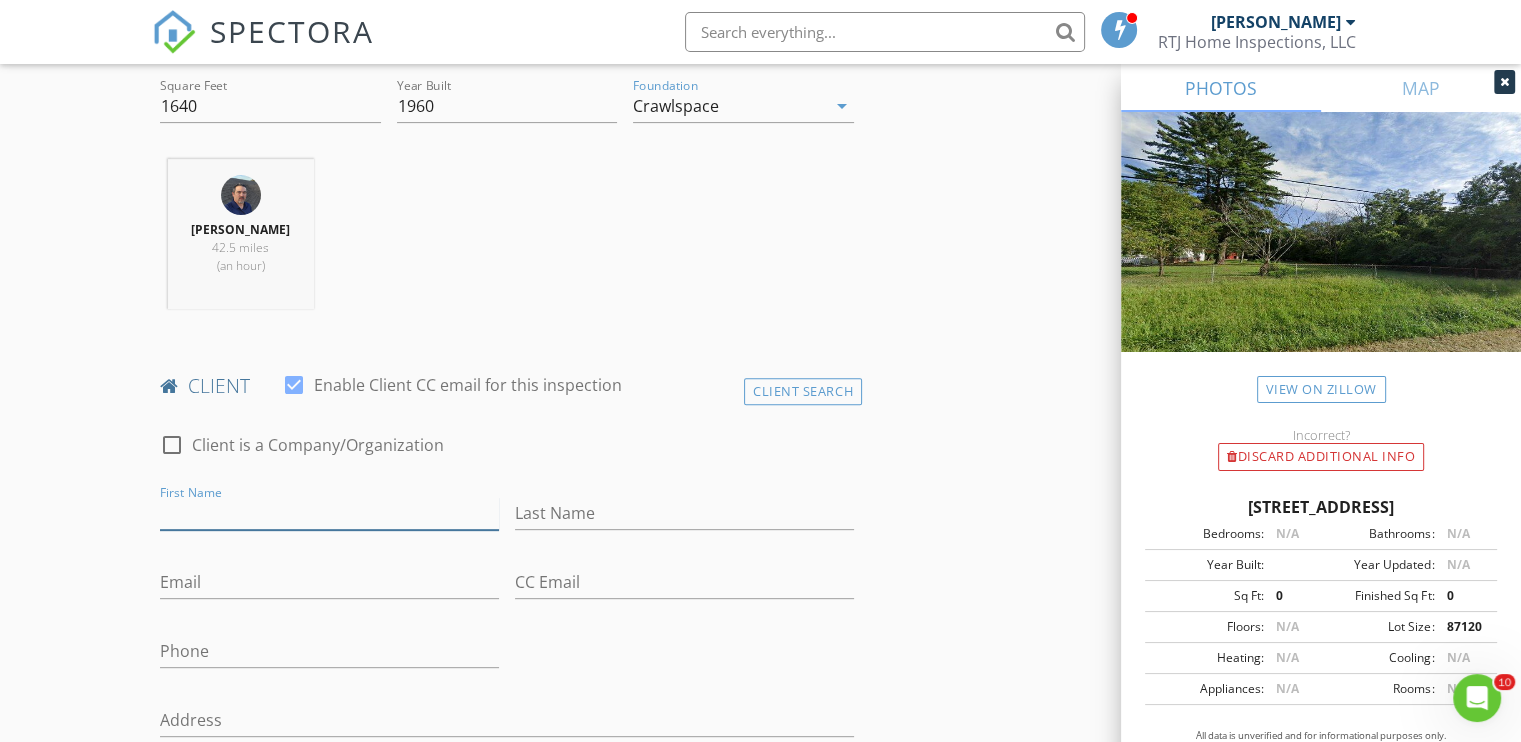 click on "First Name" at bounding box center [329, 513] 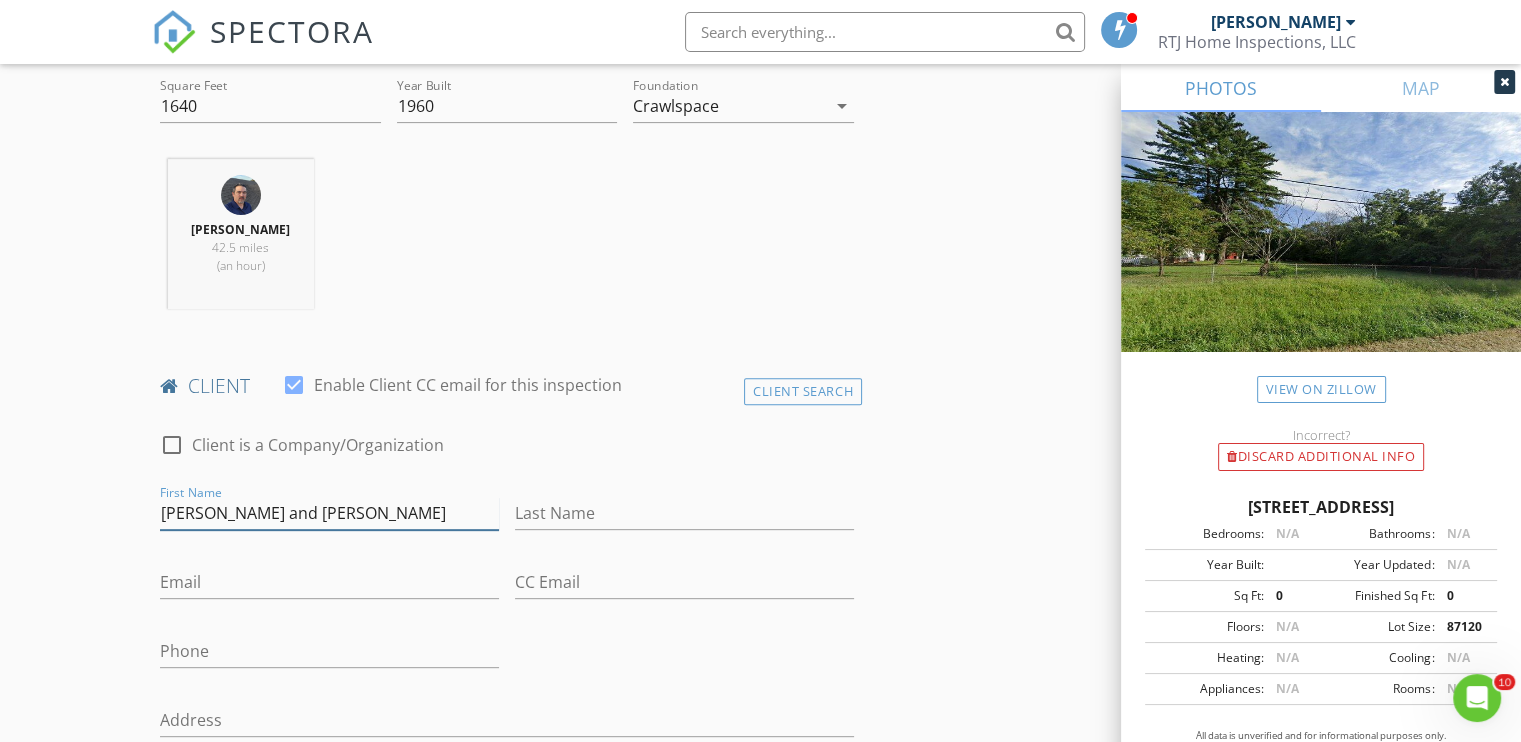 type on "Robert and Sharyn" 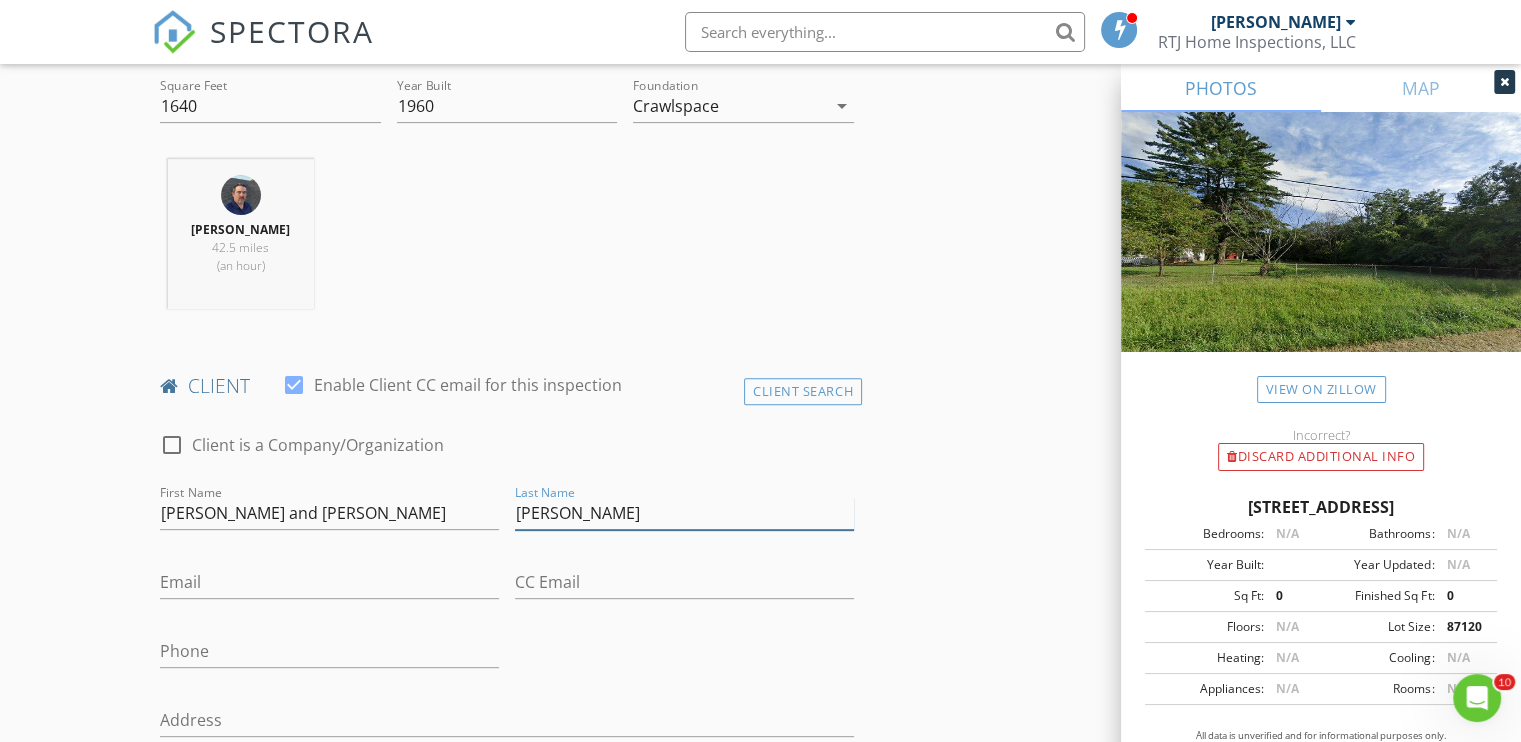 type on "Jenkins" 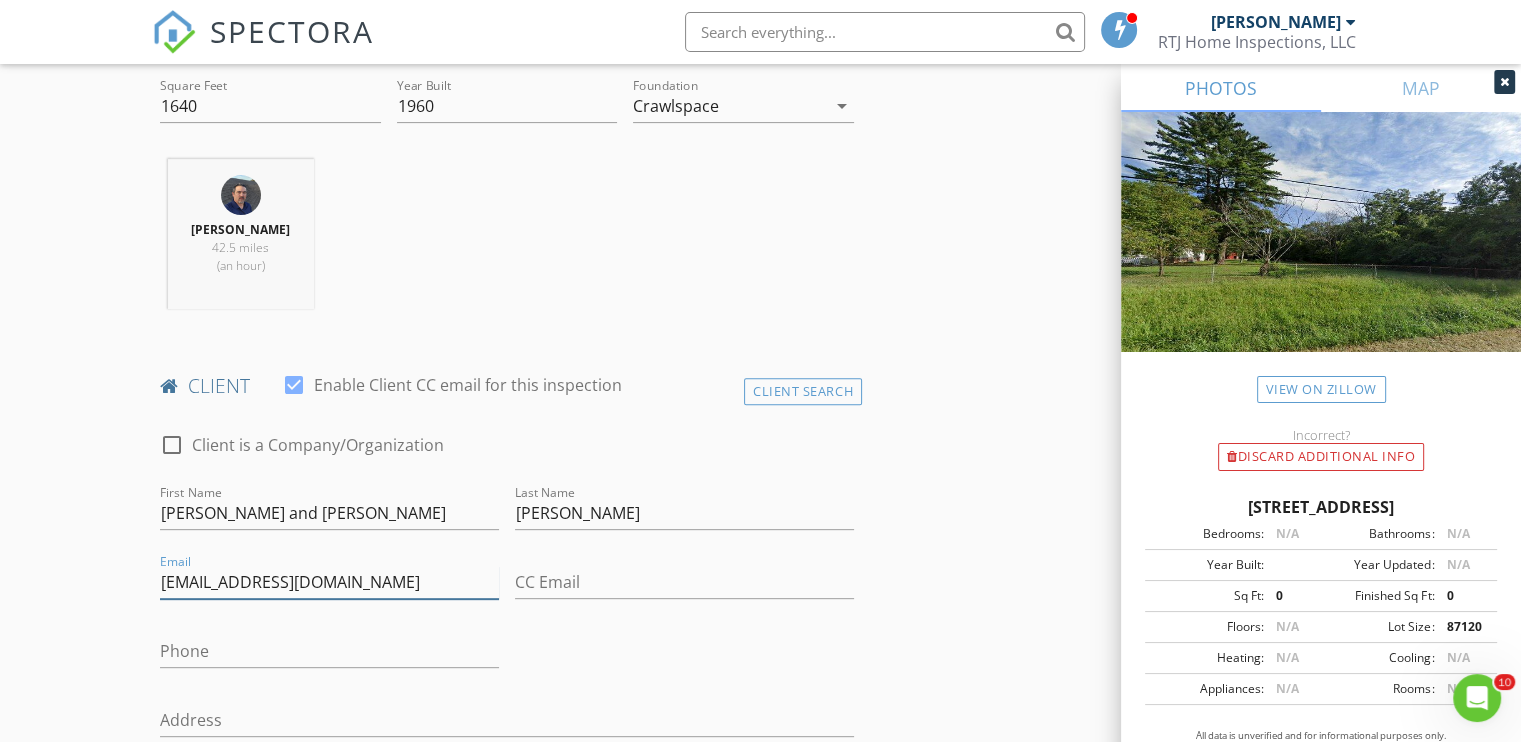 type on "bjenksb@yahoo.com" 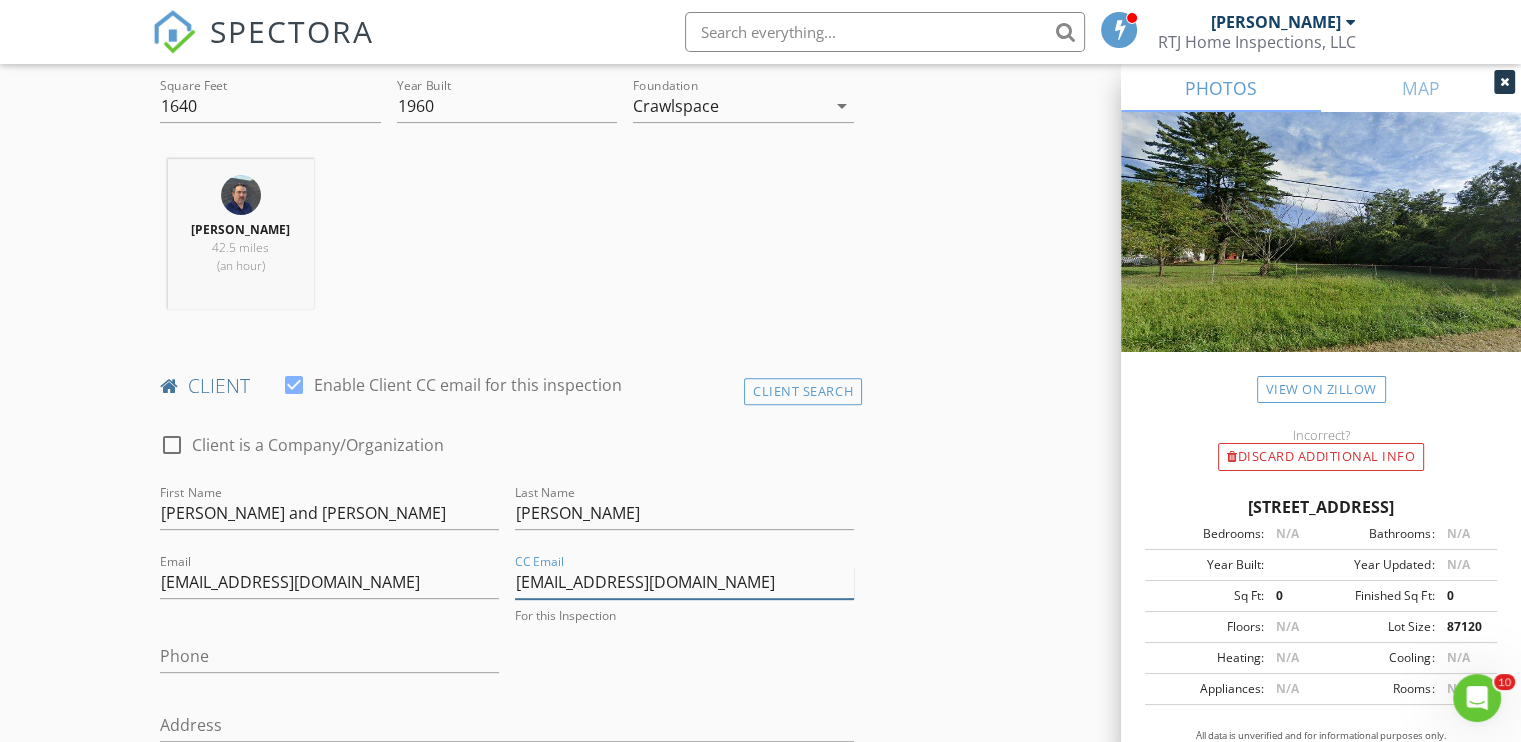 type on "smeinardi48@yahoo.com" 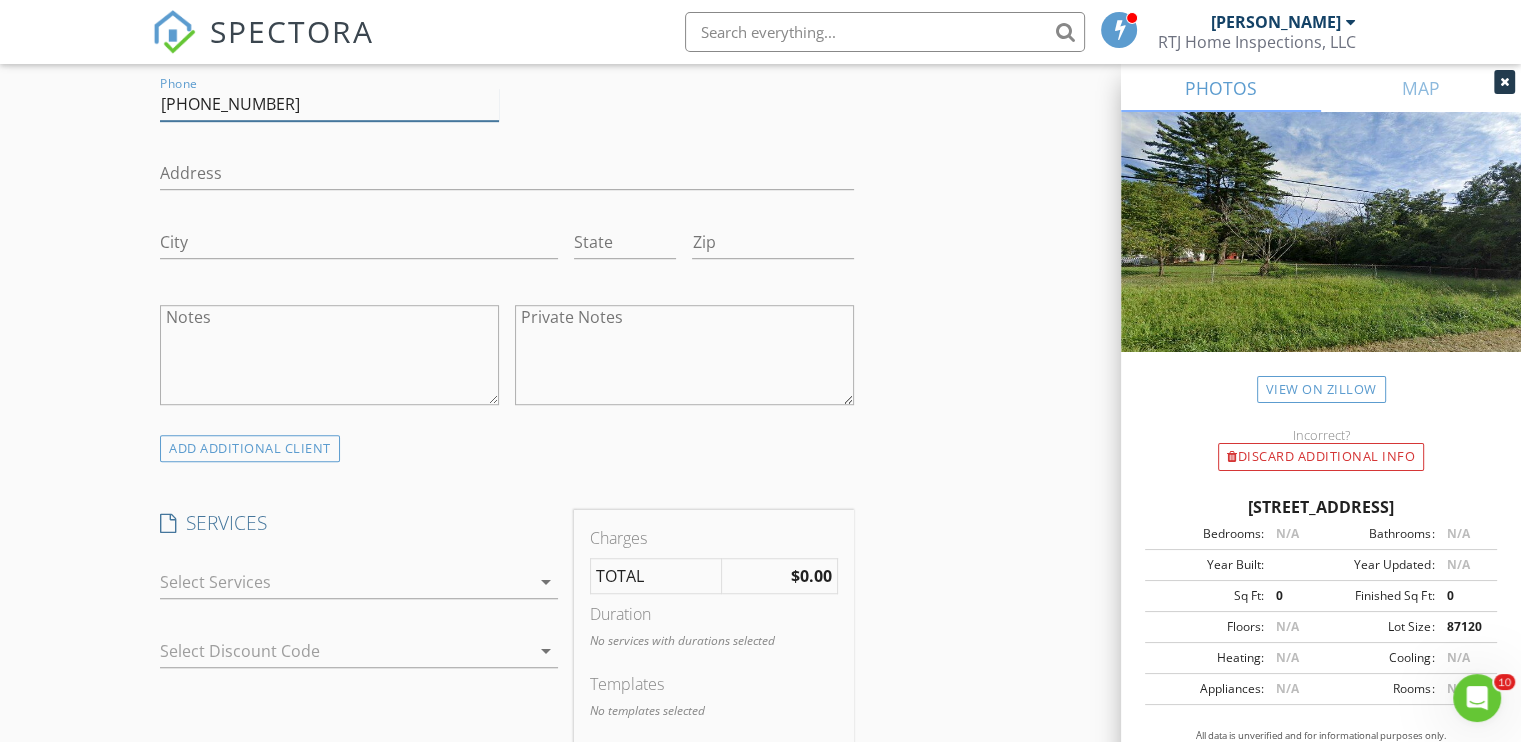 scroll, scrollTop: 1300, scrollLeft: 0, axis: vertical 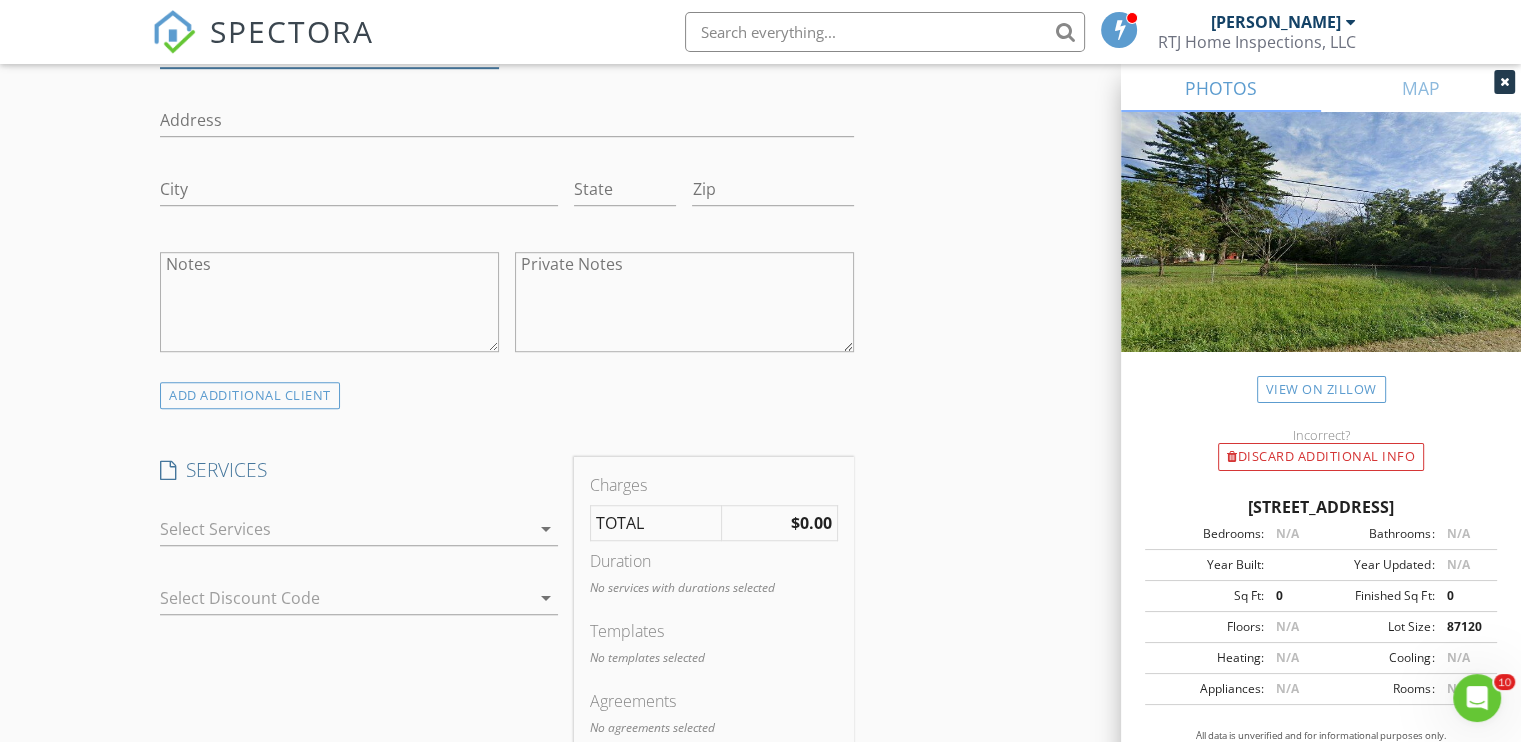 type on "815-919-8520" 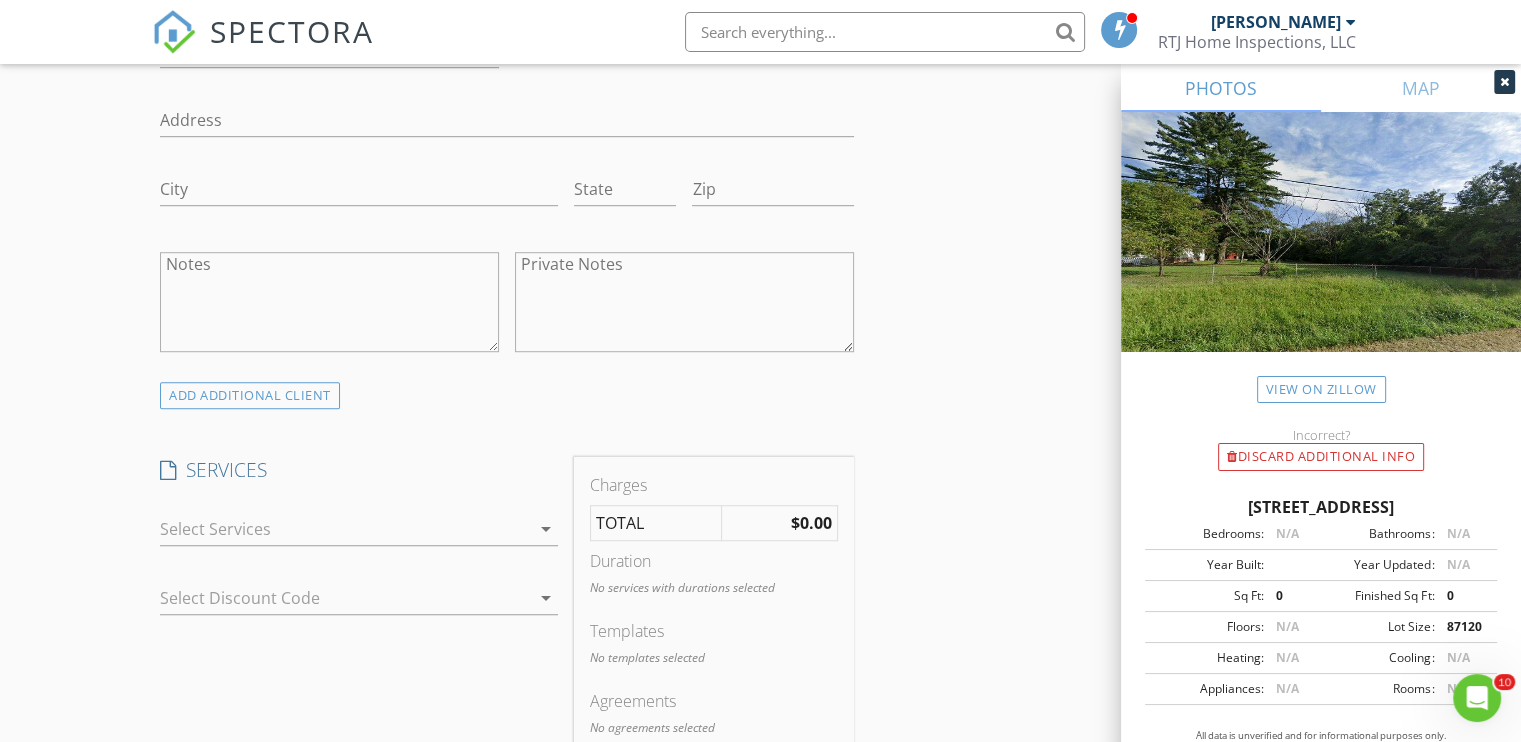 click at bounding box center (345, 529) 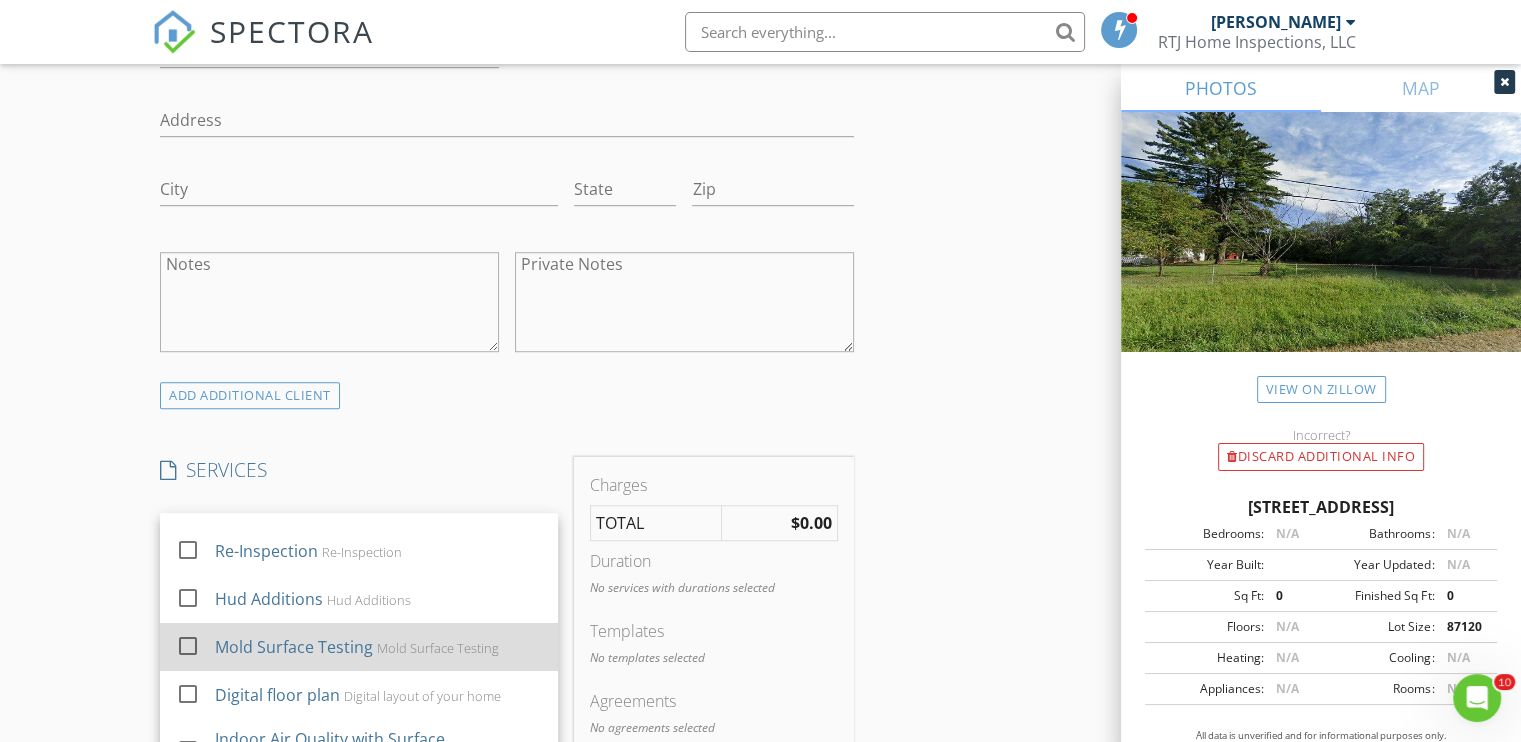 scroll, scrollTop: 196, scrollLeft: 0, axis: vertical 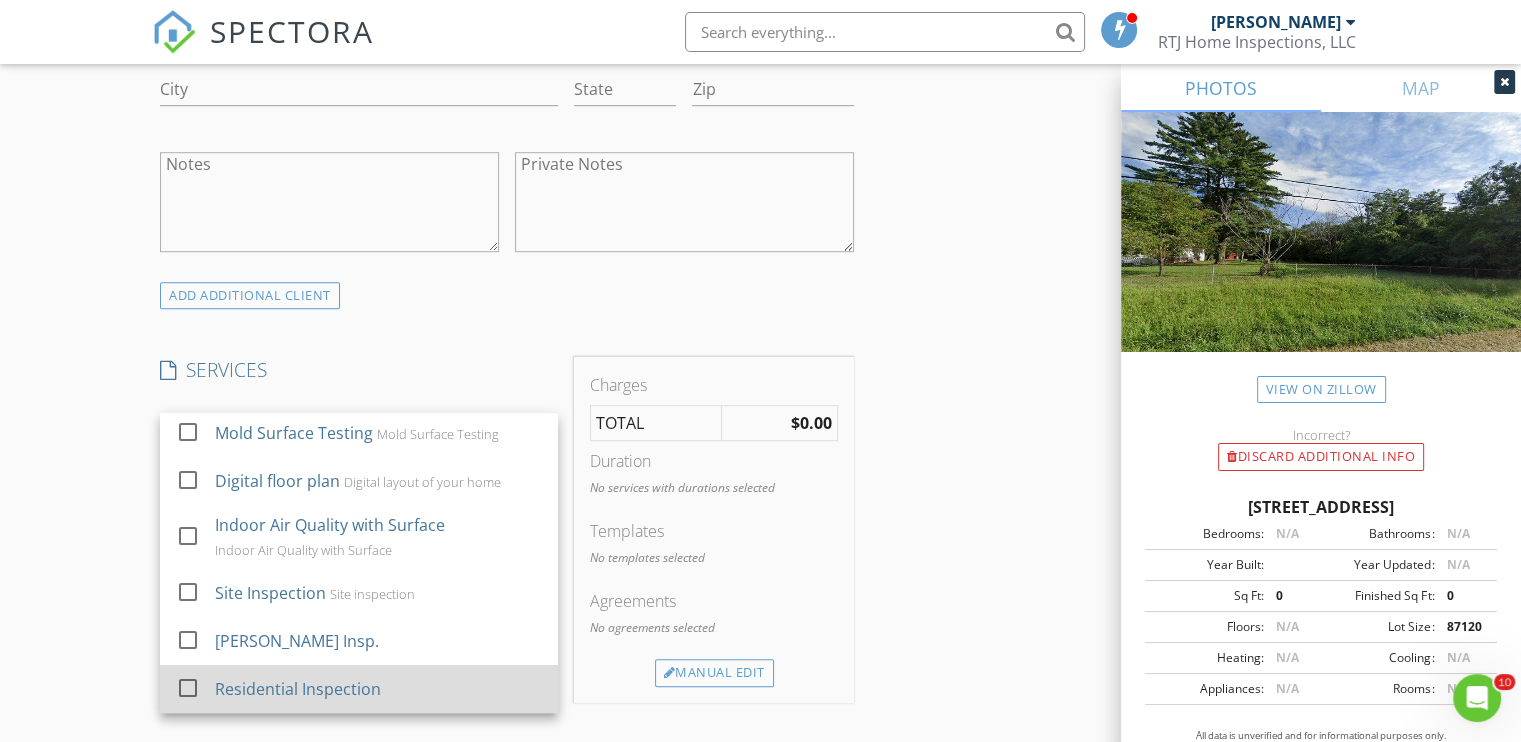 click on "Residential Inspection" at bounding box center (298, 689) 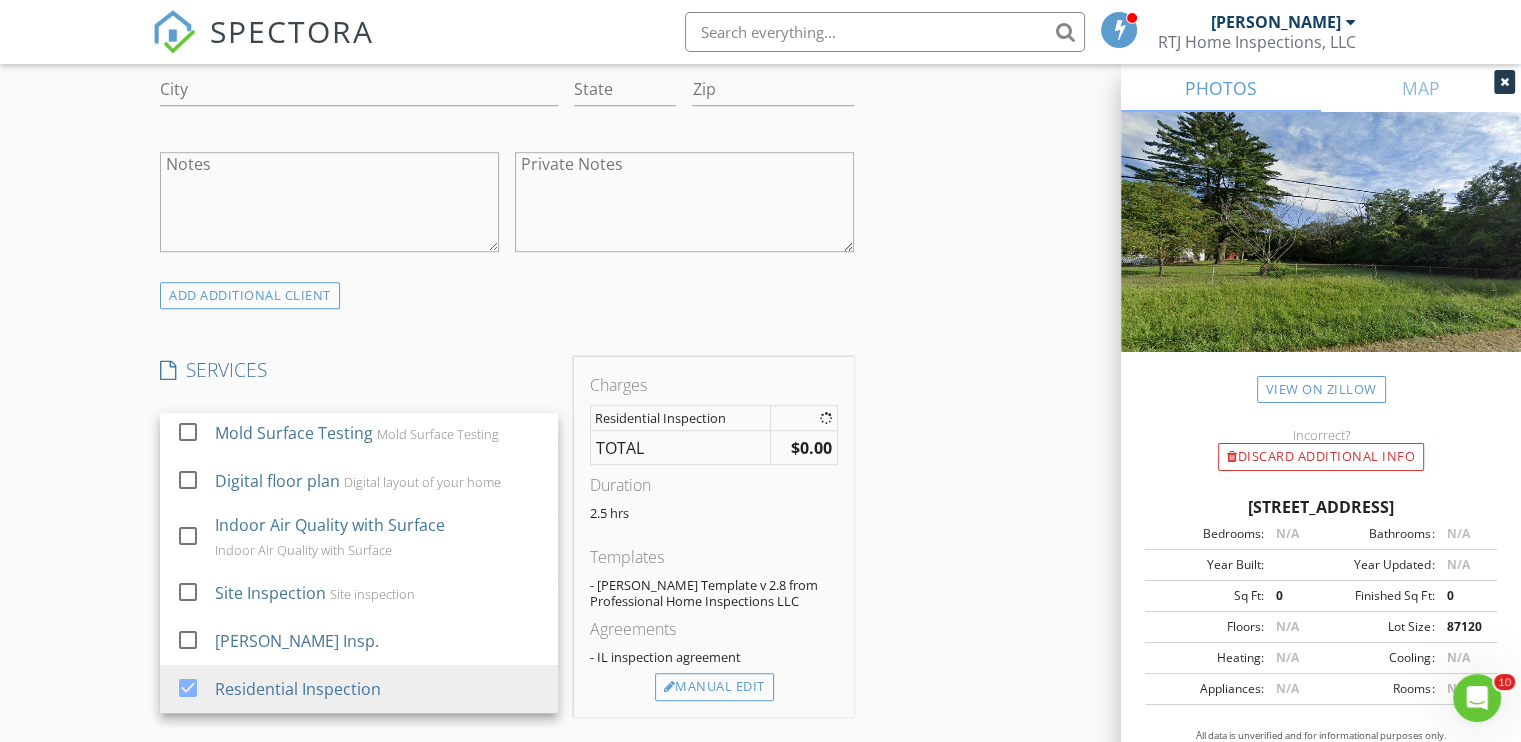 click on "New Inspection
Click here to use the New Order Form
INSPECTOR(S)
check_box   Robert Johnson   PRIMARY   Robert Johnson arrow_drop_down   check_box_outline_blank Robert Johnson specifically requested
Date/Time
07/18/2025 11:00 AM
Location
Address Search       Address 4355 Raleigh Rd   Unit   City Eldorado   State IL   Zip 62930   County Saline     Square Feet 1640   Year Built 1960   Foundation Crawlspace arrow_drop_down     Robert Johnson     42.5 miles     (an hour)
client
check_box Enable Client CC email for this inspection   Client Search     check_box_outline_blank Client is a Company/Organization     First Name Robert and Sharyn   Last Name Jenkins   Email bjenksb@yahoo.com   CC Email smeinardi48@yahoo.com   Phone 815-919-8520   Address   City   State   Zip       Notes   Private Notes
SERVICES" at bounding box center (760, 470) 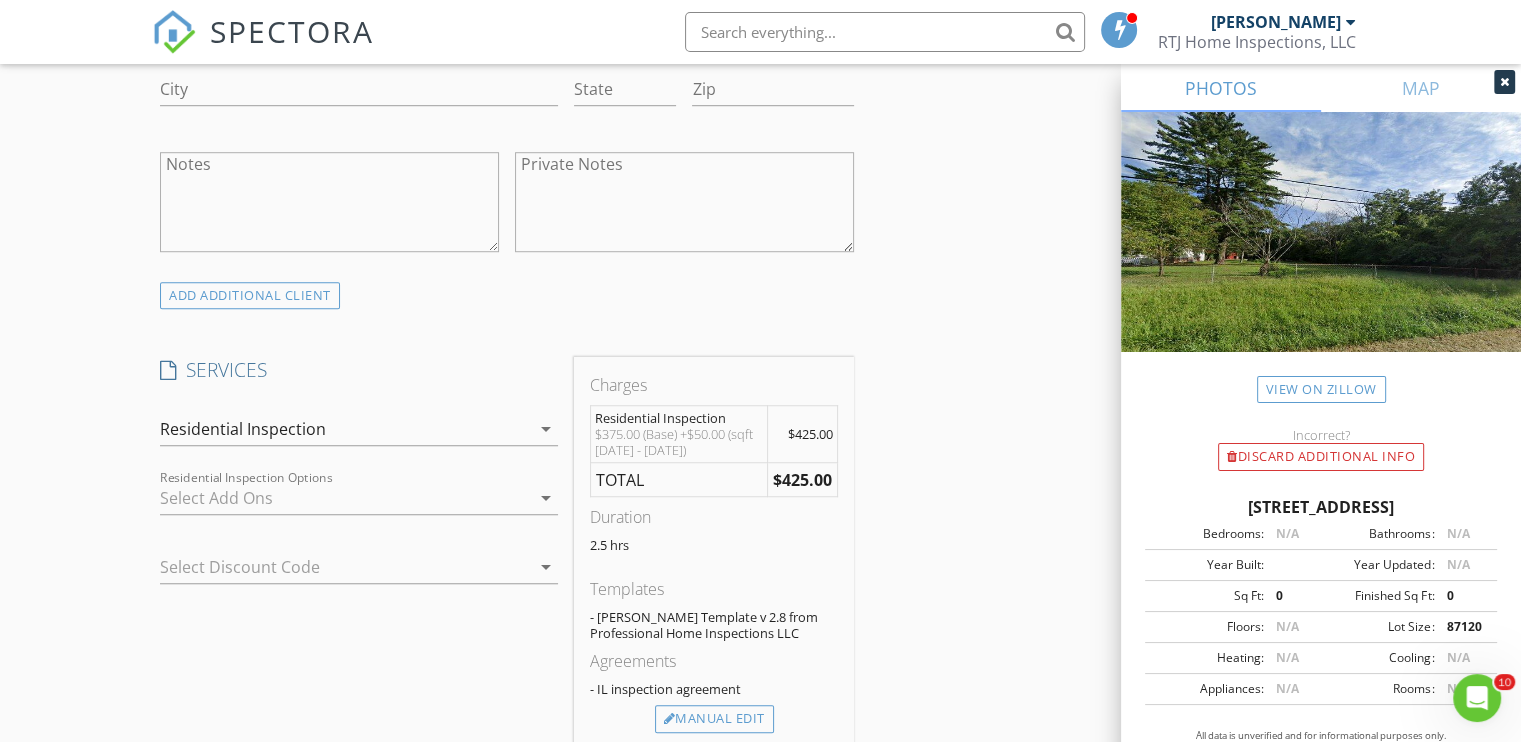 click at bounding box center (345, 498) 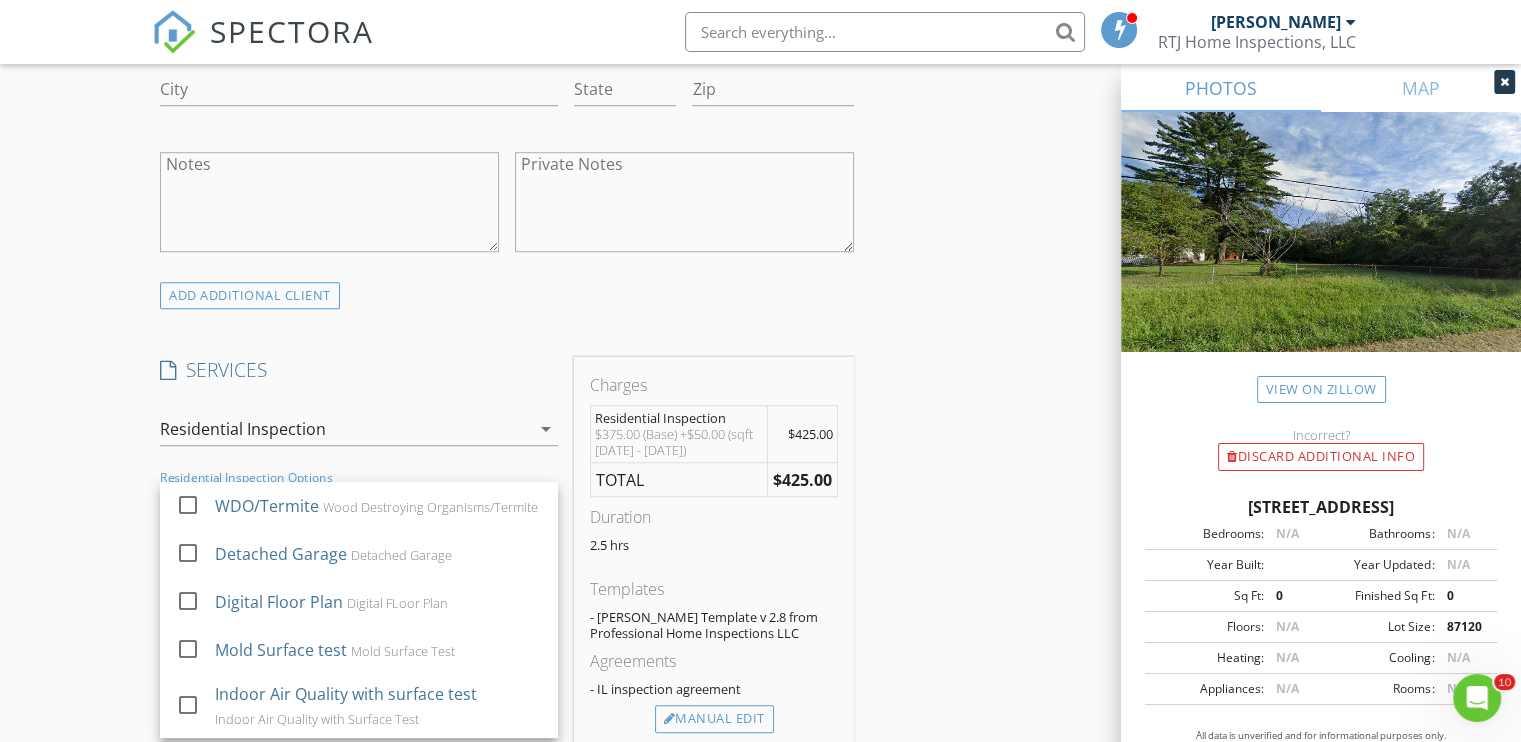 click on "Wood Destroying Organisms/Termite" at bounding box center (430, 507) 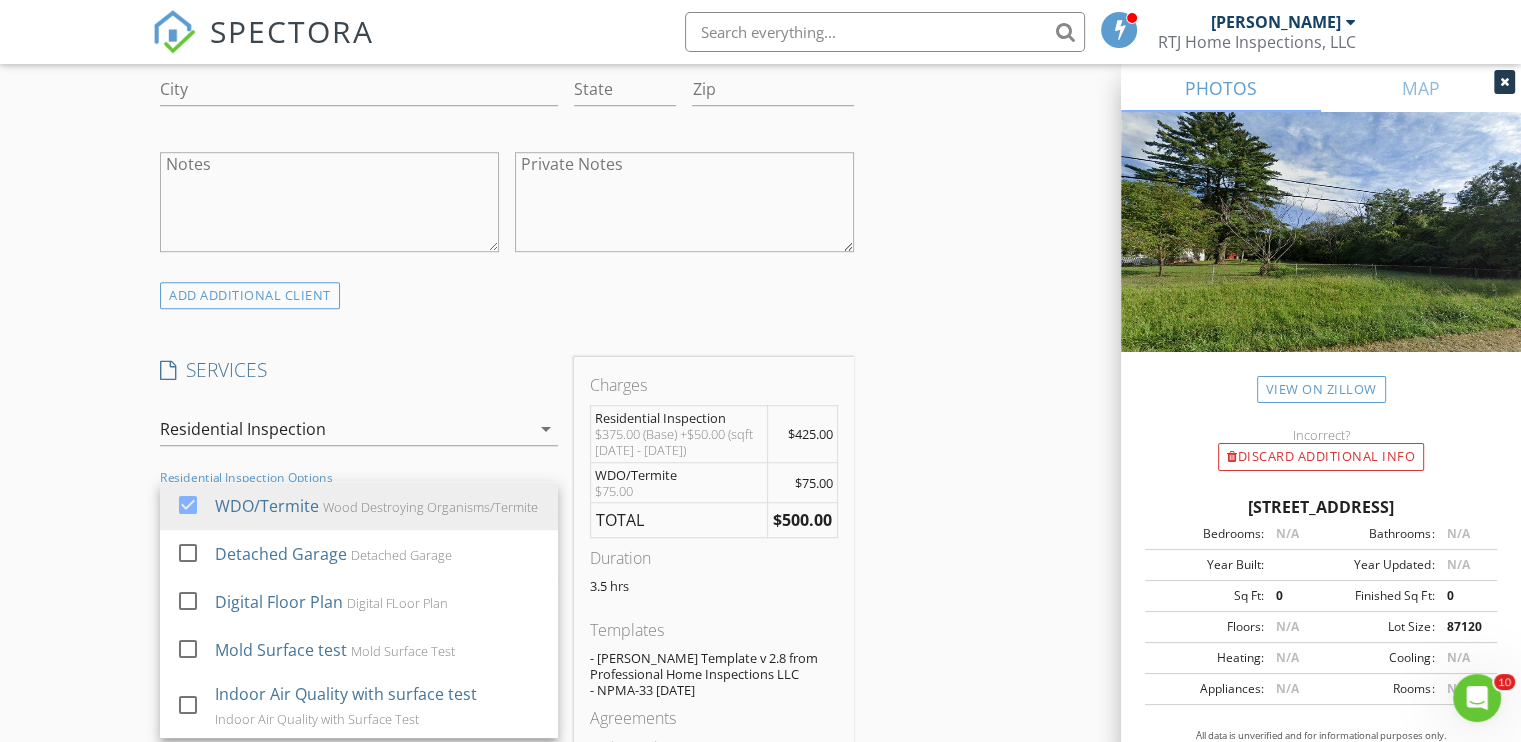 click on "New Inspection
Click here to use the New Order Form
INSPECTOR(S)
check_box   Robert Johnson   PRIMARY   Robert Johnson arrow_drop_down   check_box_outline_blank Robert Johnson specifically requested
Date/Time
07/18/2025 11:00 AM
Location
Address Search       Address 4355 Raleigh Rd   Unit   City Eldorado   State IL   Zip 62930   County Saline     Square Feet 1640   Year Built 1960   Foundation Crawlspace arrow_drop_down     Robert Johnson     42.5 miles     (an hour)
client
check_box Enable Client CC email for this inspection   Client Search     check_box_outline_blank Client is a Company/Organization     First Name Robert and Sharyn   Last Name Jenkins   Email bjenksb@yahoo.com   CC Email smeinardi48@yahoo.com   Phone 815-919-8520   Address   City   State   Zip       Notes   Private Notes
SERVICES" at bounding box center (760, 515) 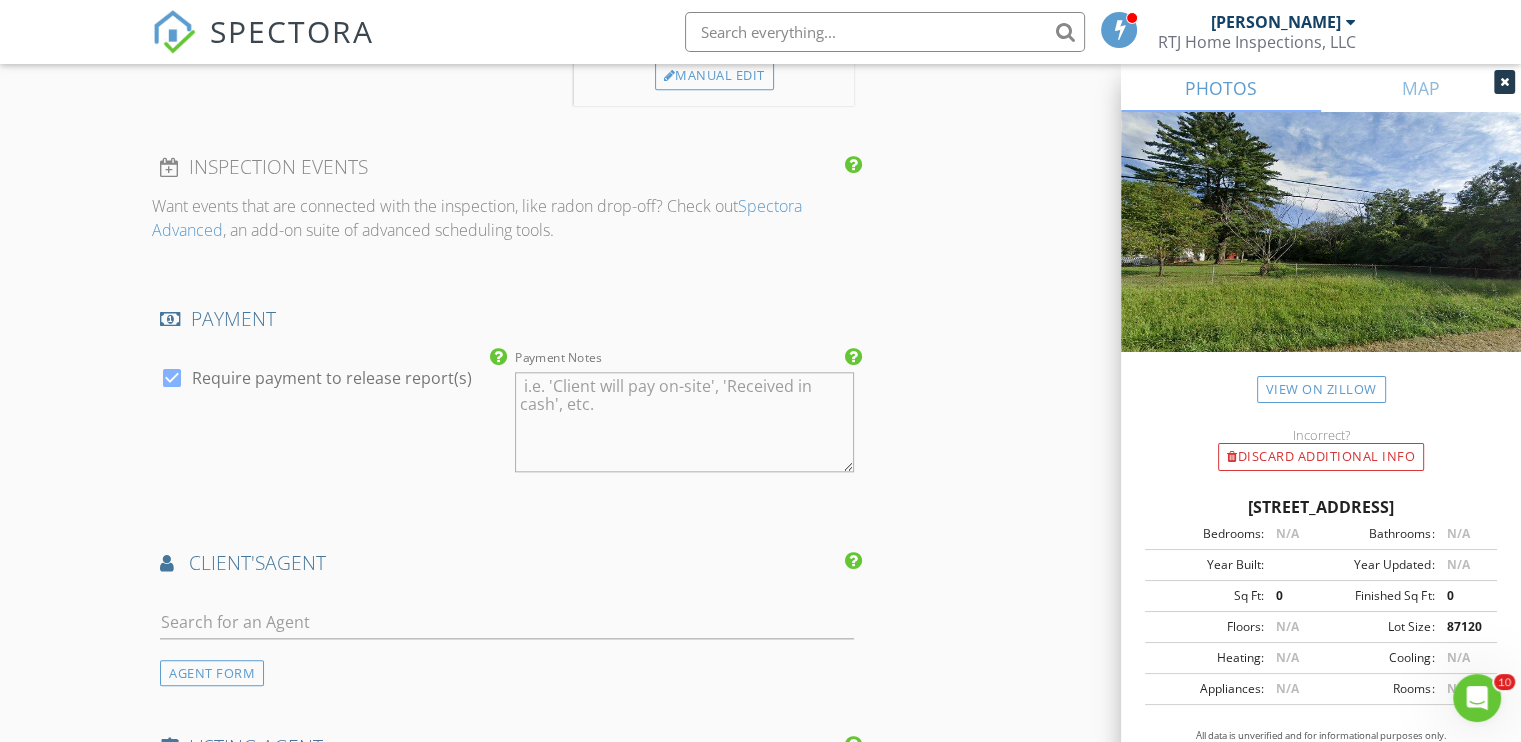scroll, scrollTop: 2300, scrollLeft: 0, axis: vertical 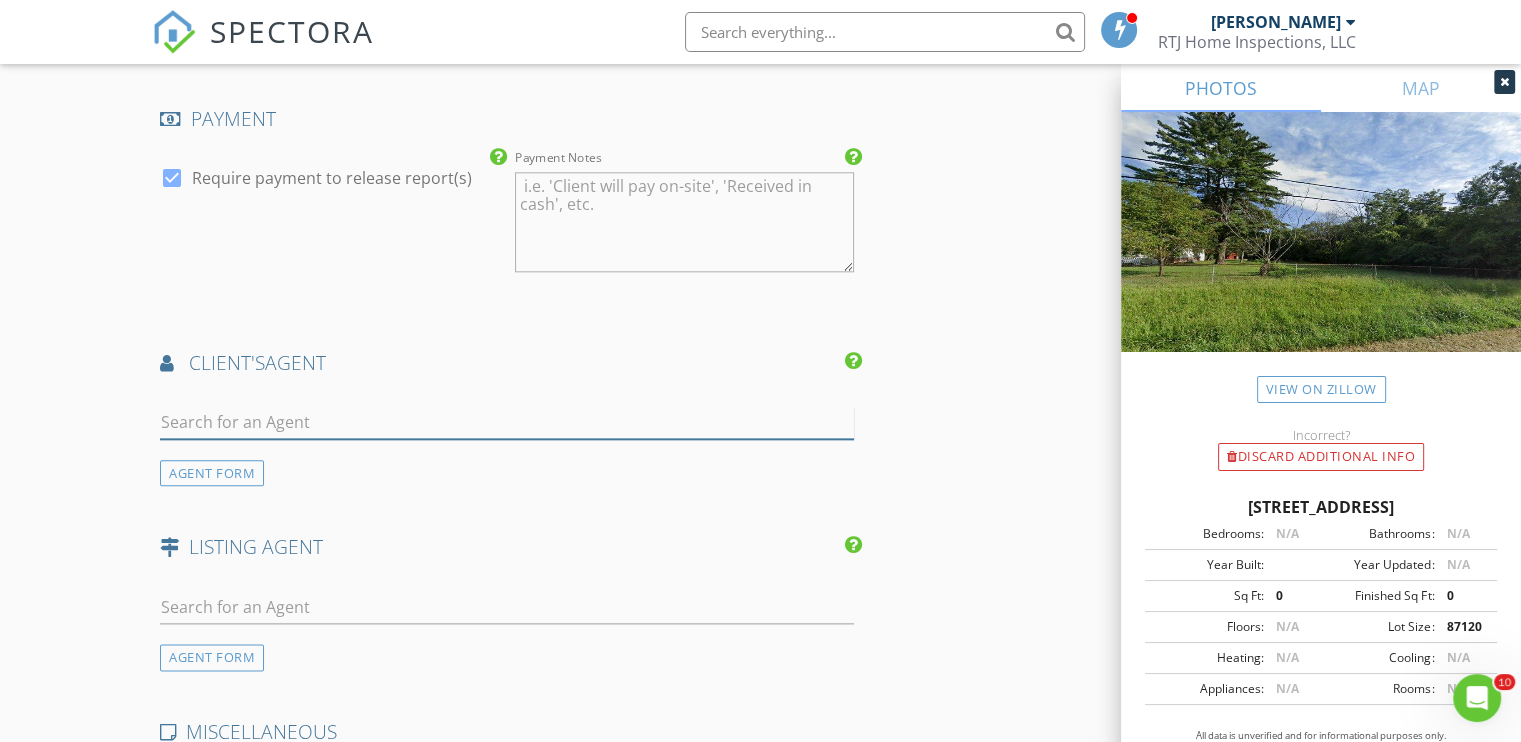 click at bounding box center [507, 422] 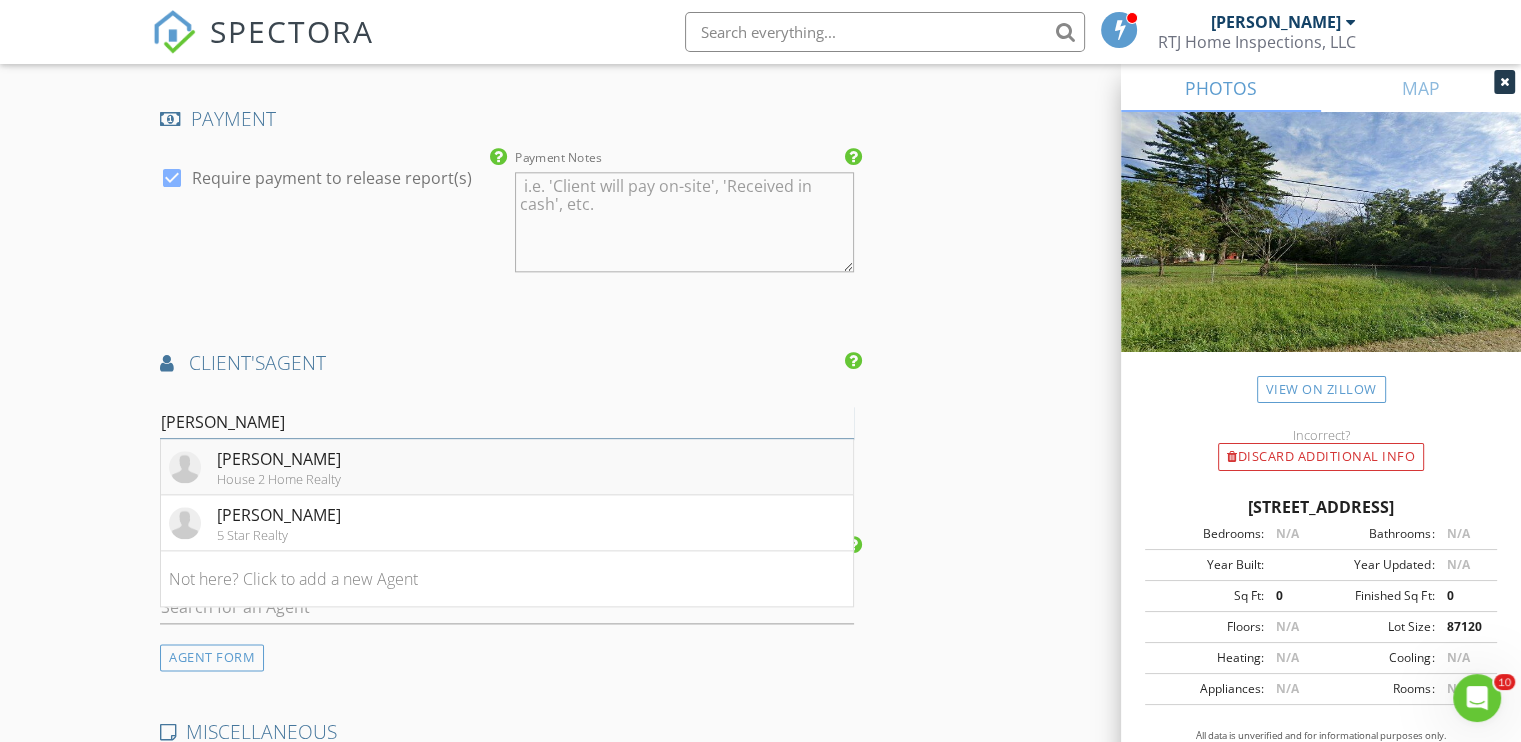 type on "barb" 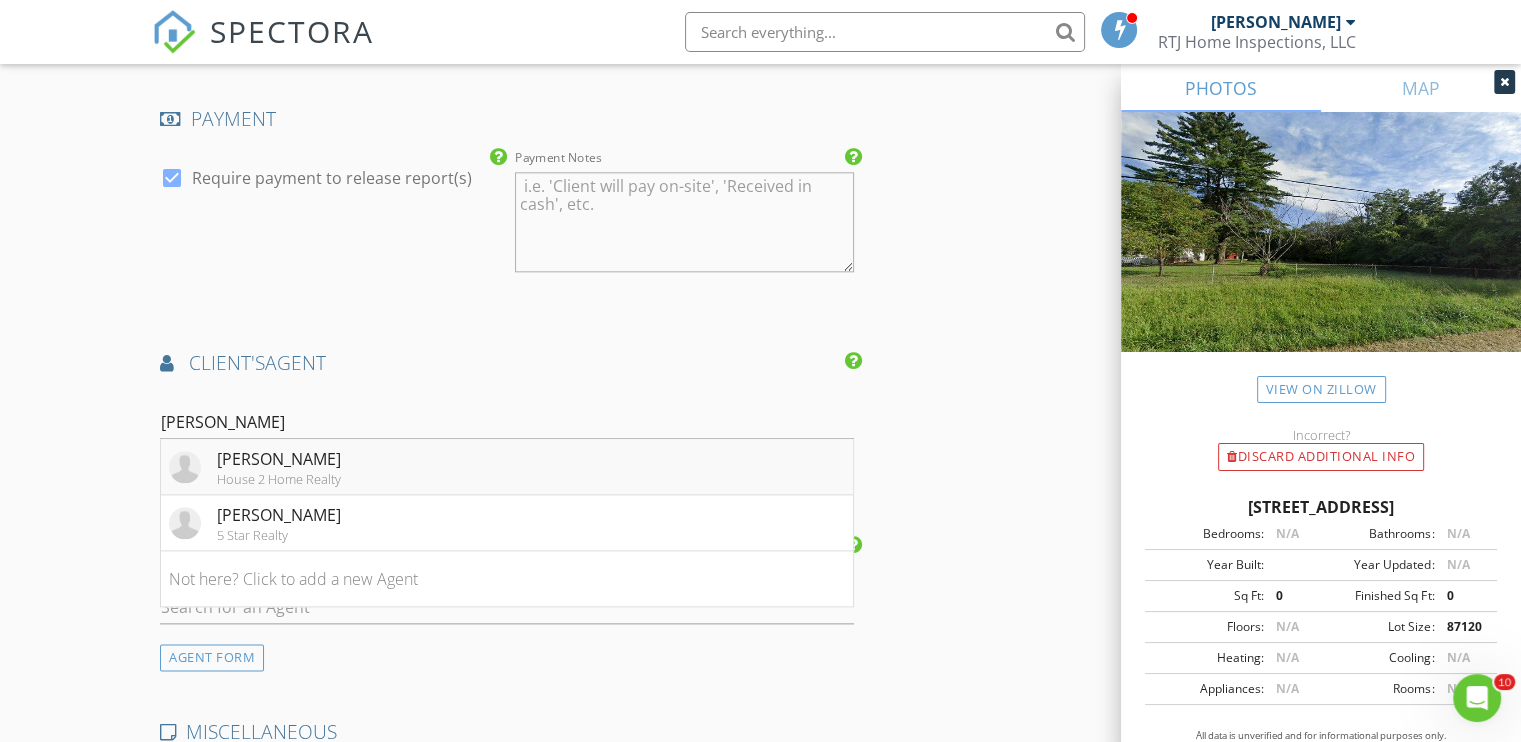 click on "[PERSON_NAME]" at bounding box center (279, 459) 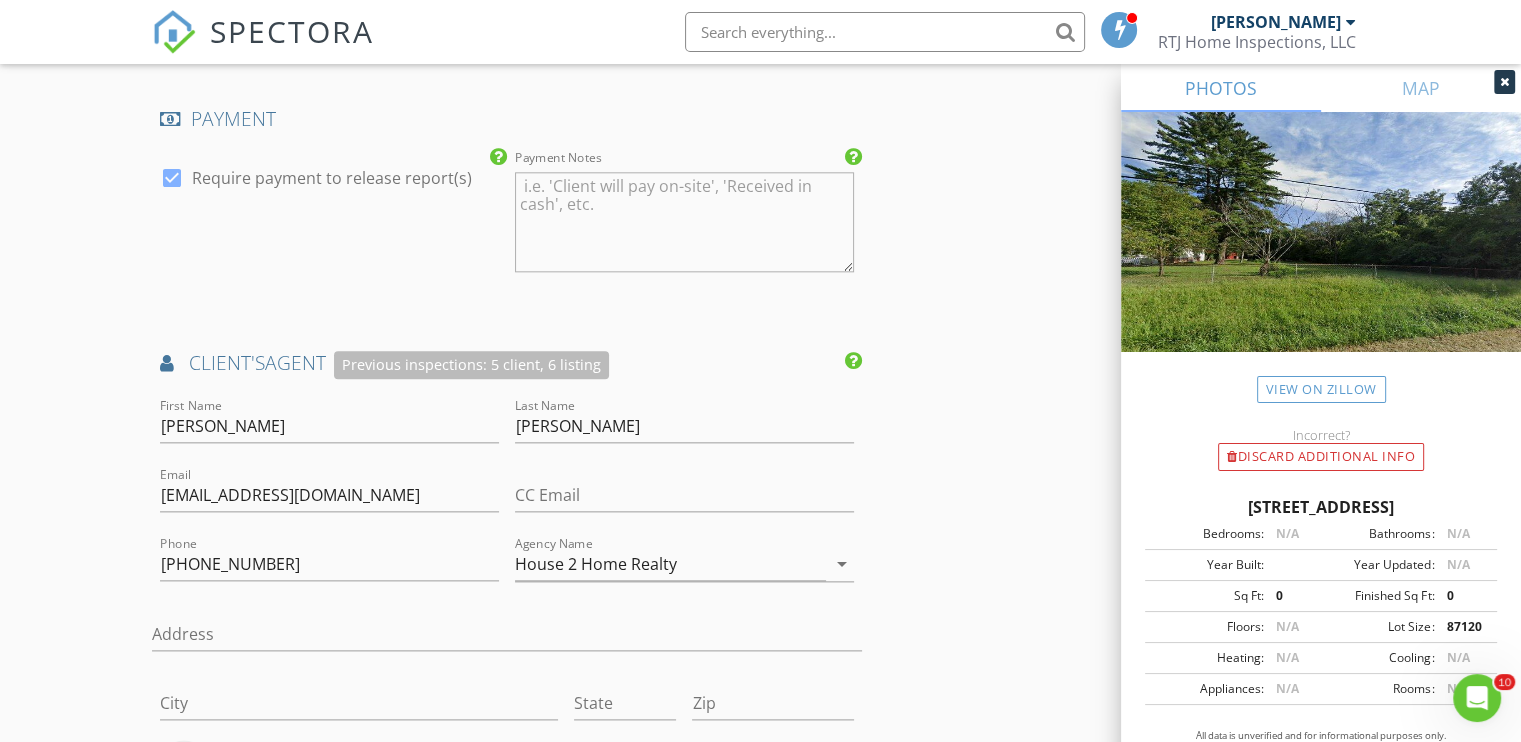 drag, startPoint x: 519, startPoint y: 21, endPoint x: 570, endPoint y: 0, distance: 55.154327 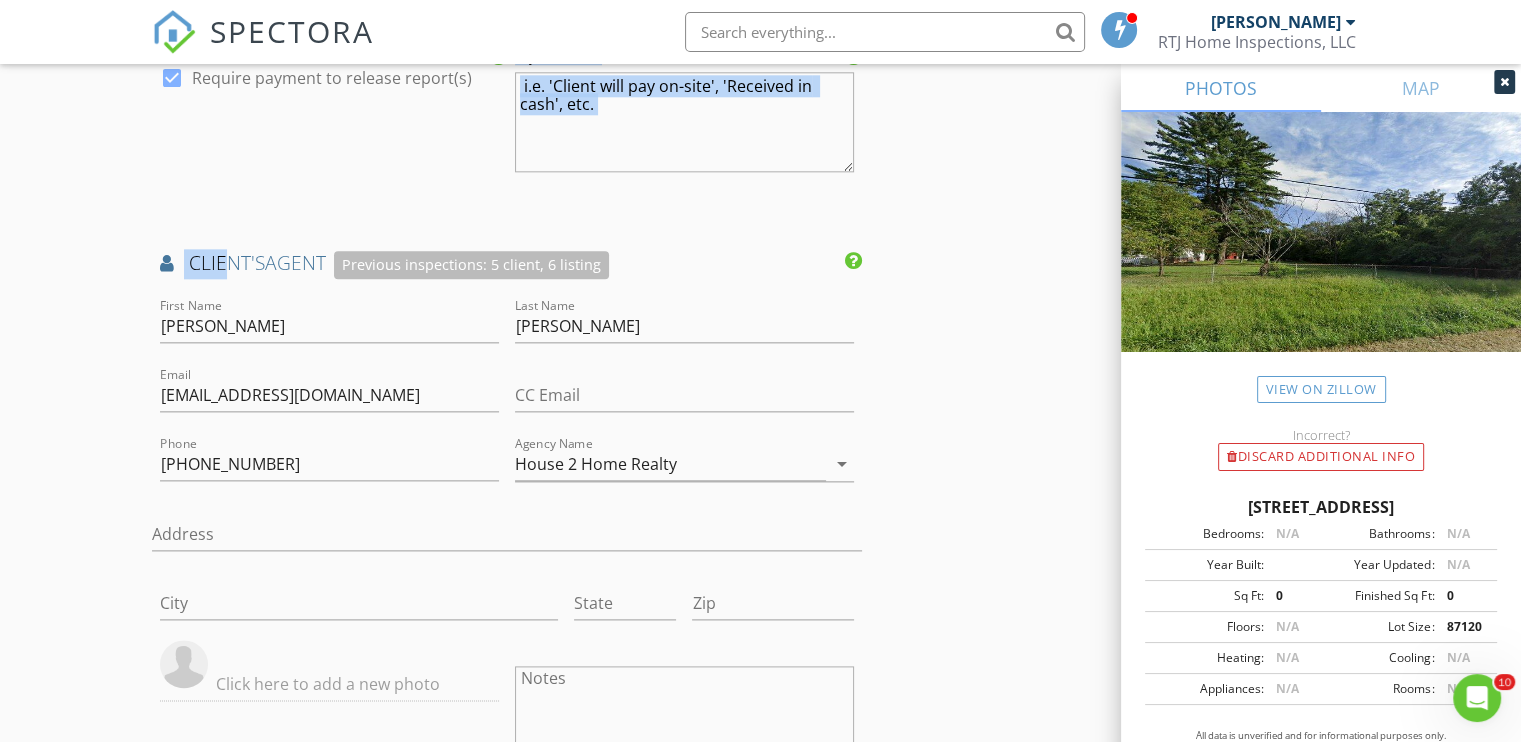 drag, startPoint x: 220, startPoint y: 219, endPoint x: 224, endPoint y: 237, distance: 18.439089 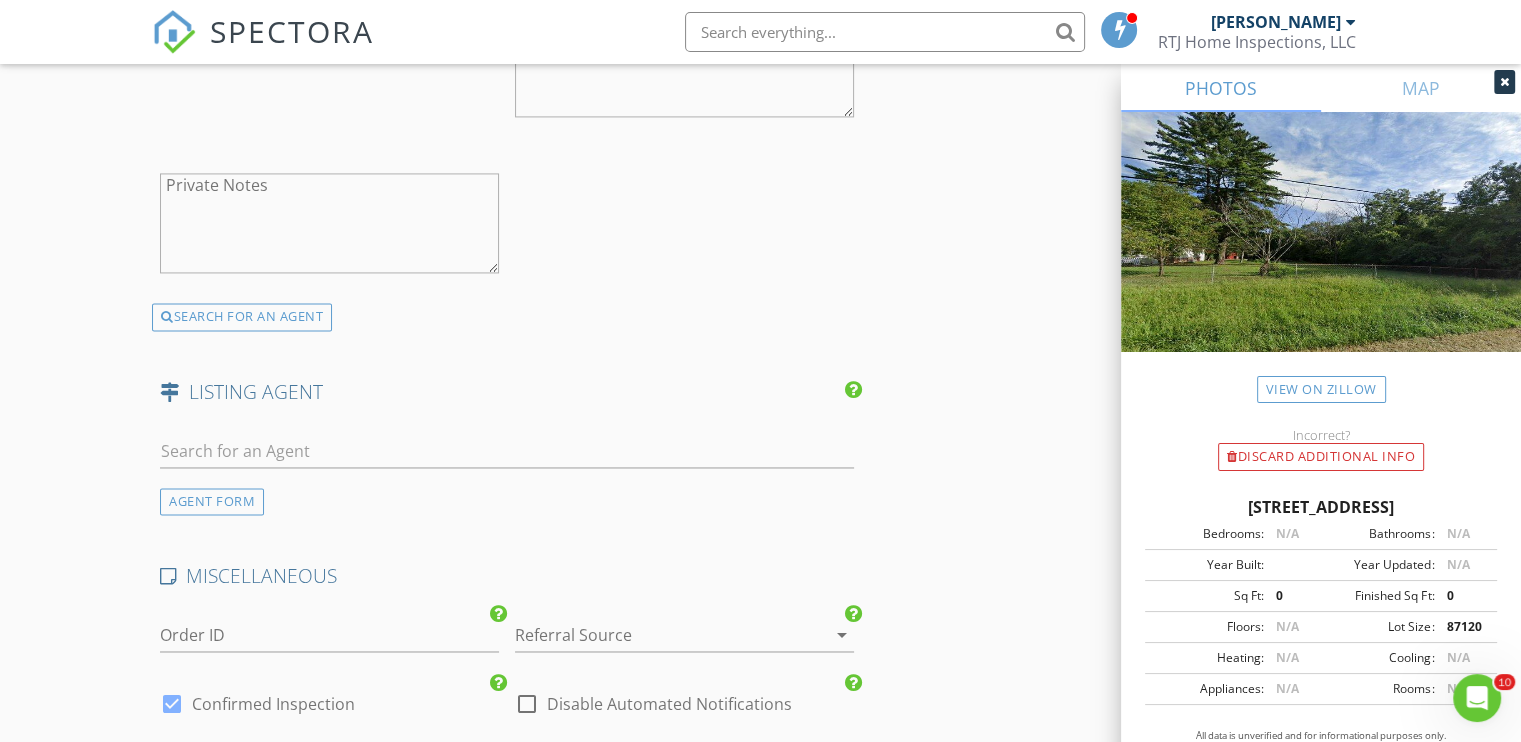 drag, startPoint x: 252, startPoint y: 445, endPoint x: 269, endPoint y: 457, distance: 20.808653 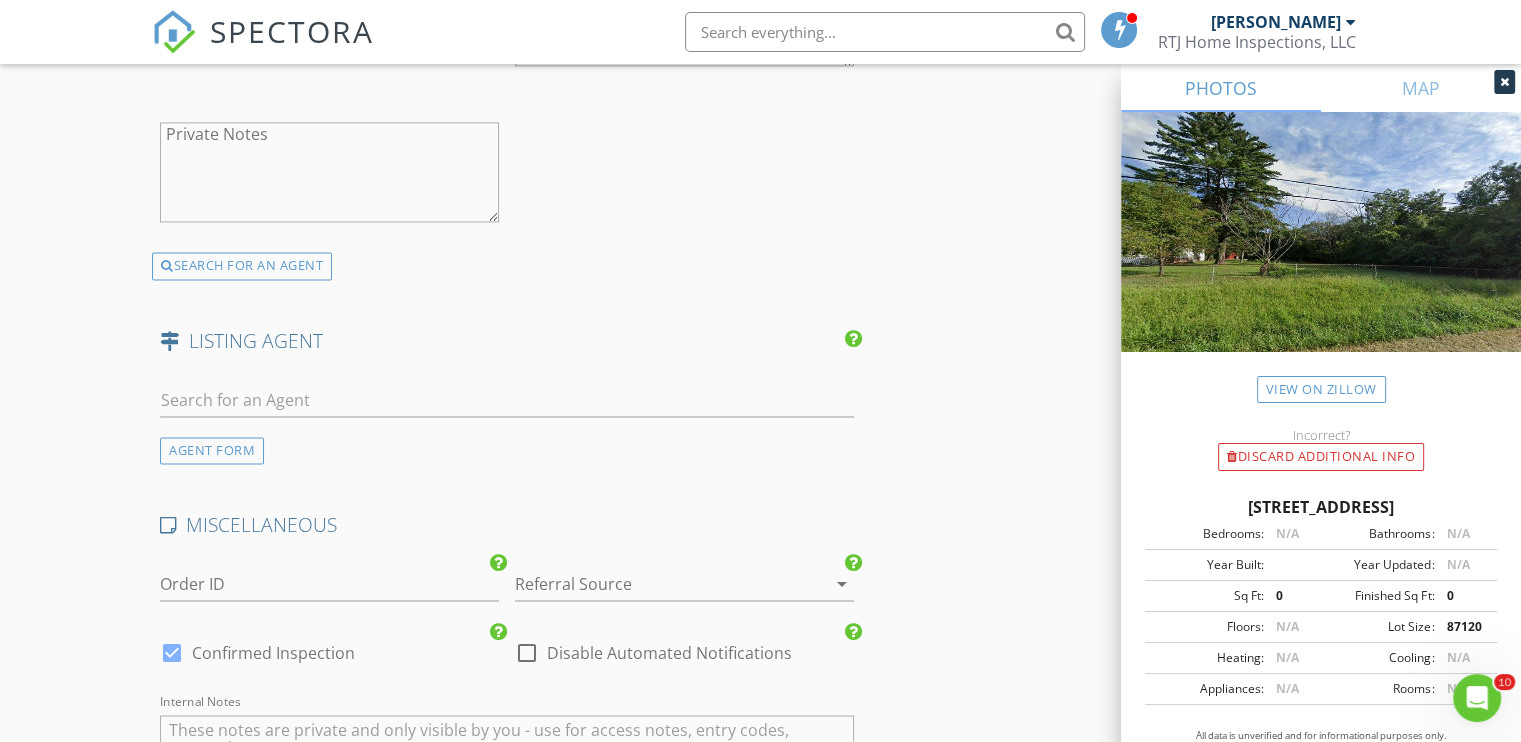 copy on "G AGENT
AGENT FORM
MISCELL" 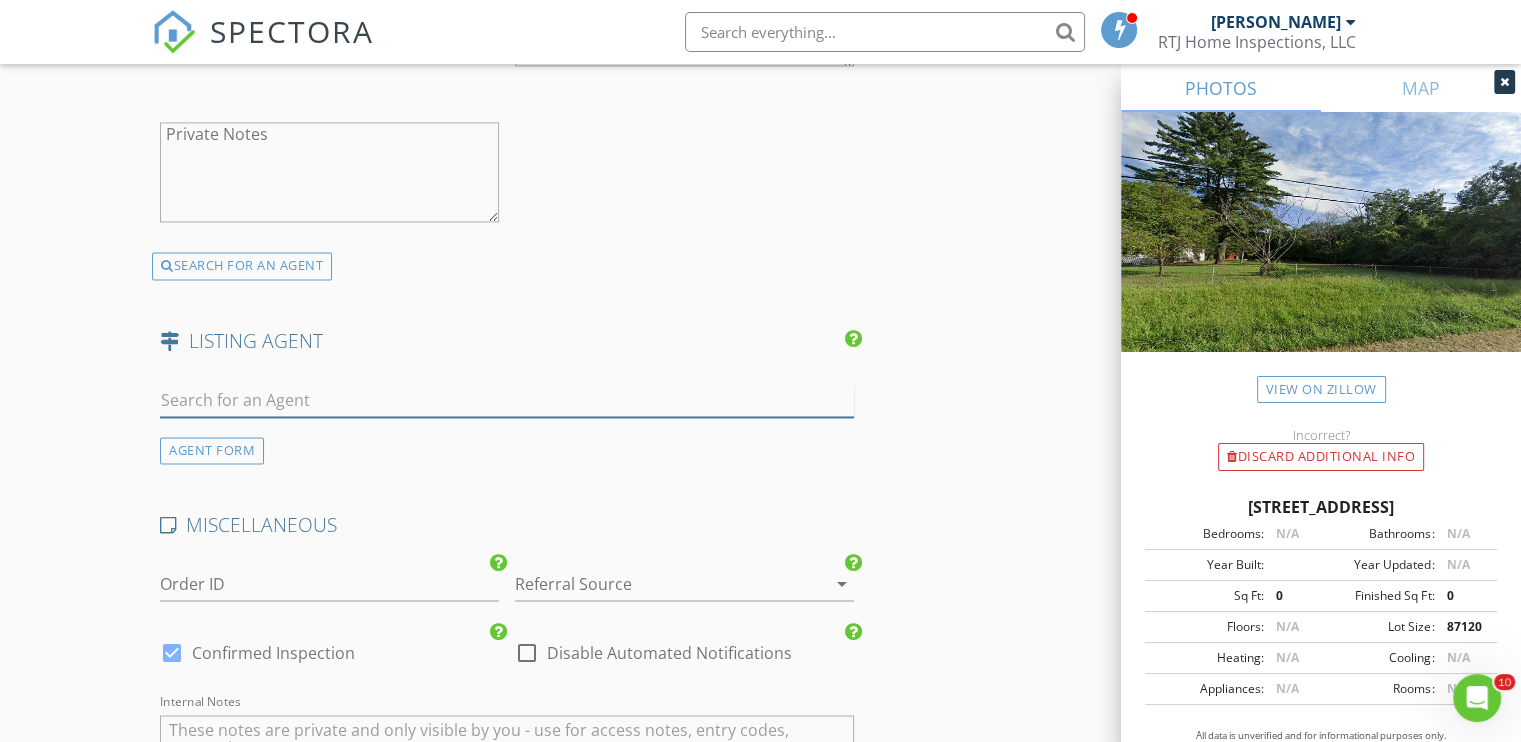 click at bounding box center (507, 400) 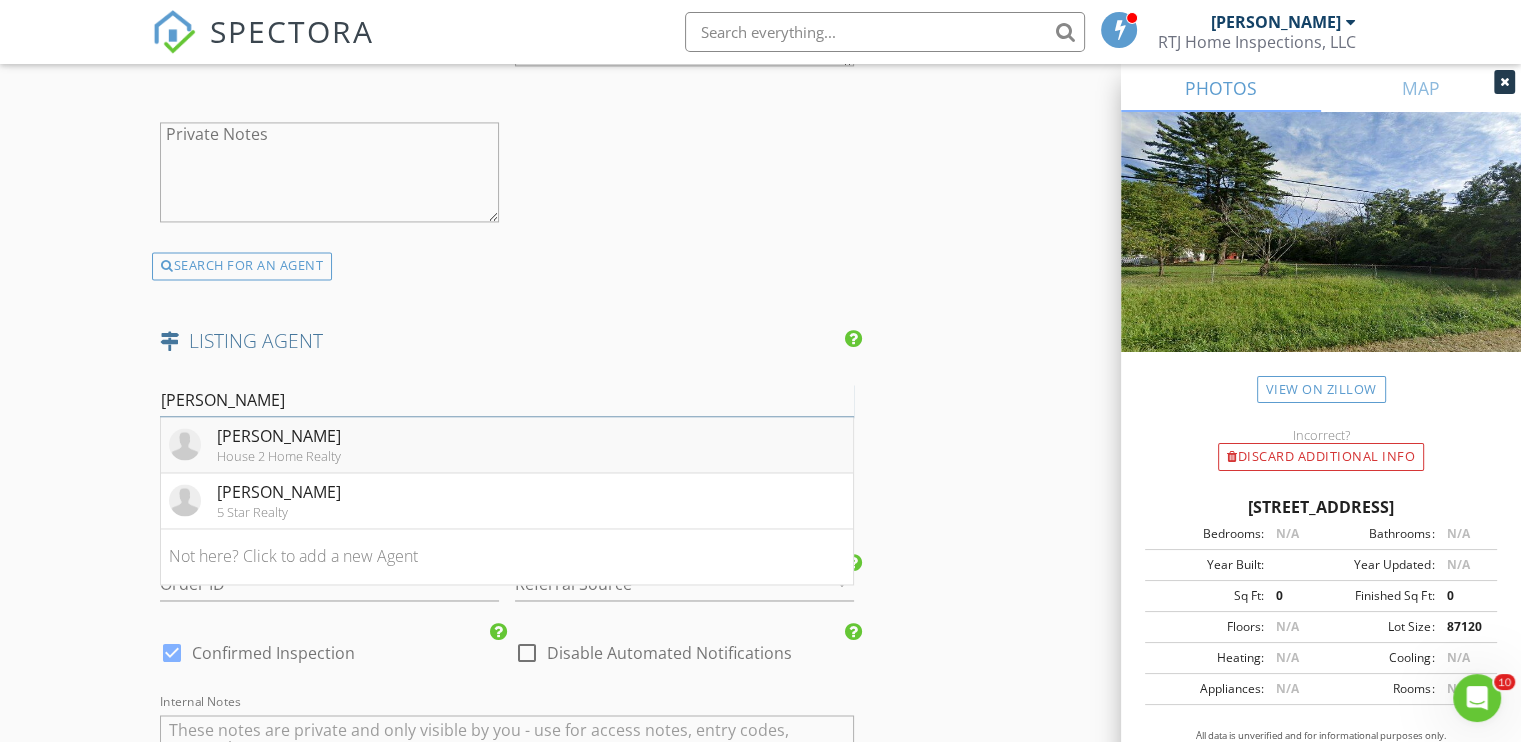 type on "barb" 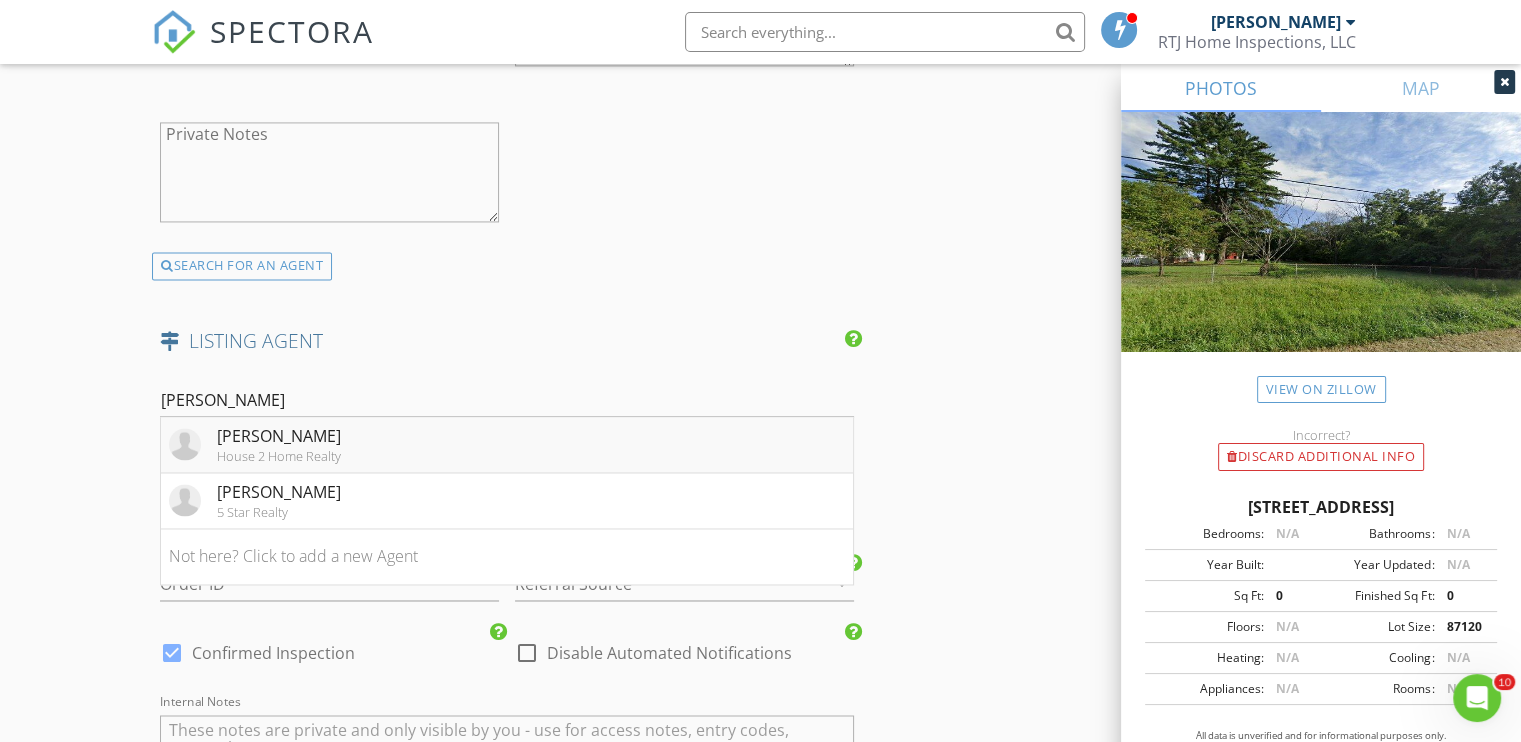 click on "[PERSON_NAME]" at bounding box center (279, 436) 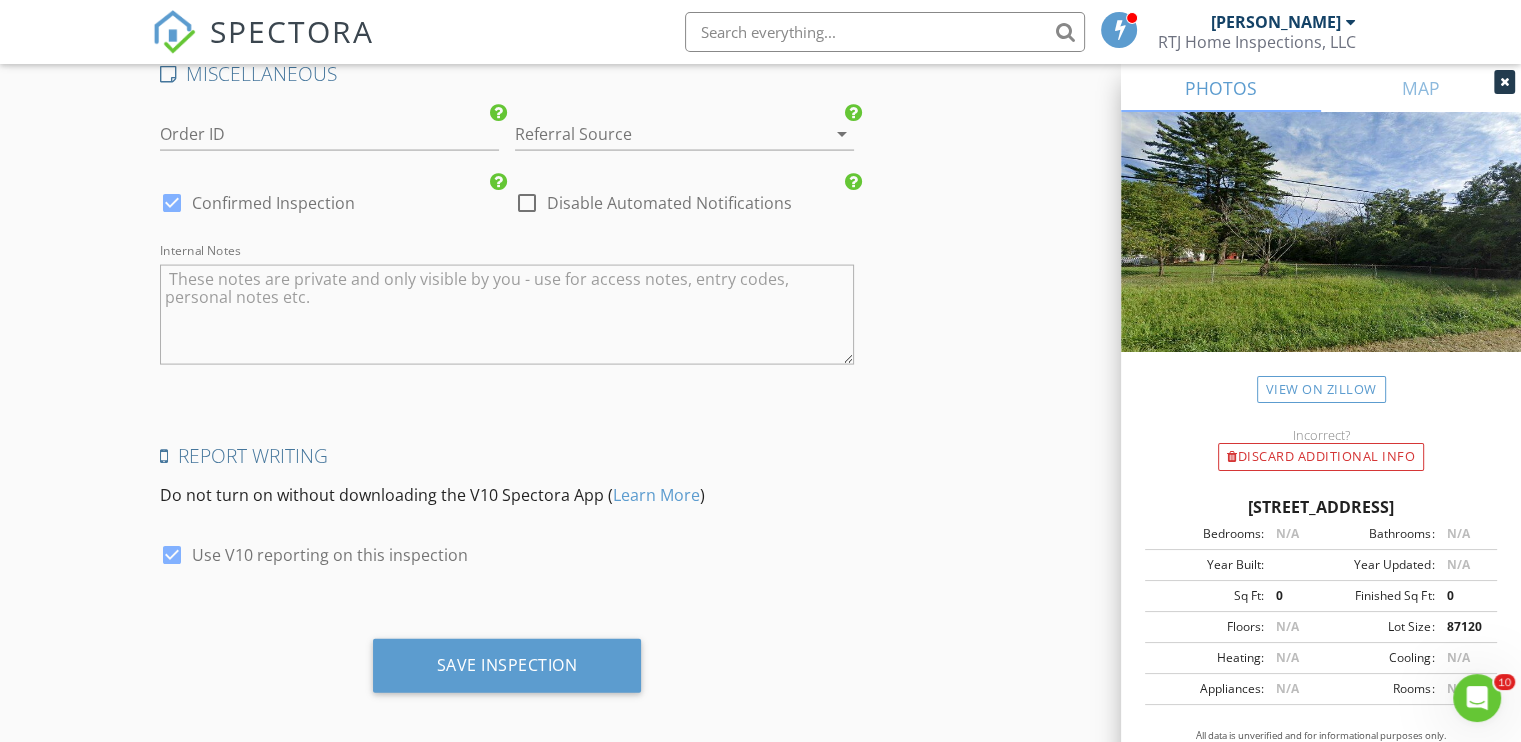 scroll, scrollTop: 4148, scrollLeft: 0, axis: vertical 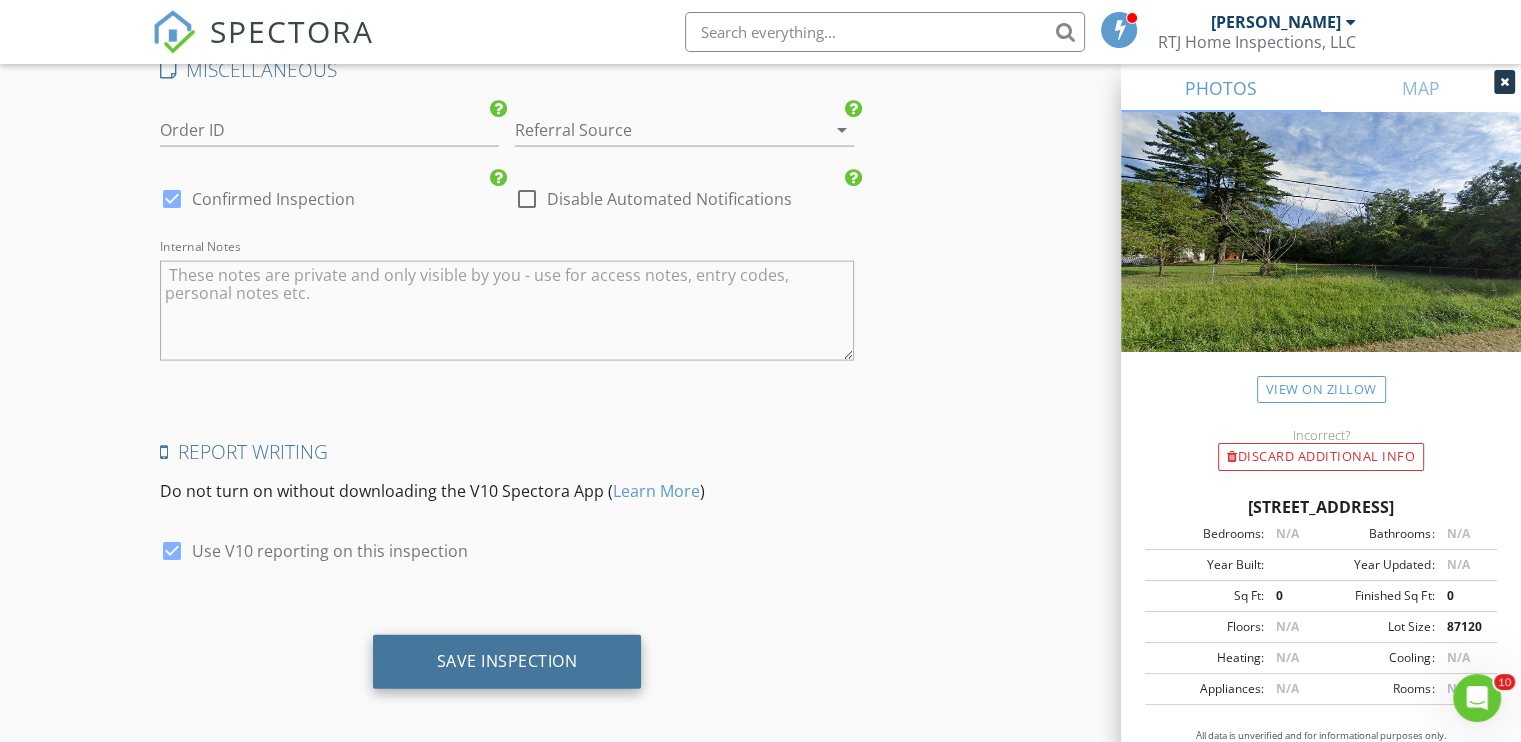 click on "Save Inspection" at bounding box center (507, 662) 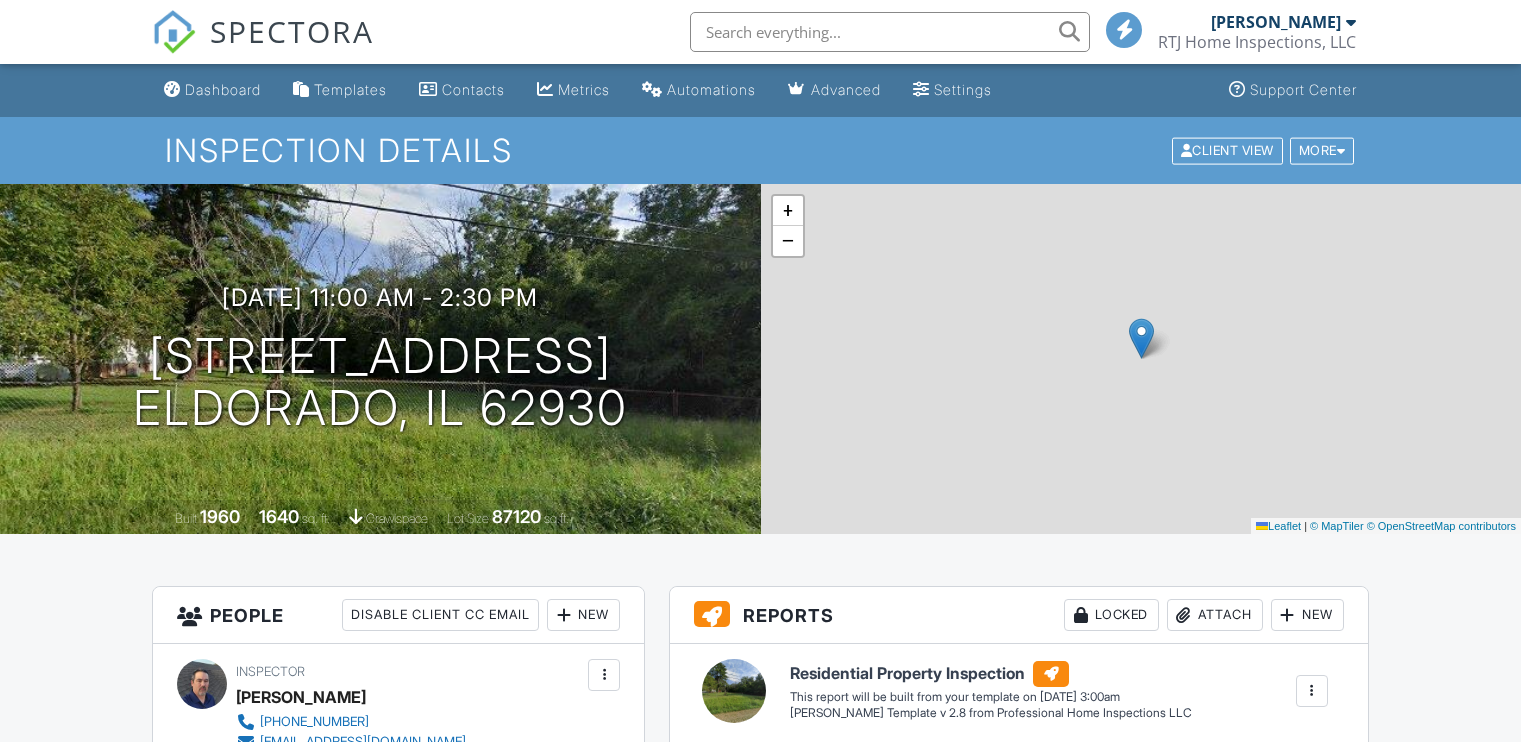 scroll, scrollTop: 0, scrollLeft: 0, axis: both 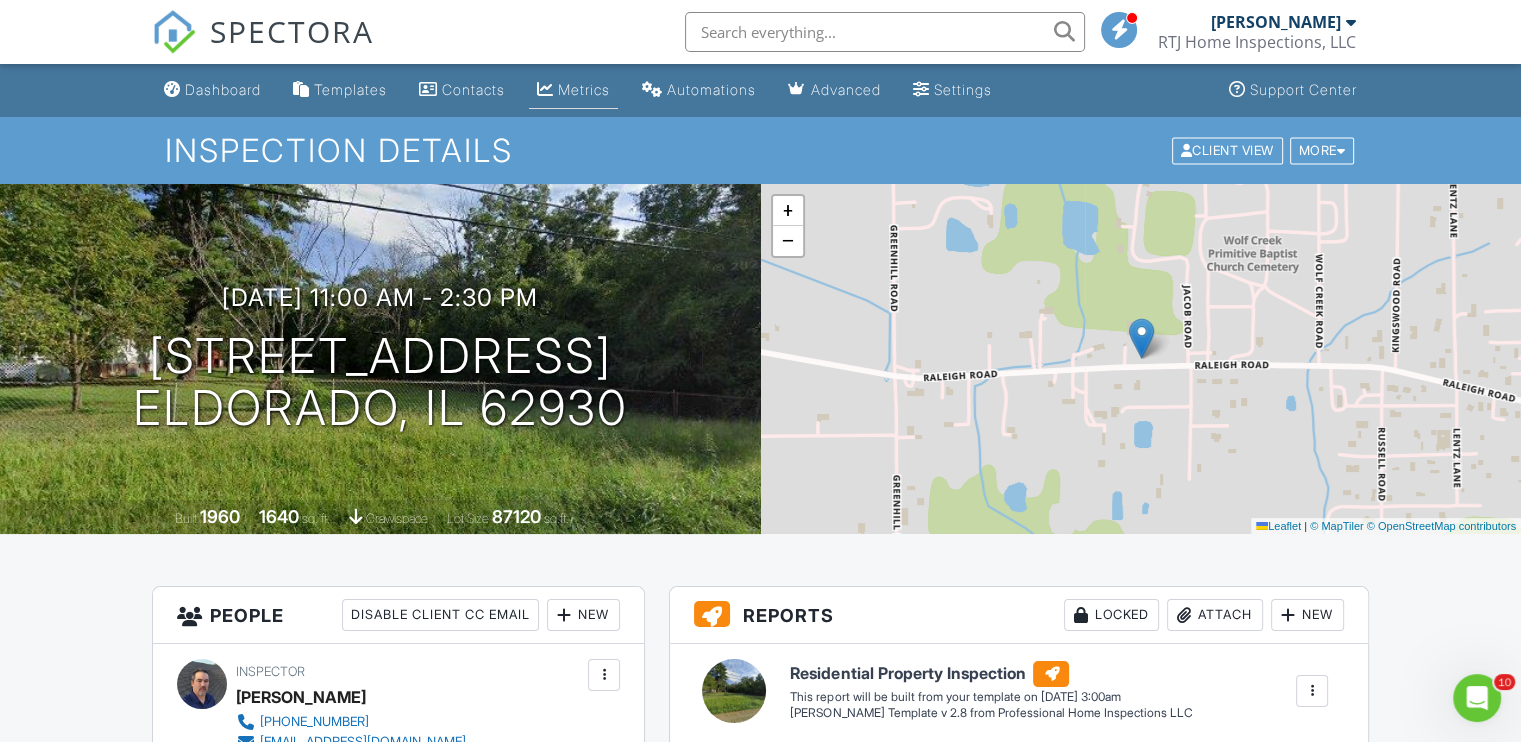 click on "Metrics" at bounding box center [573, 90] 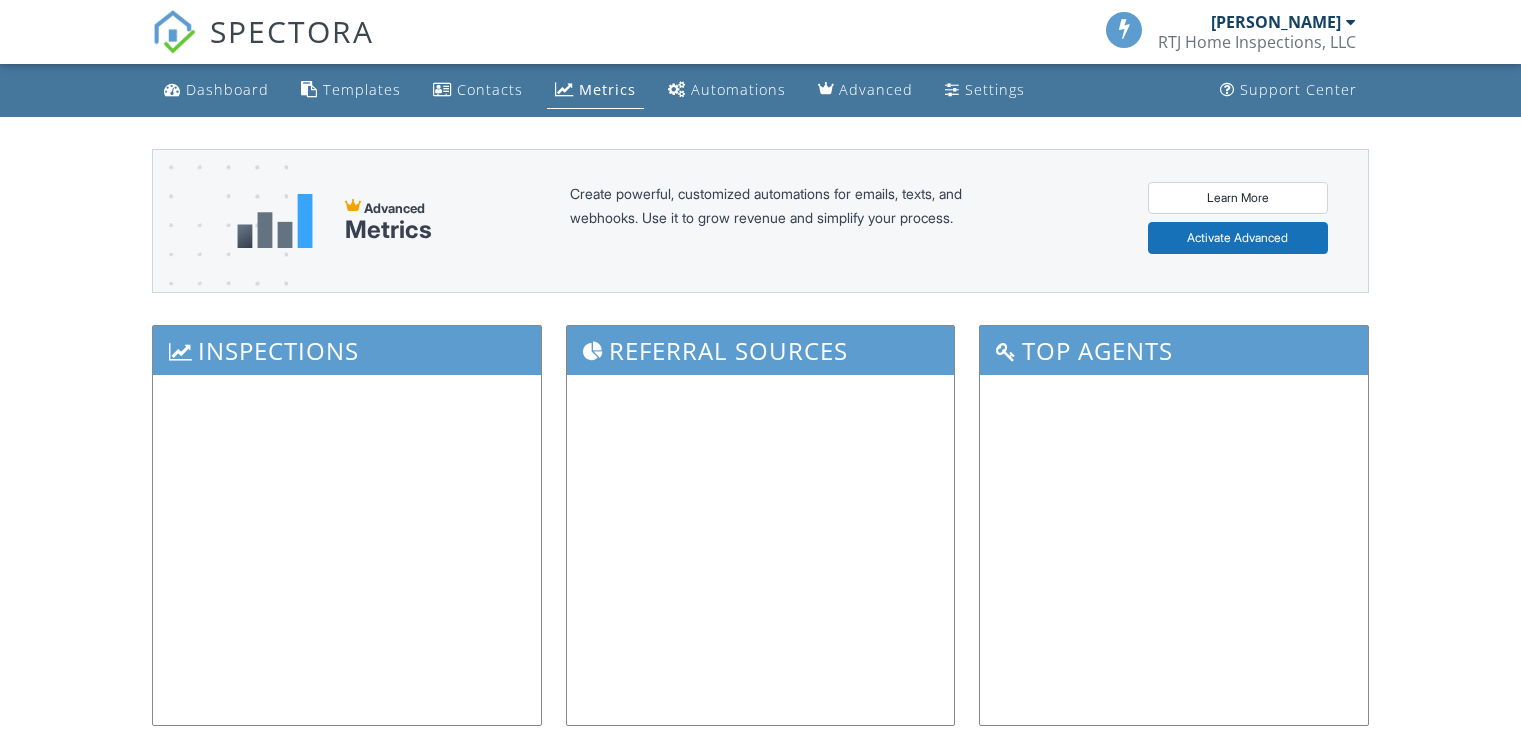 scroll, scrollTop: 0, scrollLeft: 0, axis: both 